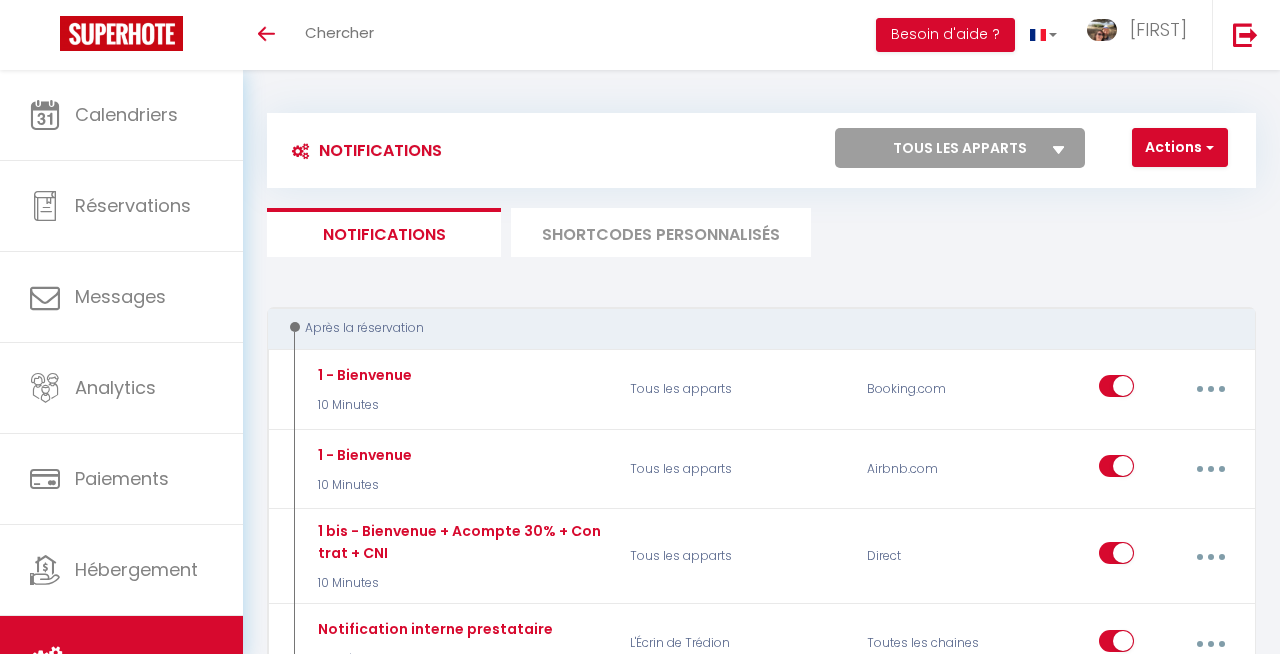 scroll, scrollTop: 0, scrollLeft: 0, axis: both 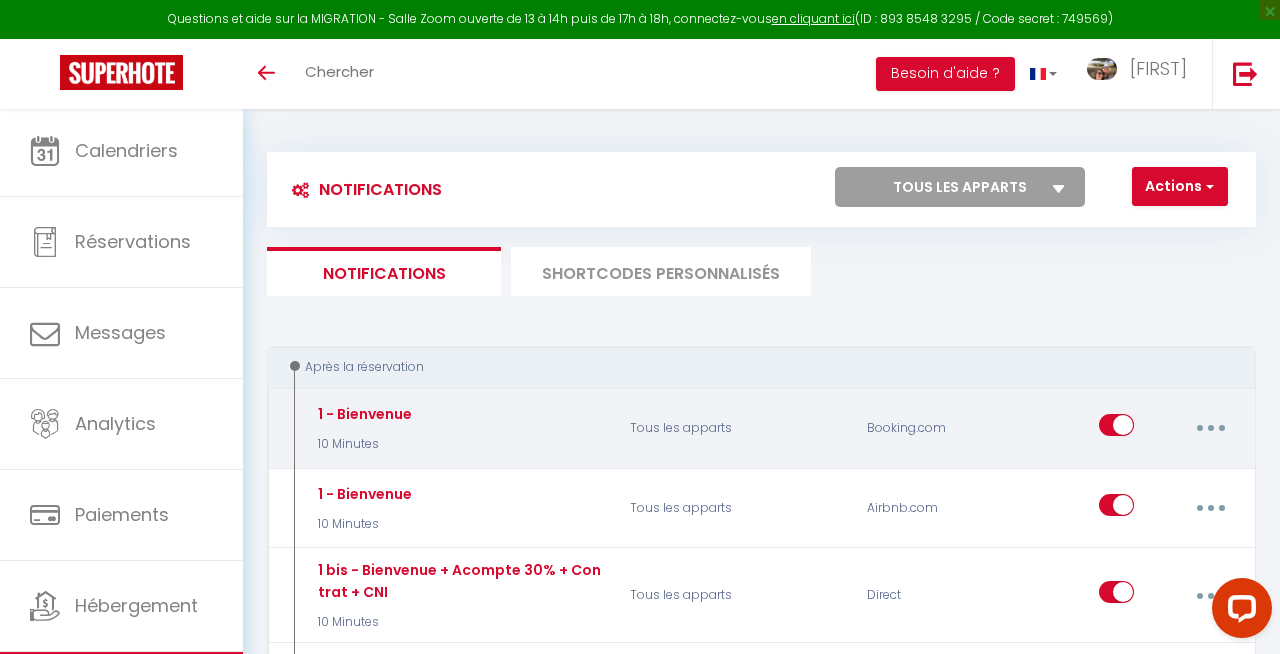 click at bounding box center [1210, 428] 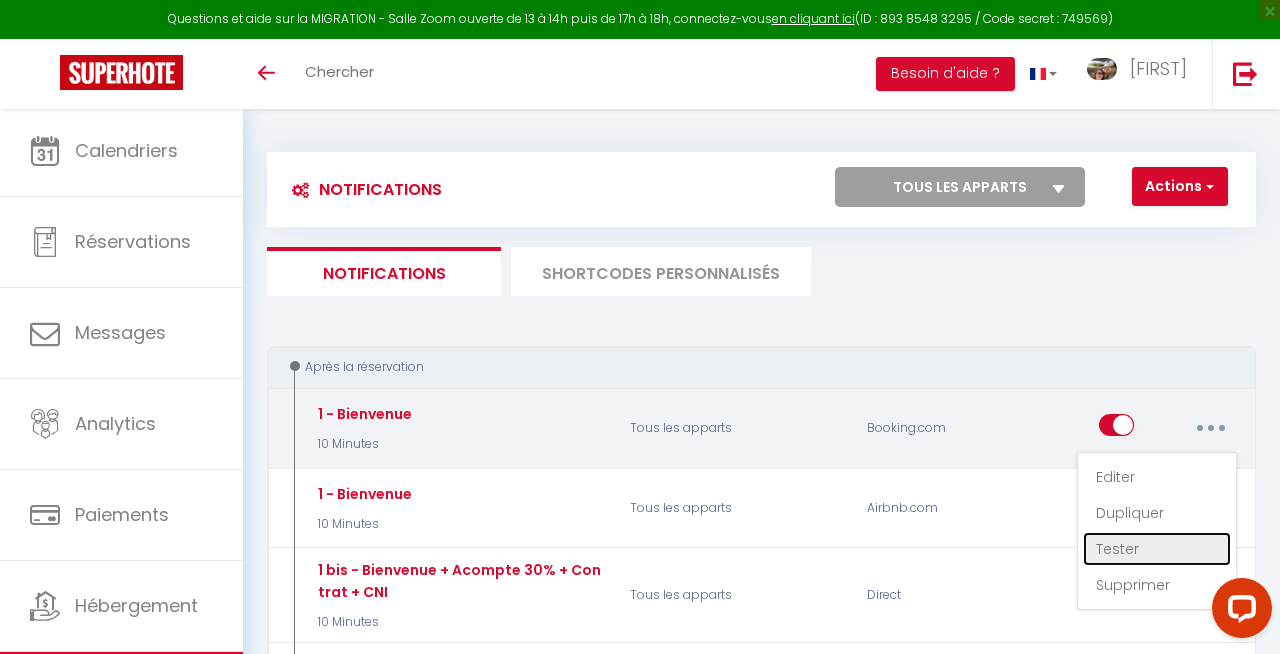 click on "Tester" at bounding box center (1157, 549) 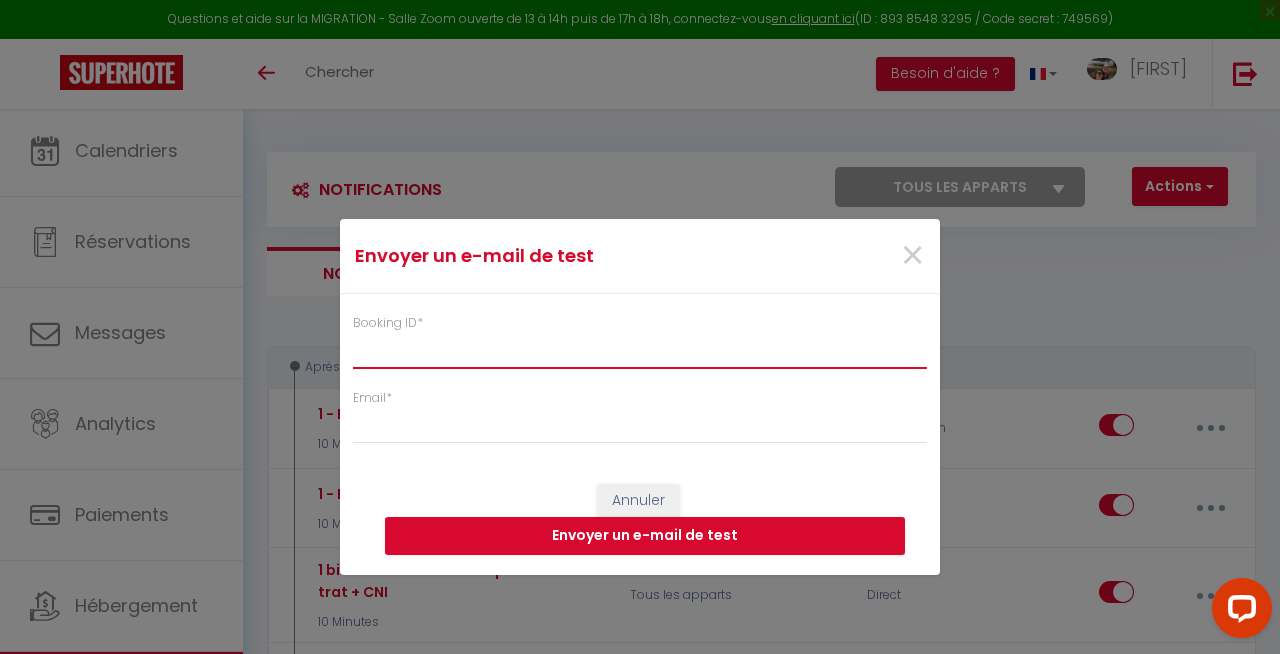 click on "Booking ID
*" at bounding box center [640, 351] 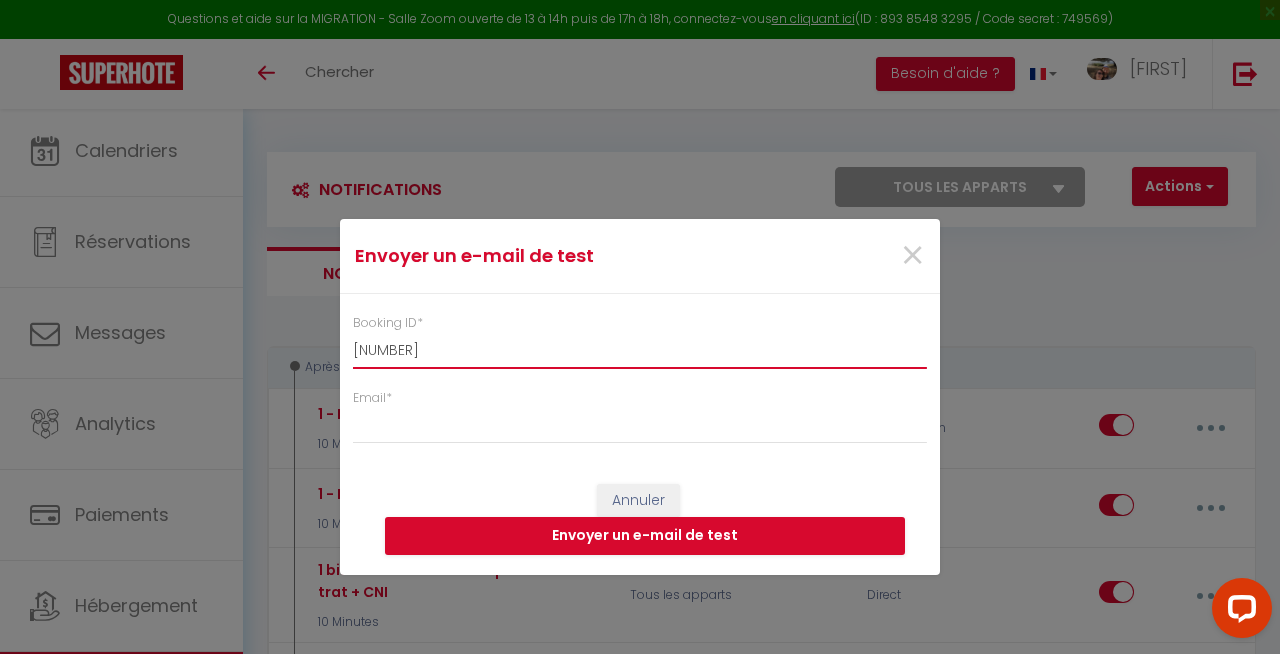 type on "[NUMBER]" 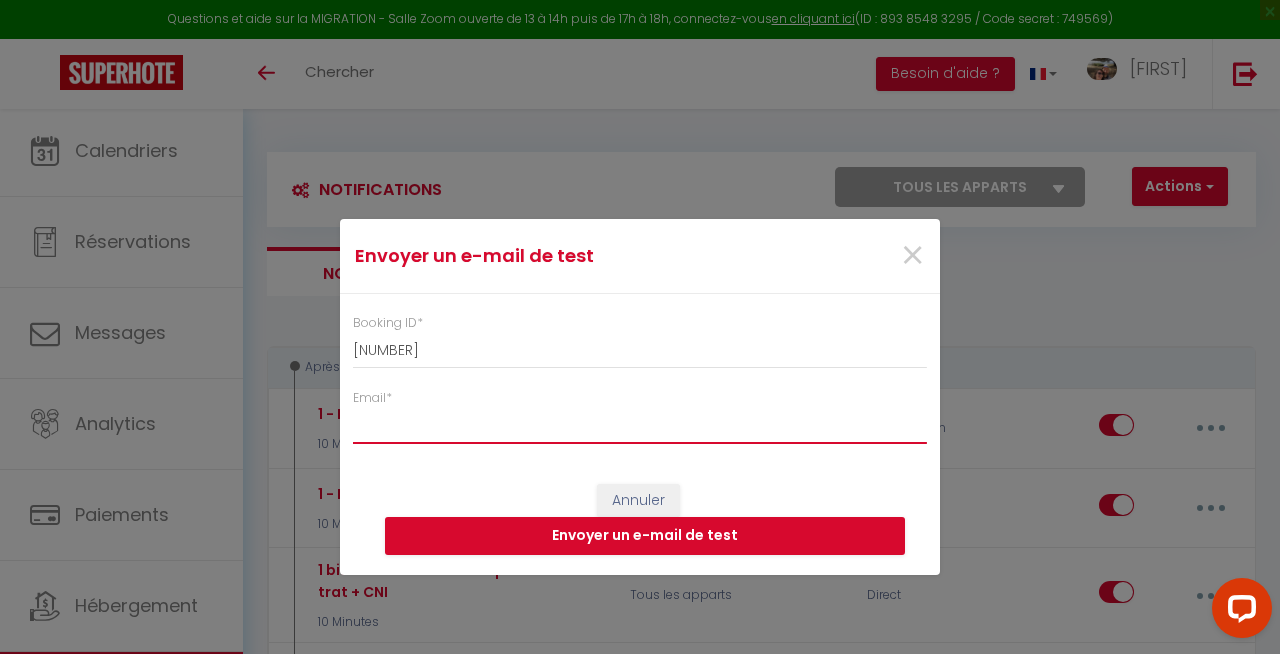 click on "Email
*" at bounding box center (640, 426) 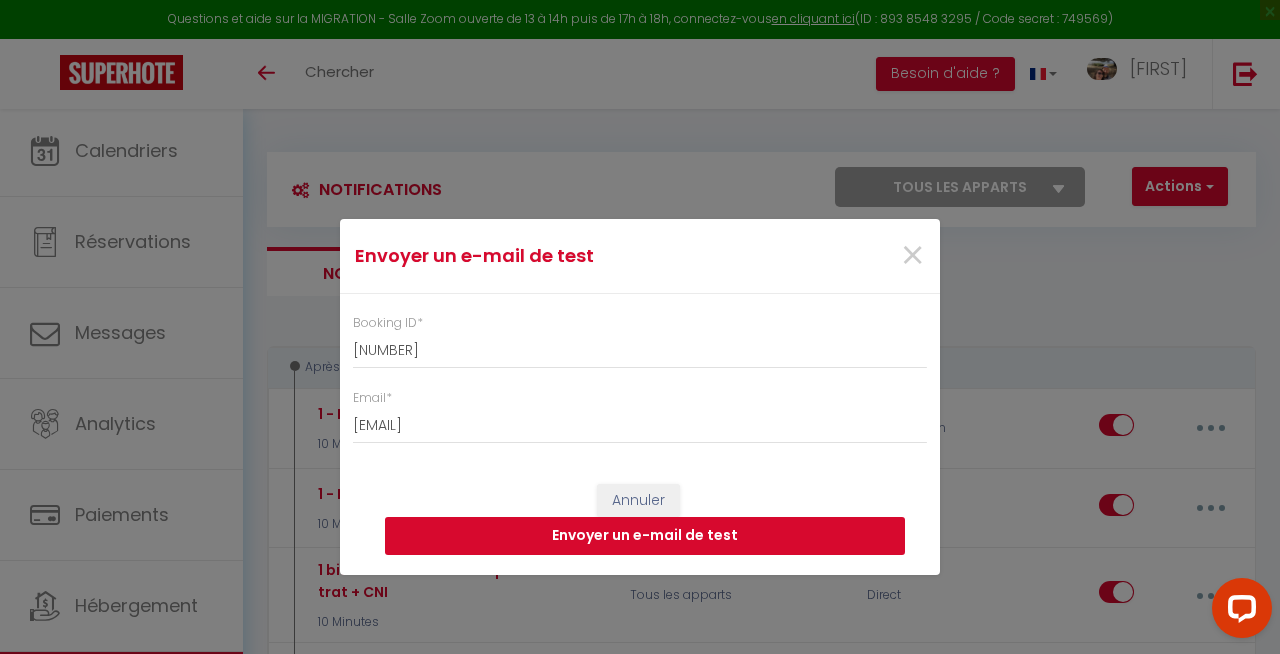 click on "Envoyer un e-mail de test" at bounding box center (645, 536) 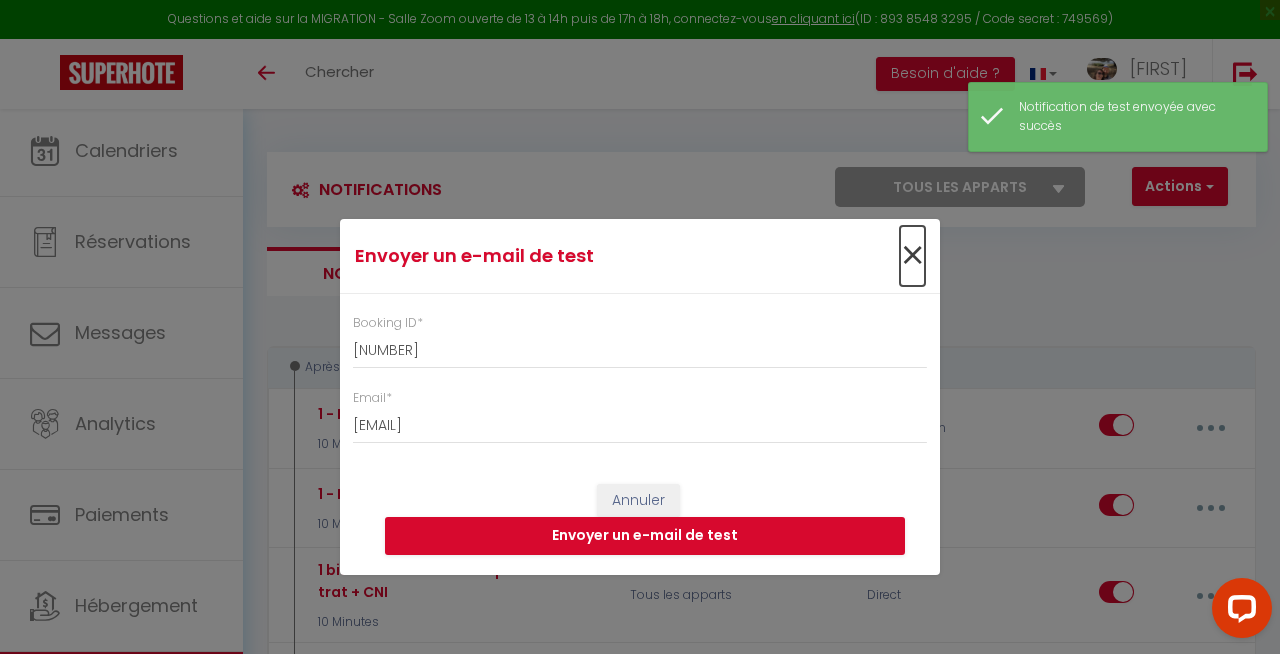 click on "×" at bounding box center (912, 256) 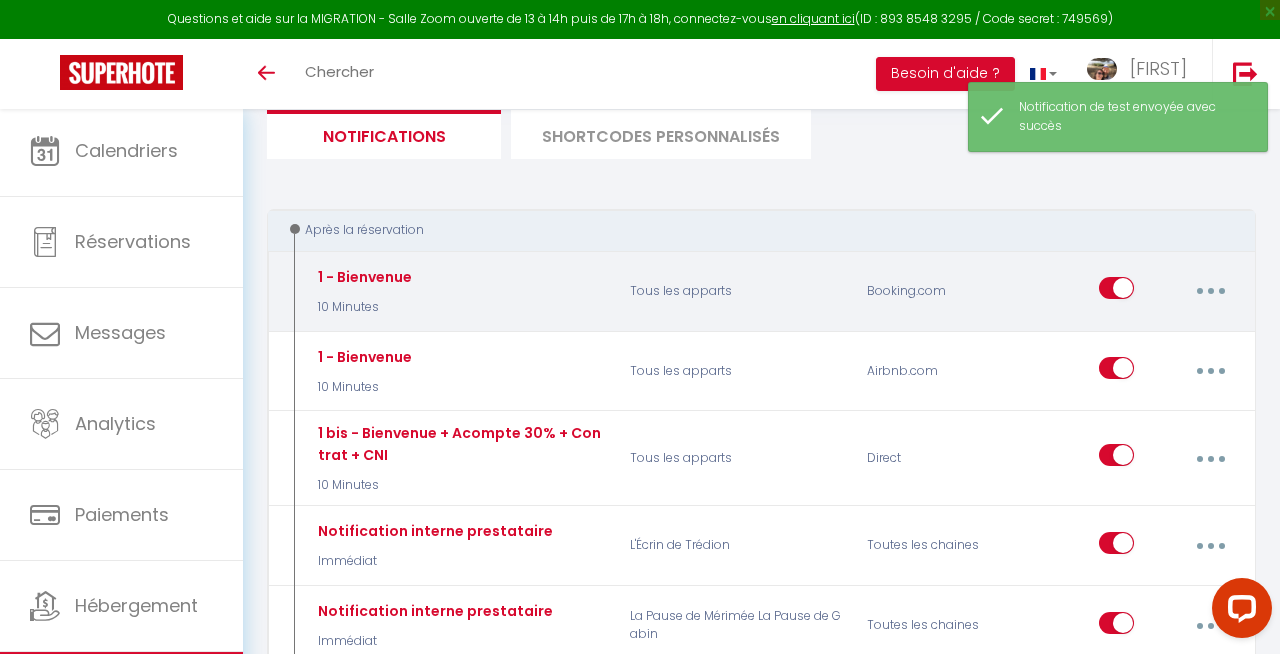 scroll, scrollTop: 154, scrollLeft: 0, axis: vertical 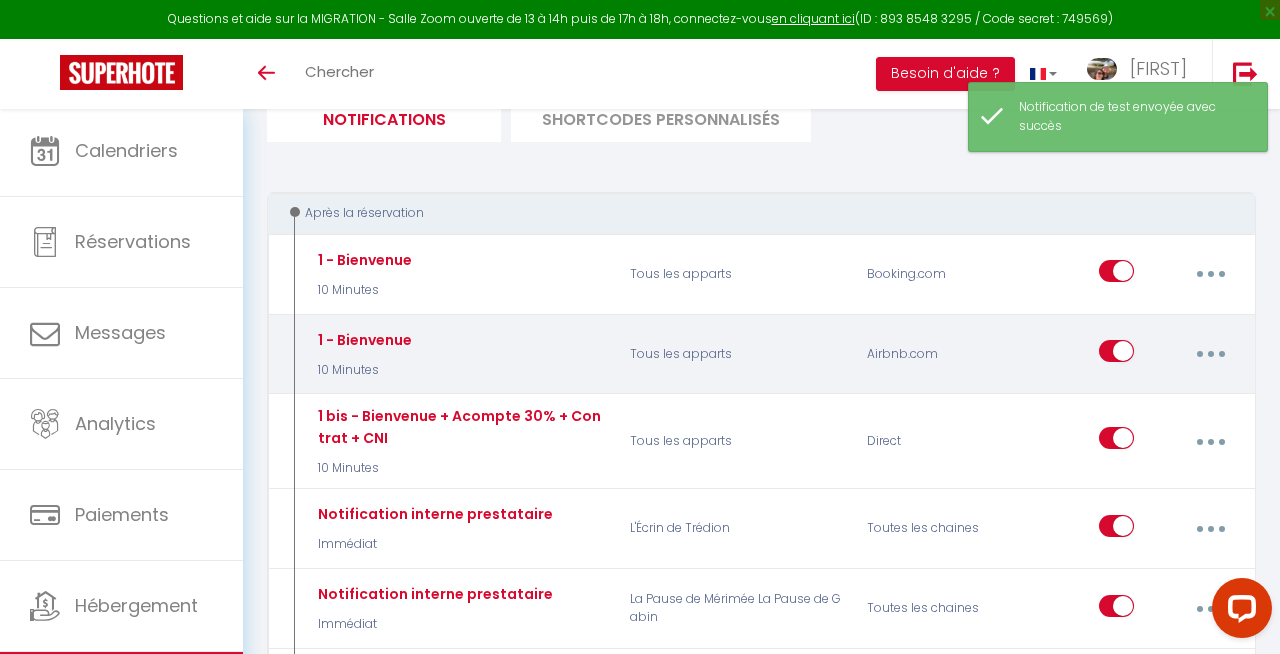 click at bounding box center [1211, 354] 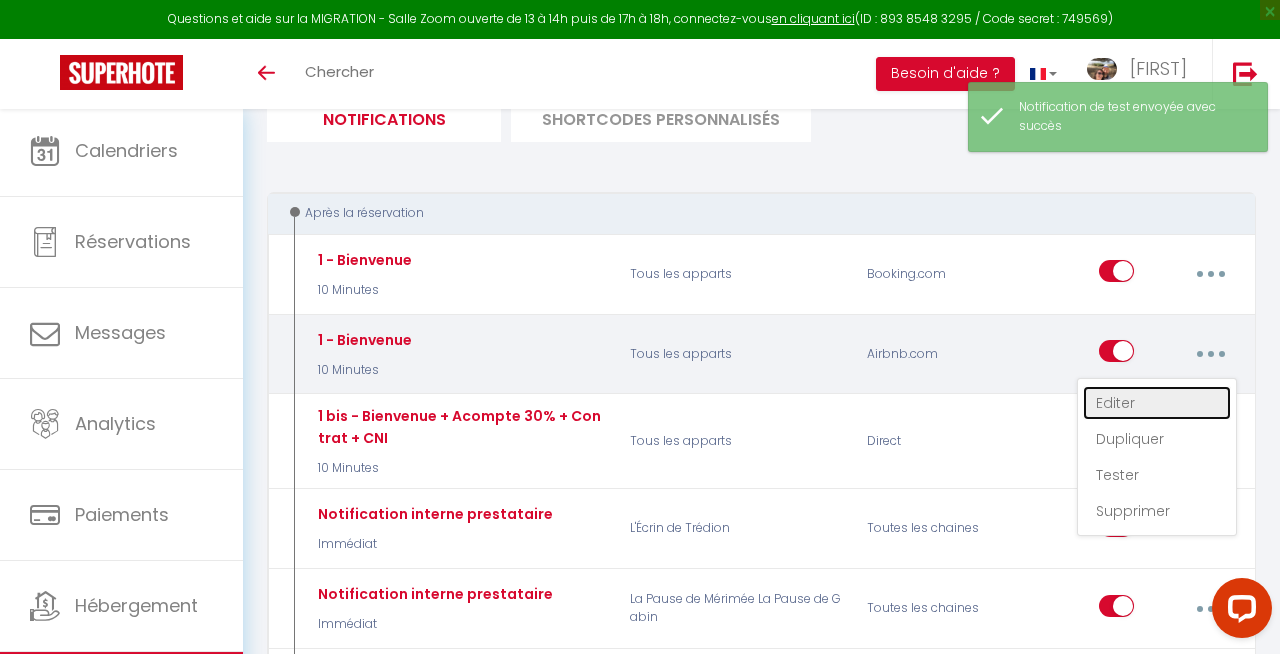 click on "Editer" at bounding box center [1157, 403] 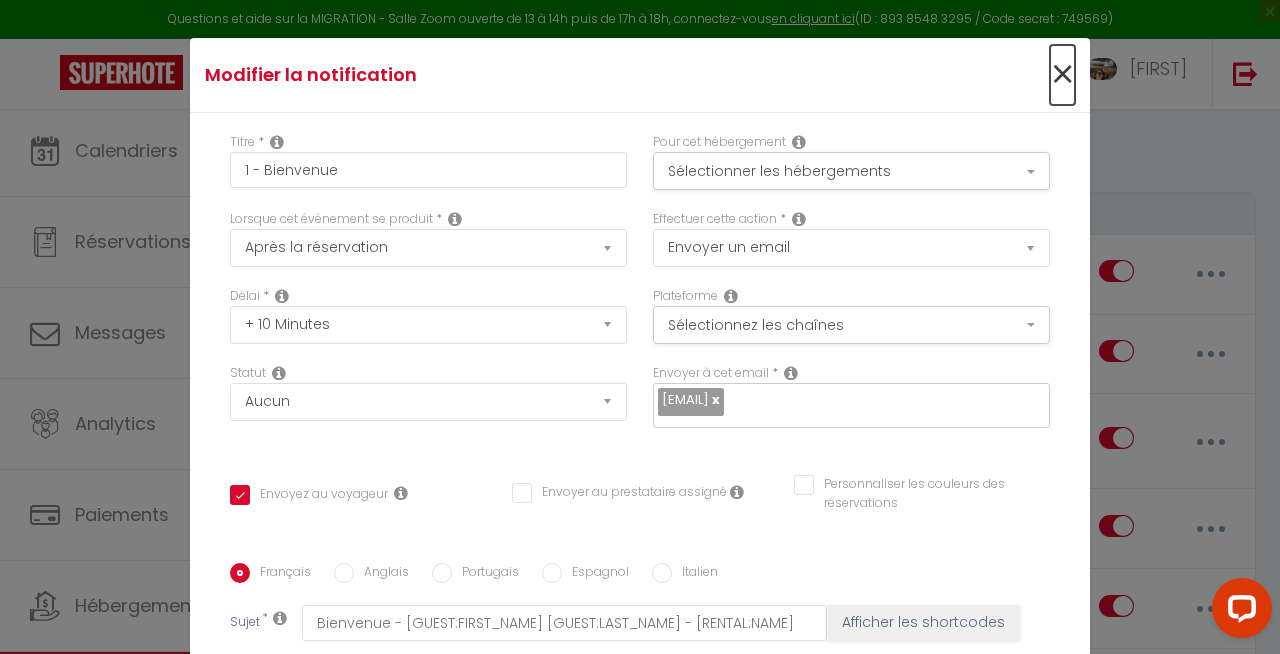 click on "×" at bounding box center [1062, 75] 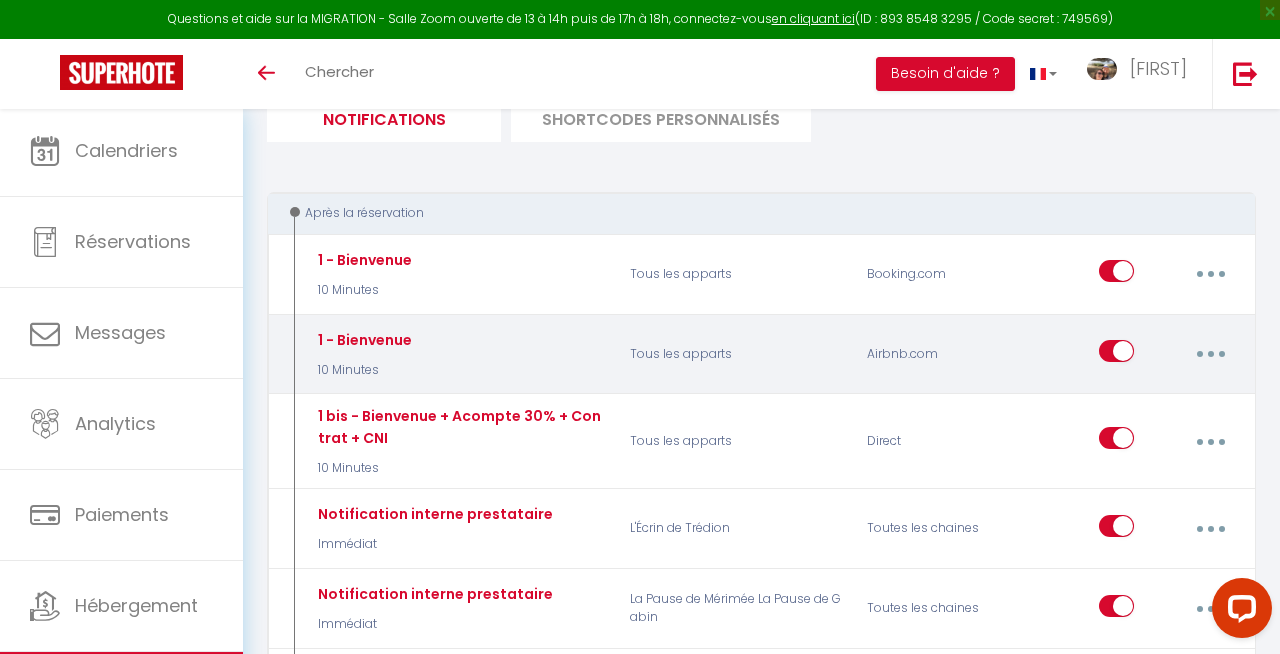 click at bounding box center (1211, 354) 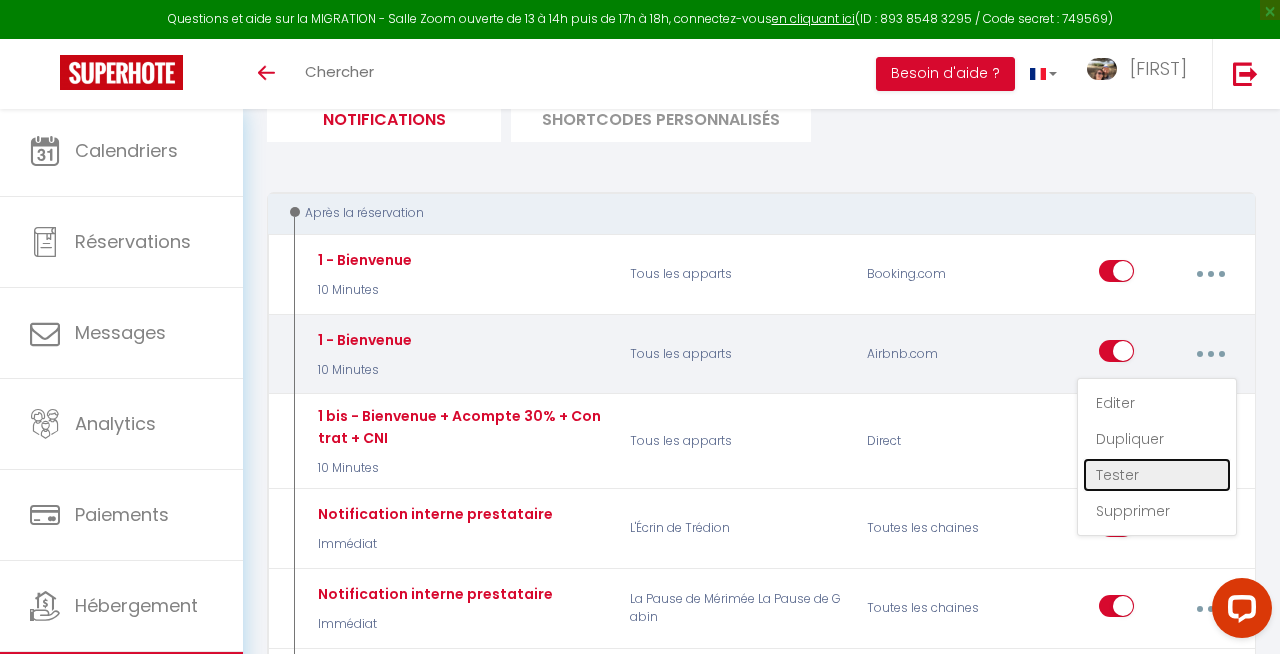 click on "Tester" at bounding box center [1157, 475] 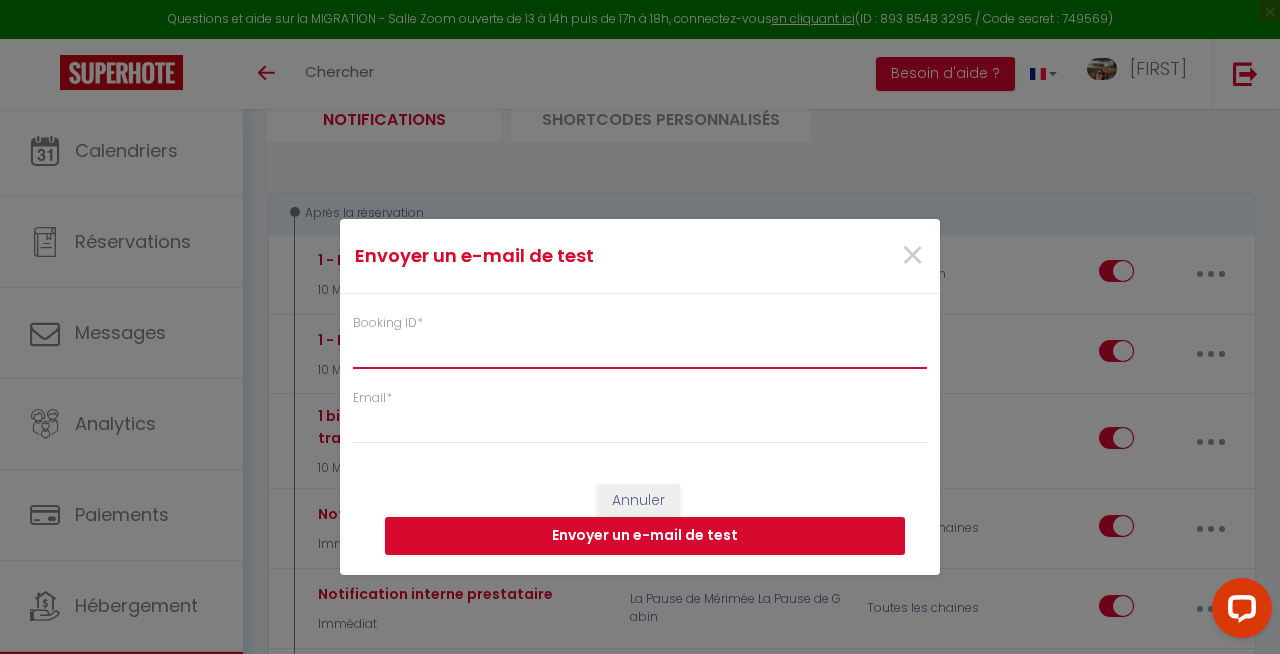 click on "Booking ID
*" at bounding box center (640, 351) 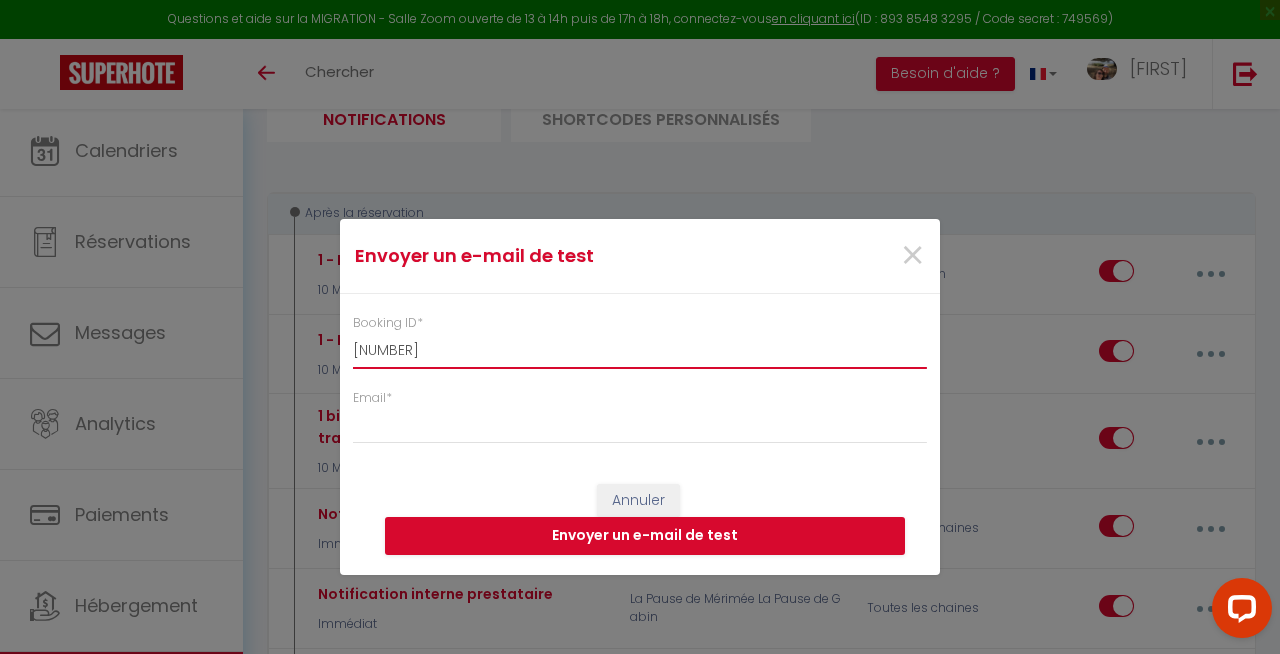 type on "[NUMBER]" 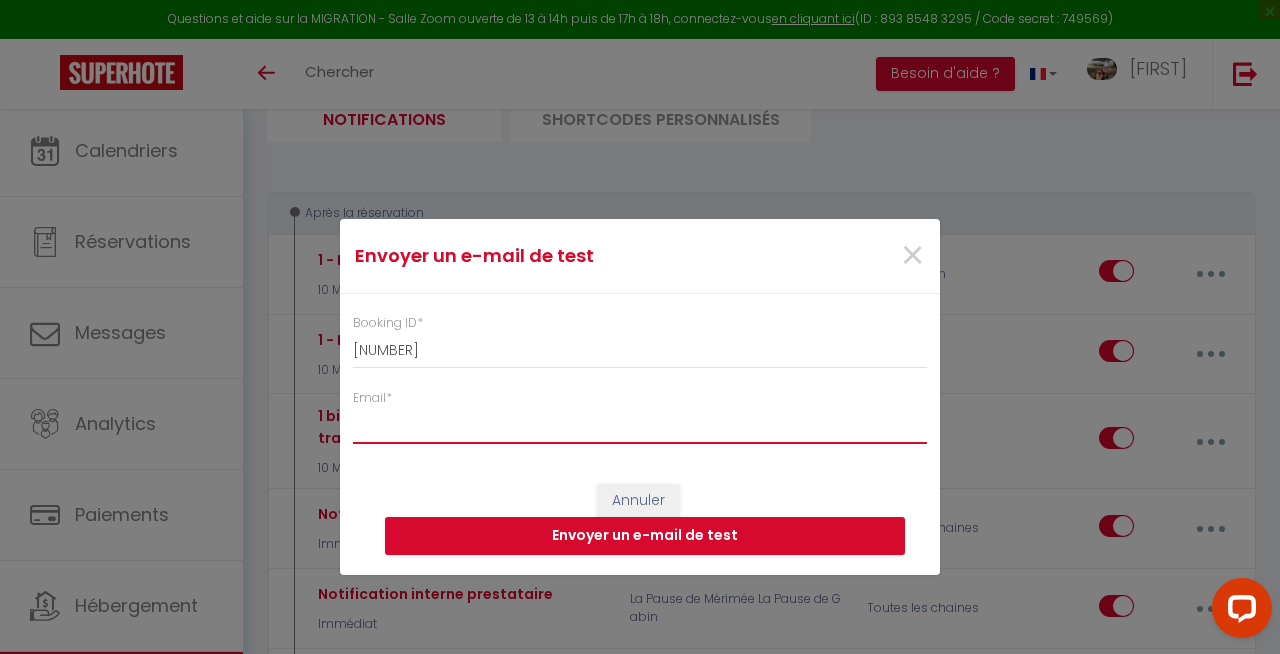 click on "Email
*" at bounding box center (640, 426) 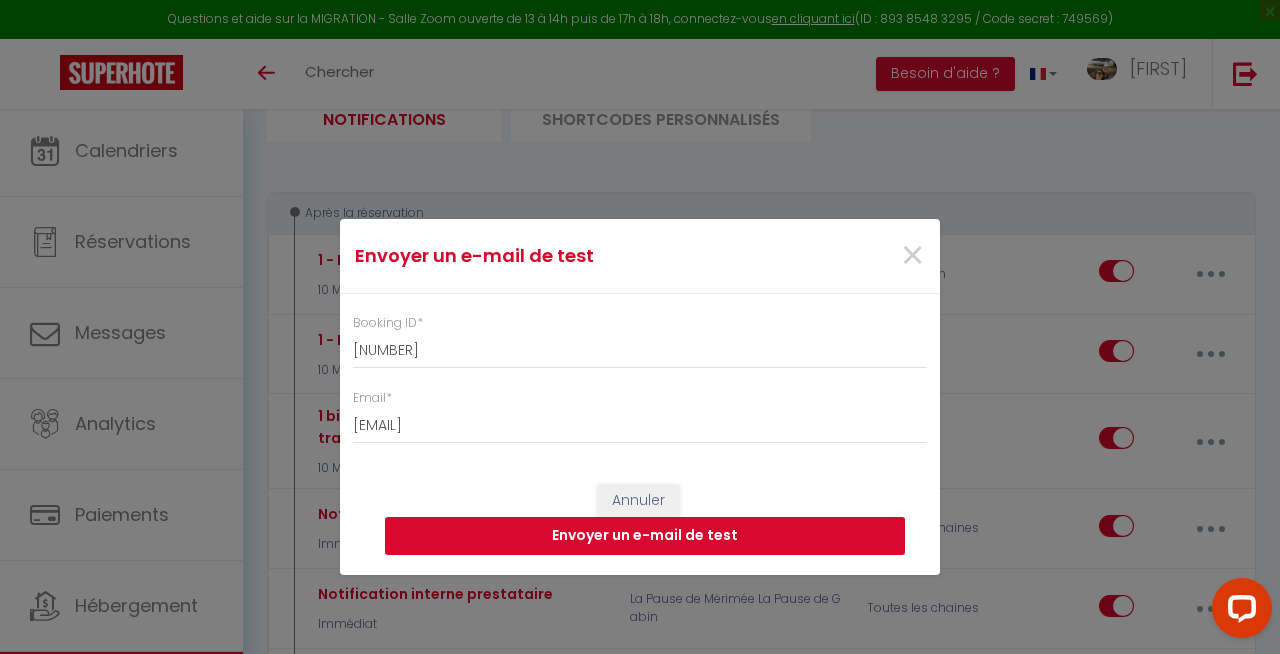click on "Envoyer un e-mail de test" at bounding box center (645, 536) 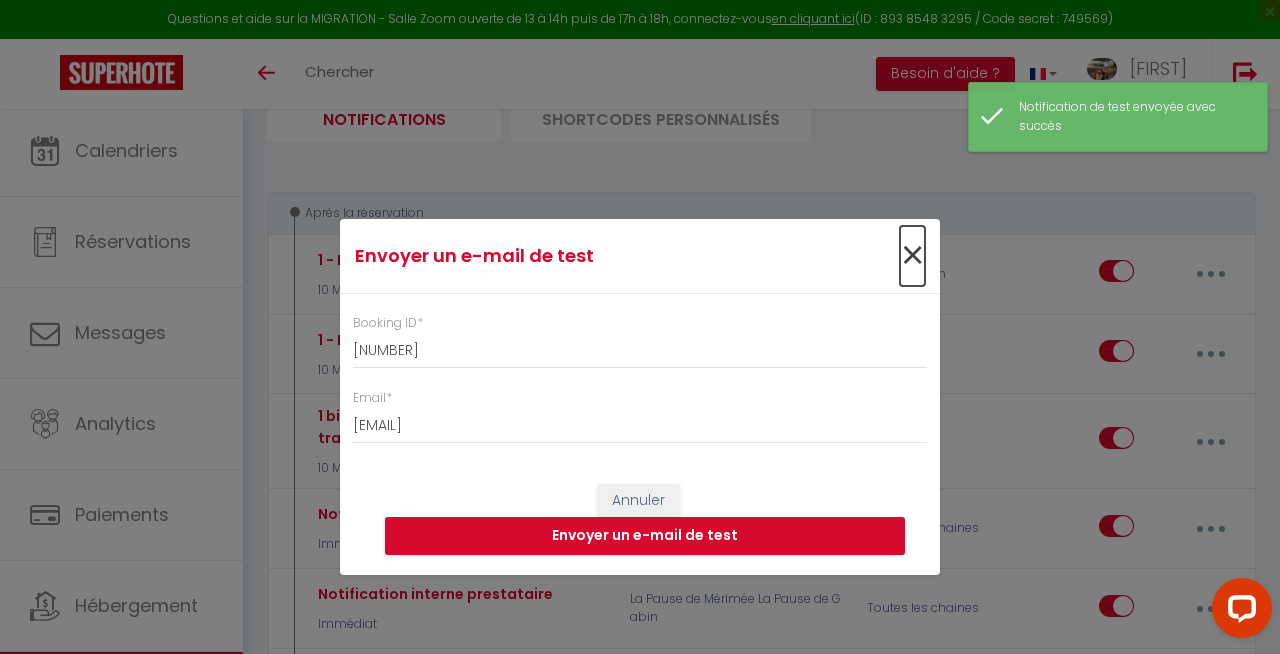 click on "×" at bounding box center (912, 256) 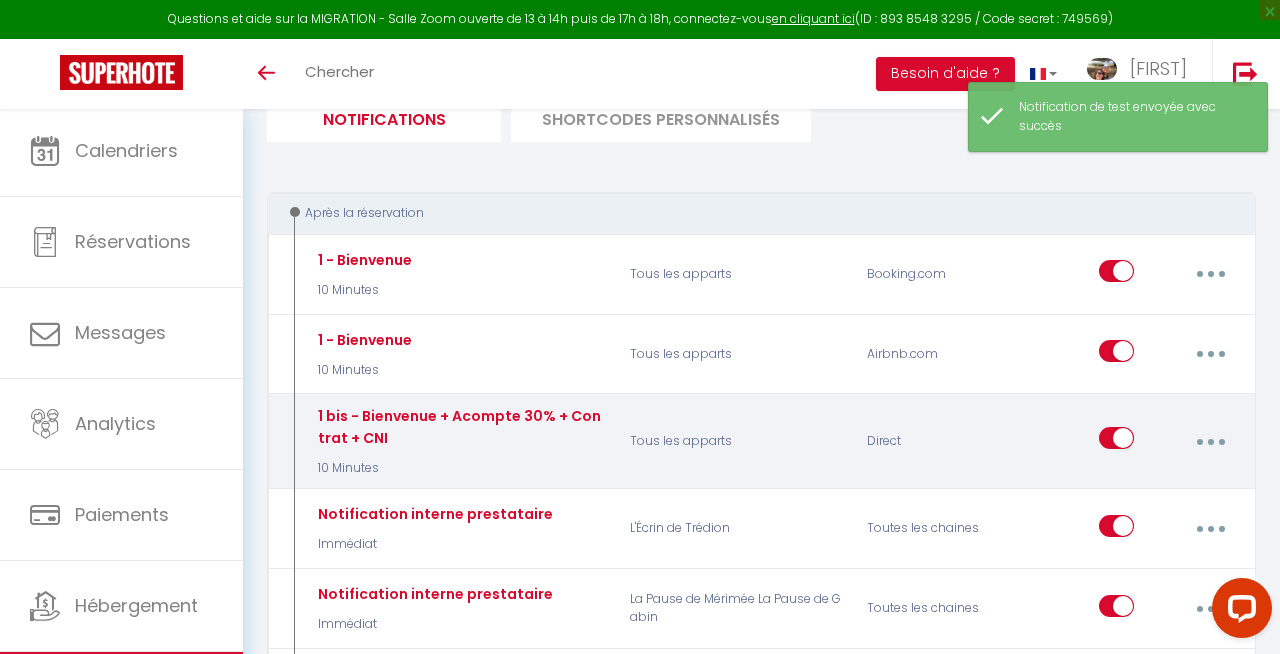 click at bounding box center [1210, 441] 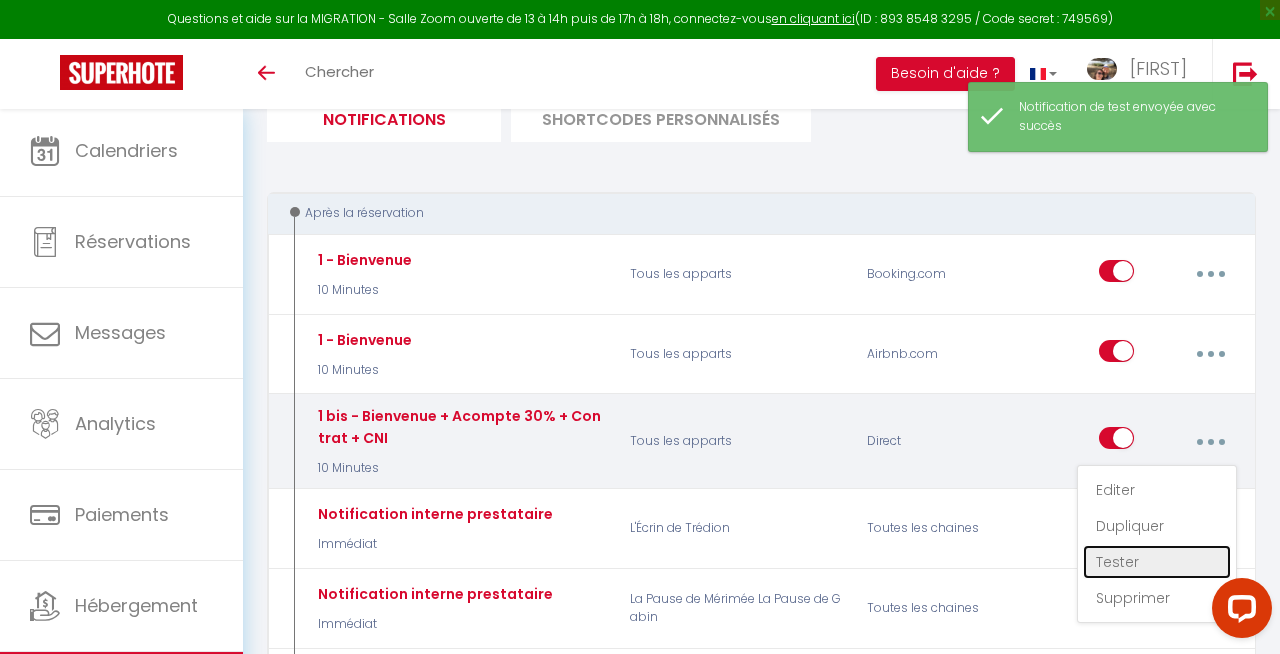 click on "Tester" at bounding box center [1157, 562] 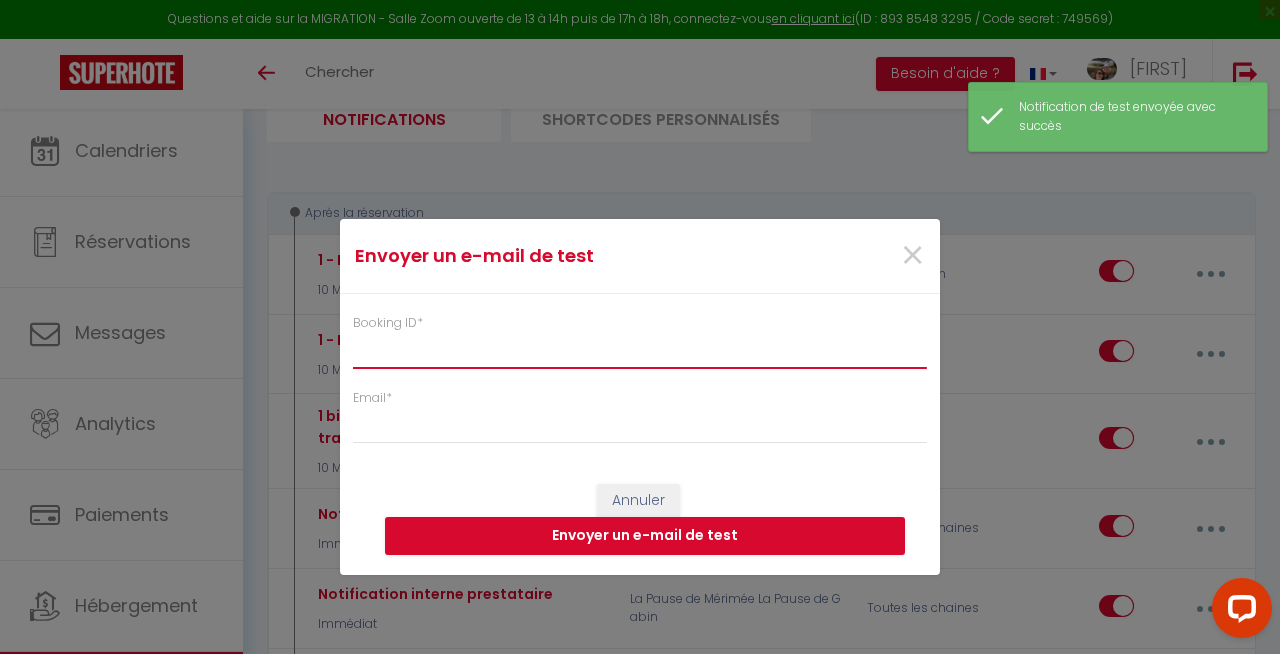 click on "Booking ID
*" at bounding box center [640, 351] 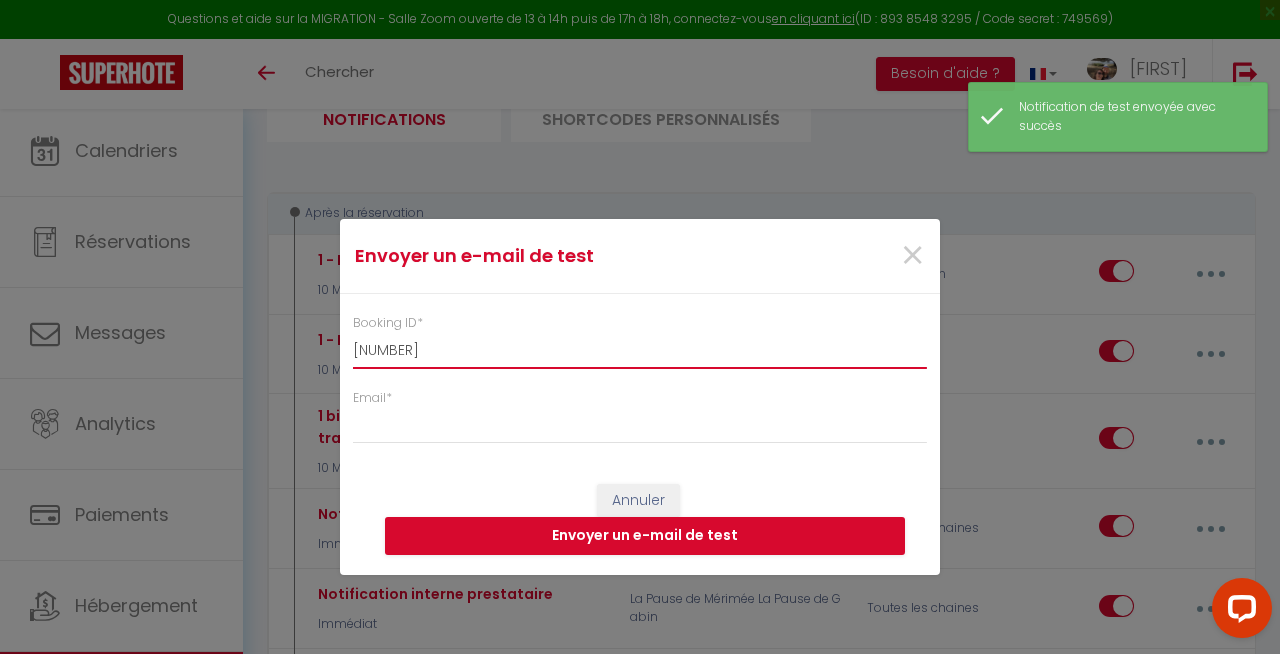 type on "[NUMBER]" 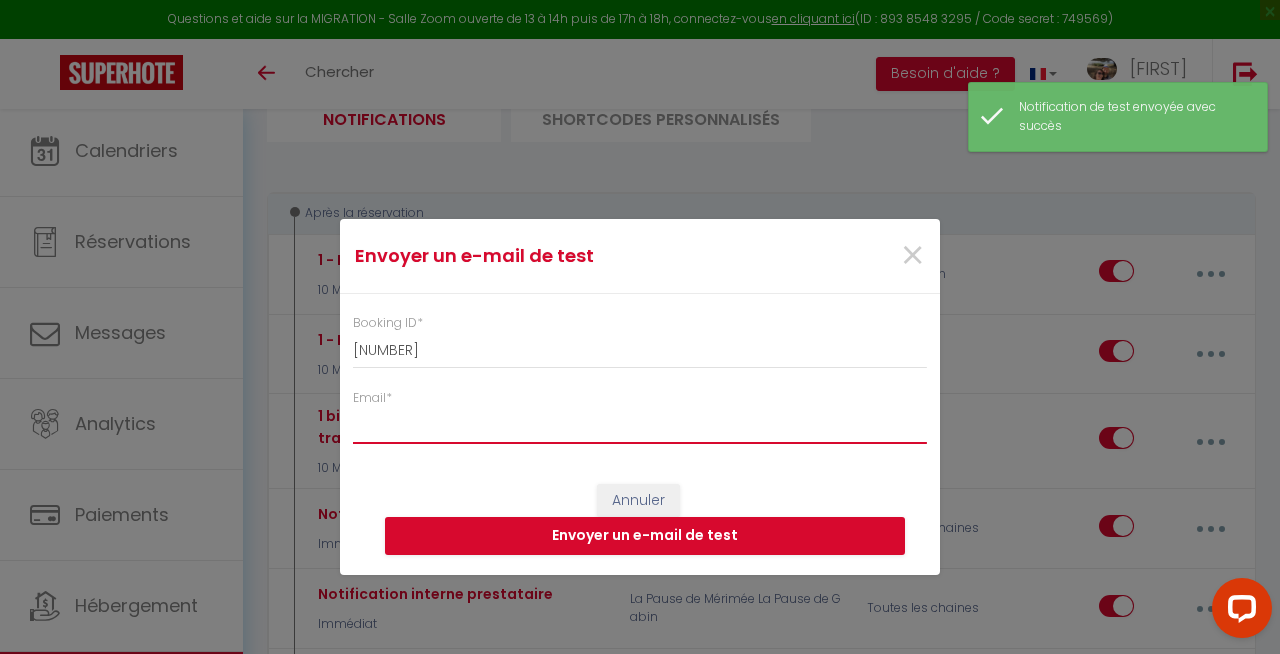 click on "Email
*" at bounding box center (640, 426) 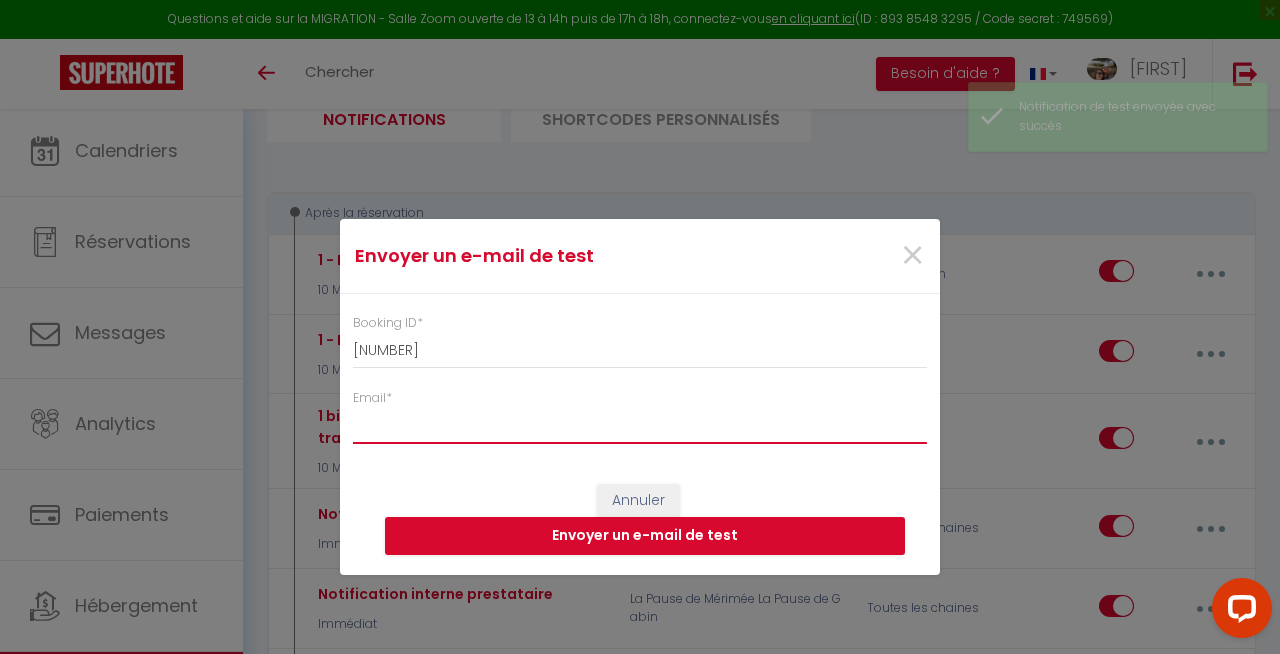 type on "[EMAIL]" 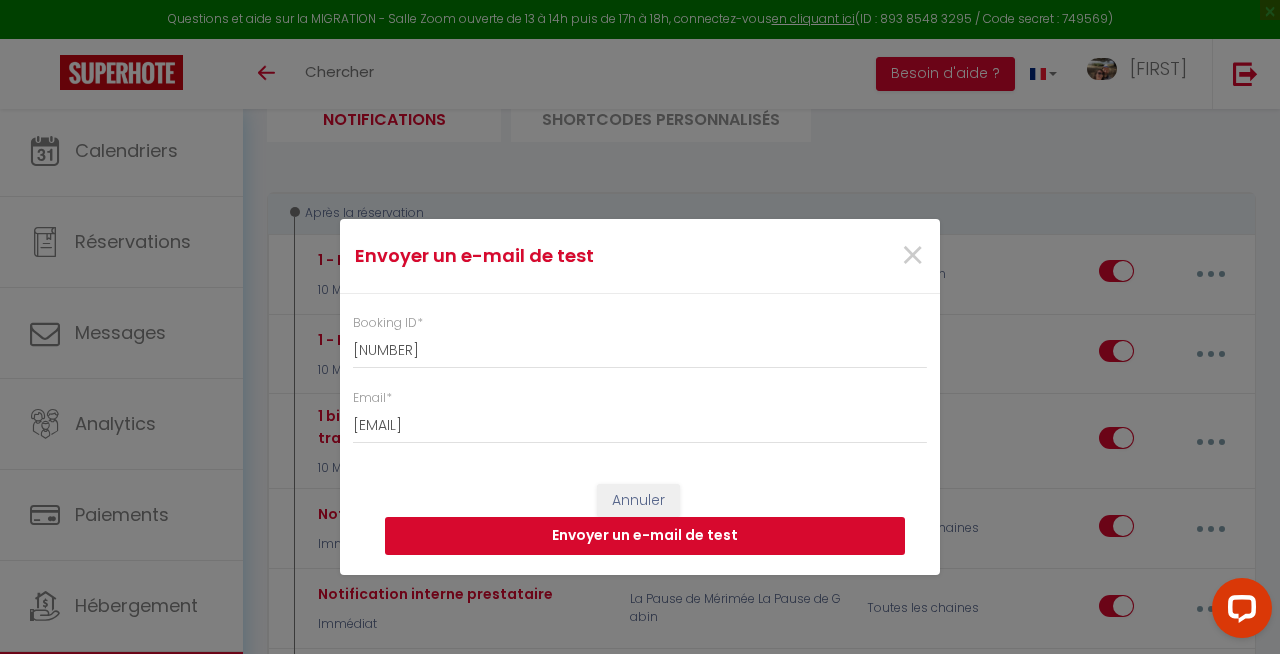 click on "Envoyer un e-mail de test" at bounding box center [645, 536] 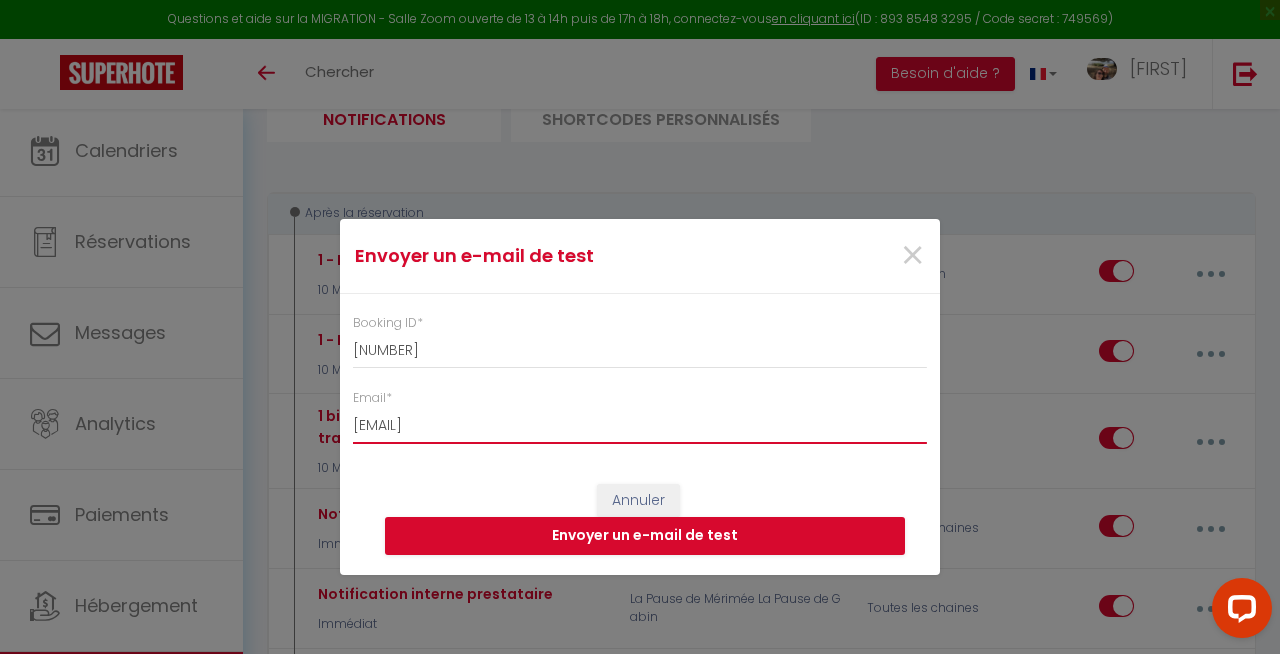 click on "[EMAIL]" at bounding box center (640, 426) 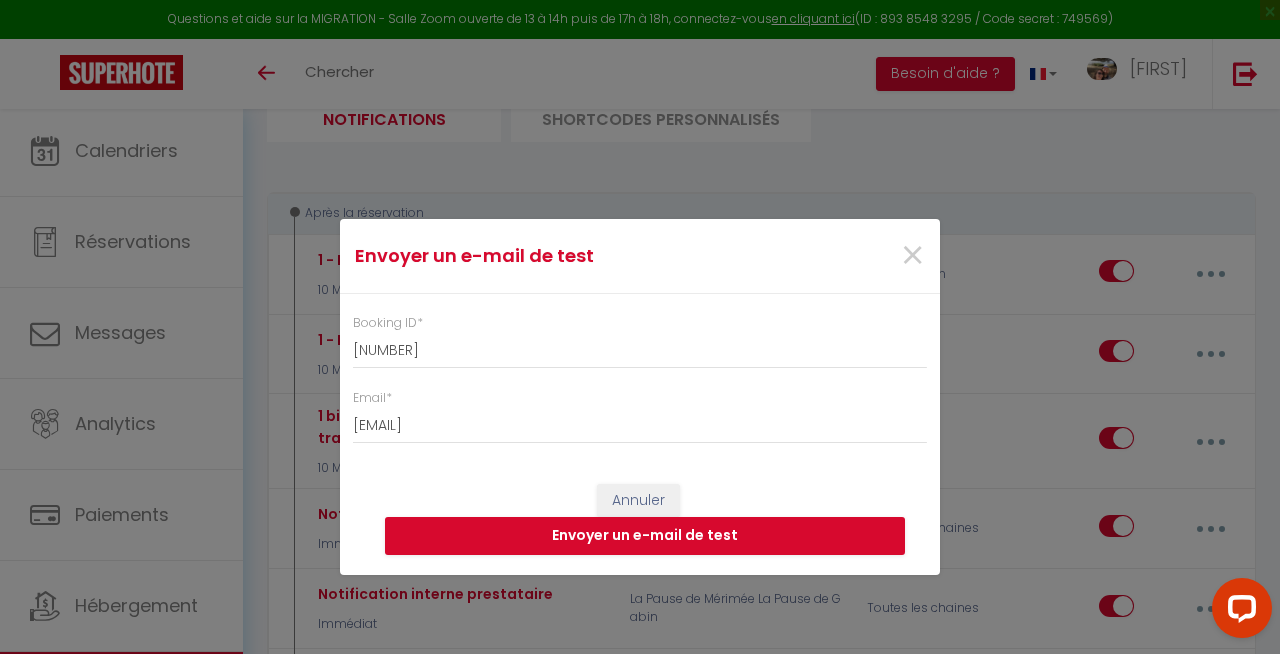 click on "Annuler
Envoyer un e-mail de test" at bounding box center [640, 519] 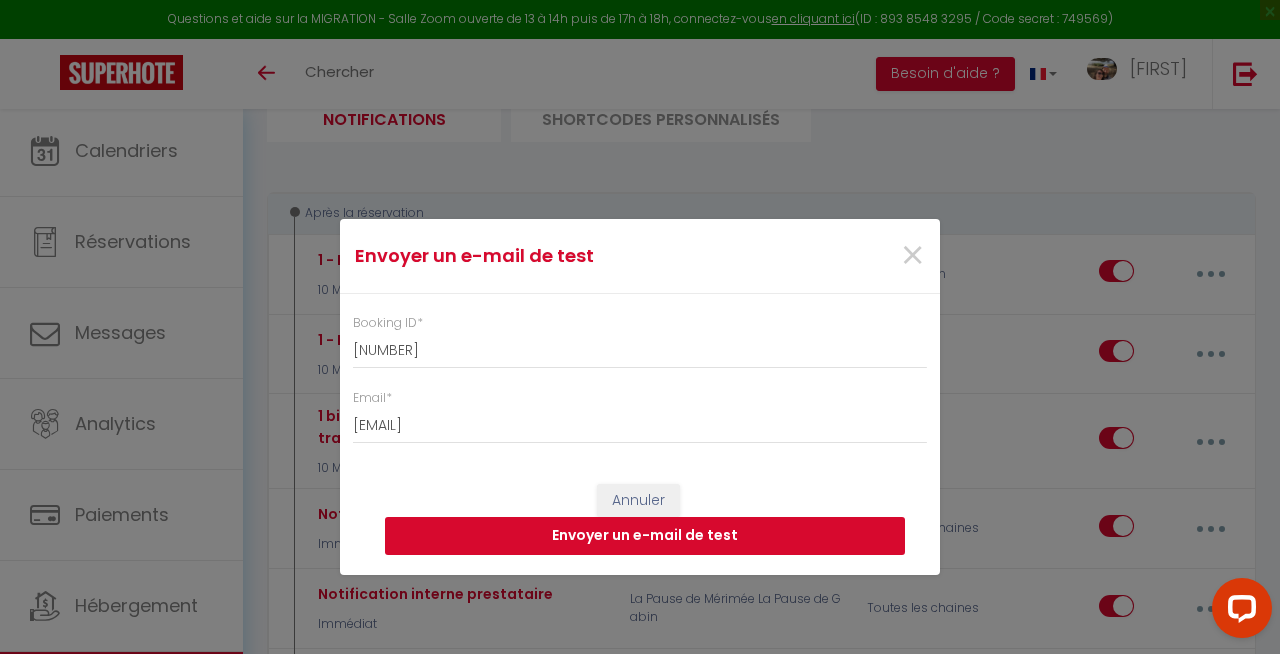 click on "Envoyer un e-mail de test" at bounding box center [645, 536] 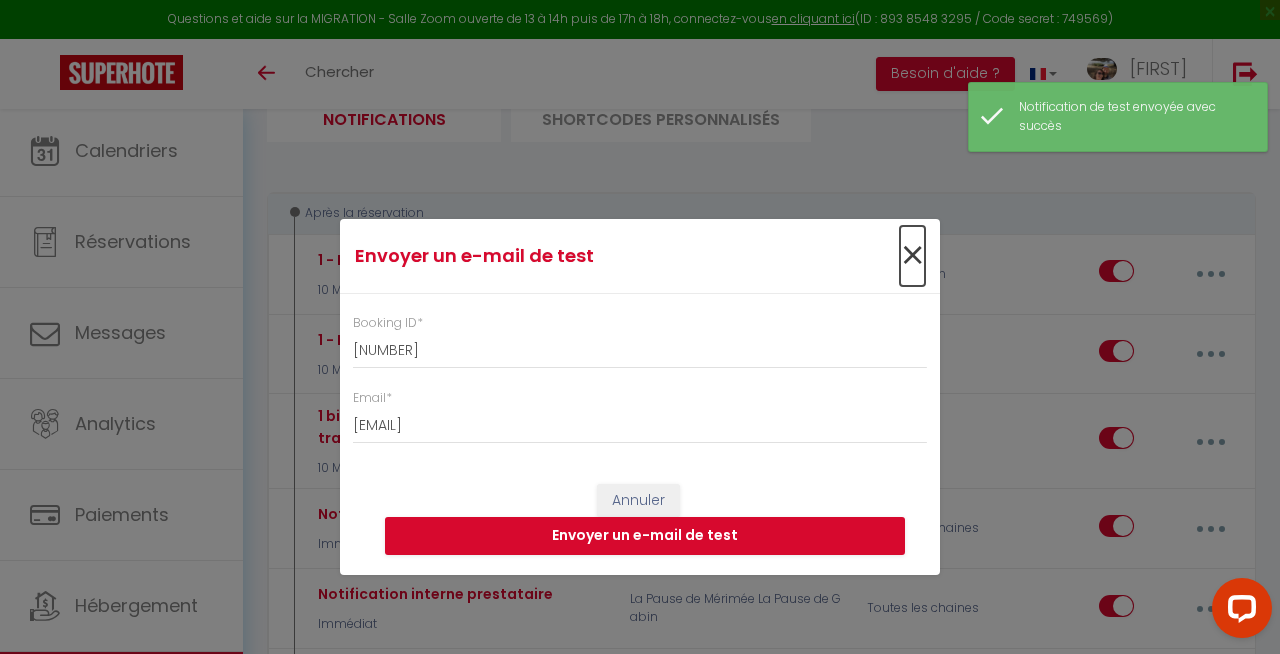 click on "×" at bounding box center (912, 256) 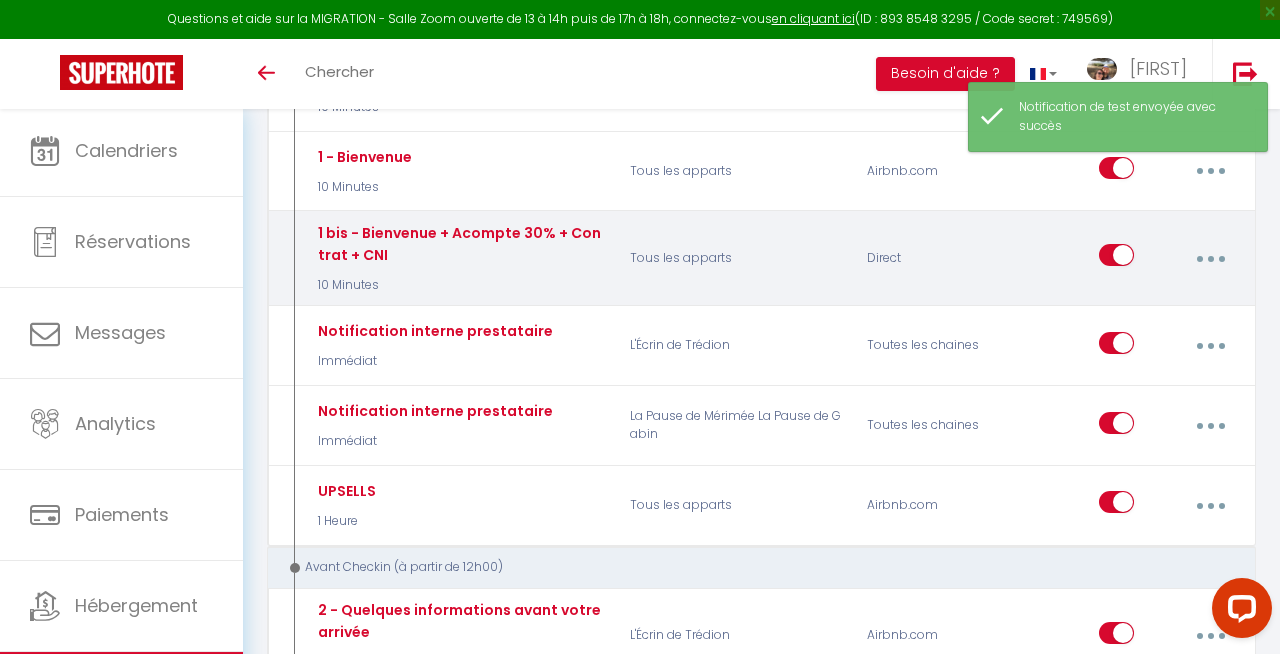scroll, scrollTop: 382, scrollLeft: 0, axis: vertical 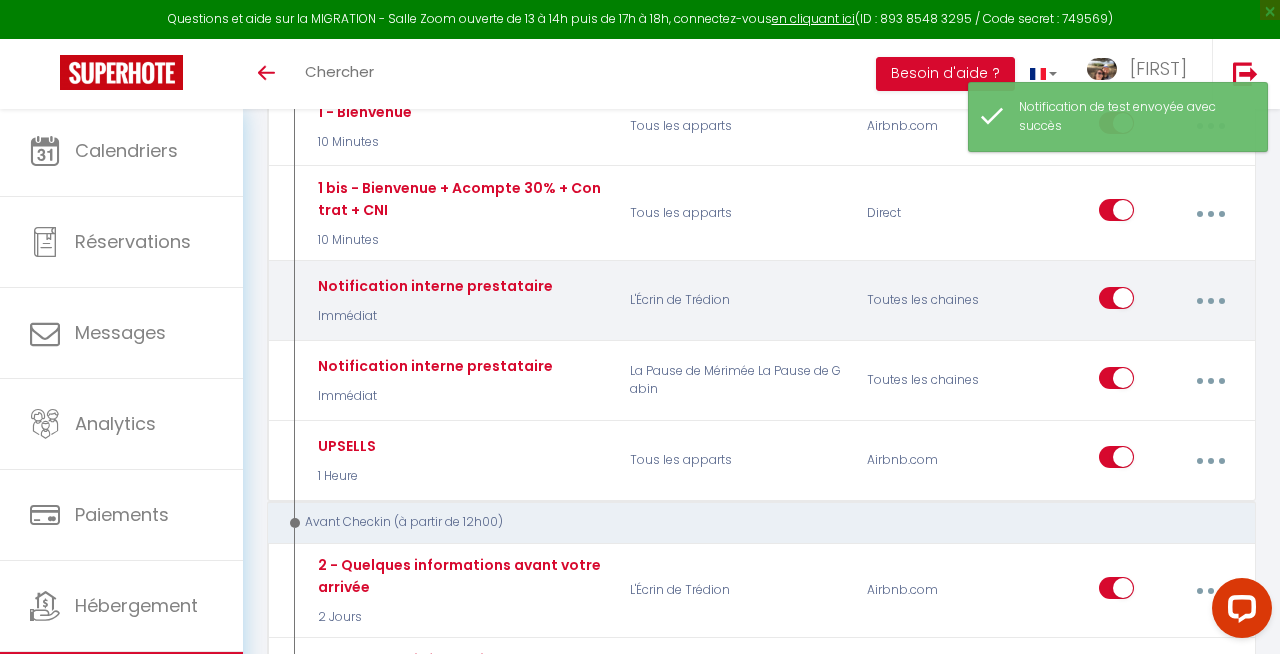 click at bounding box center (1210, 301) 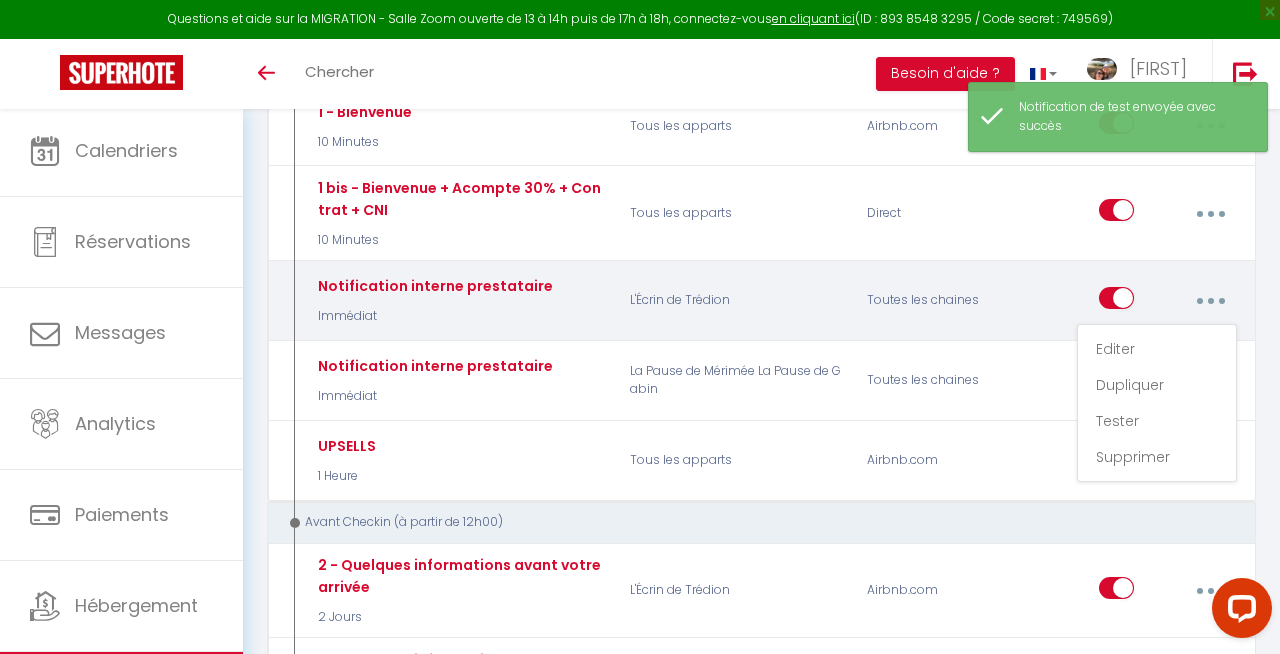 click on "Editer   Dupliquer   Tester   Supprimer" at bounding box center (1132, 301) 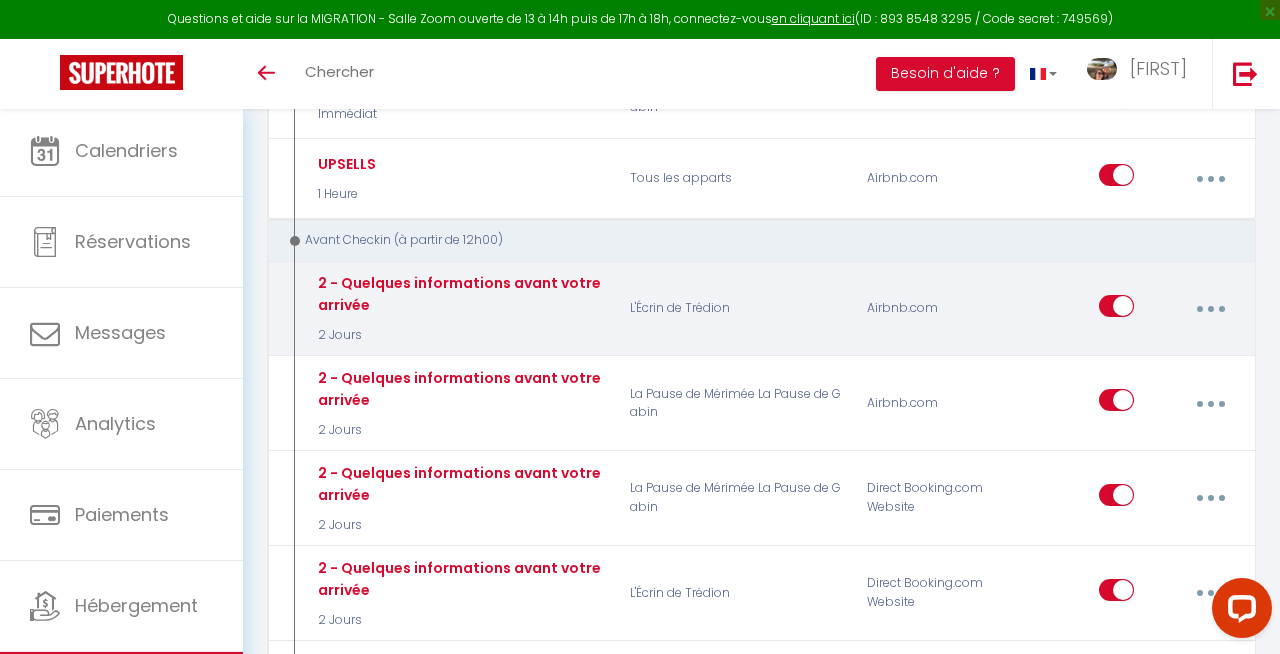 scroll, scrollTop: 666, scrollLeft: 0, axis: vertical 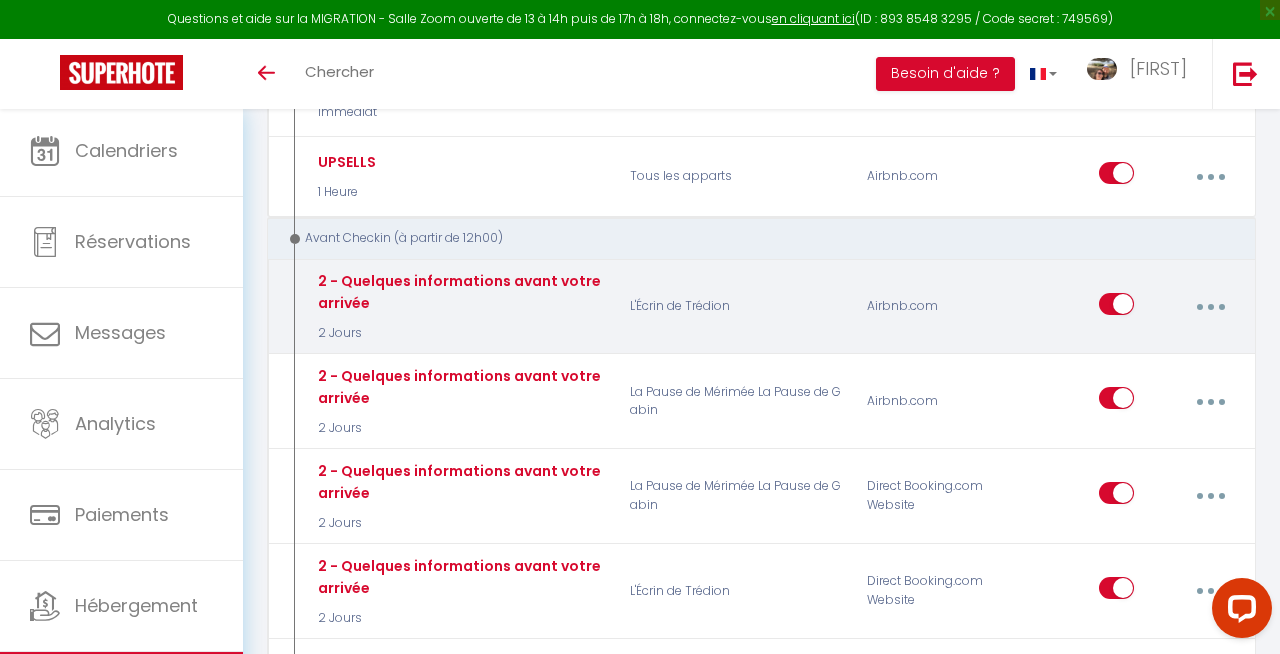 click at bounding box center [1210, 307] 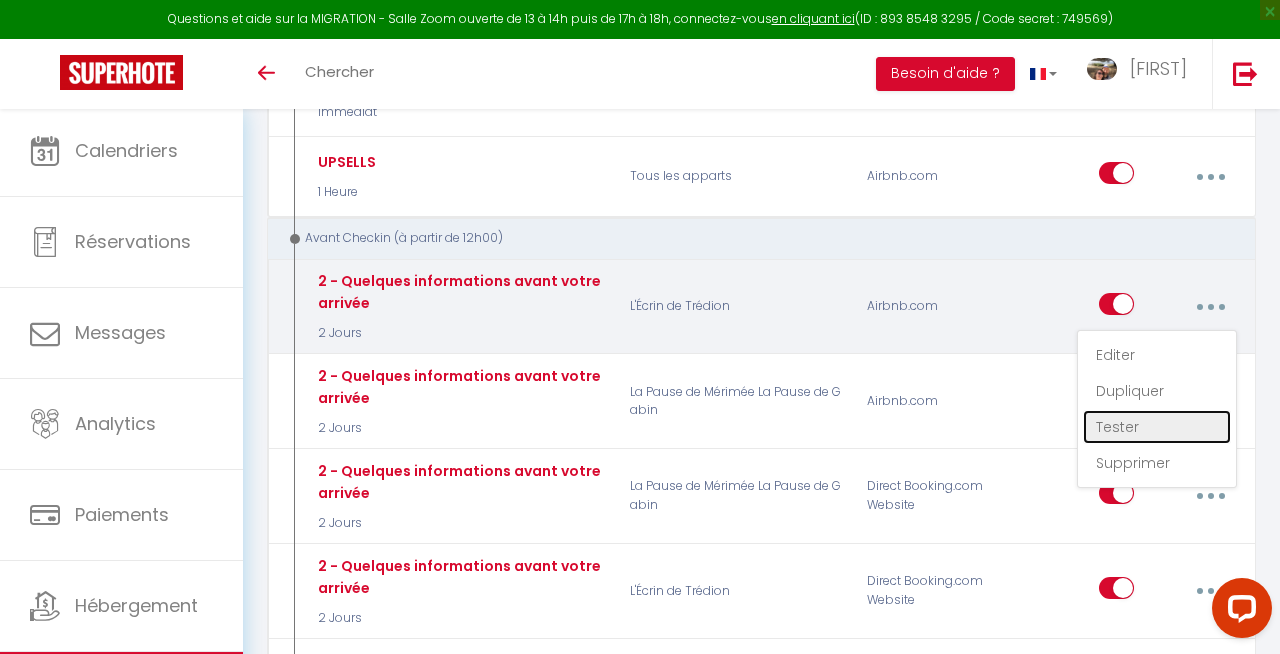 click on "Tester" at bounding box center (1157, 427) 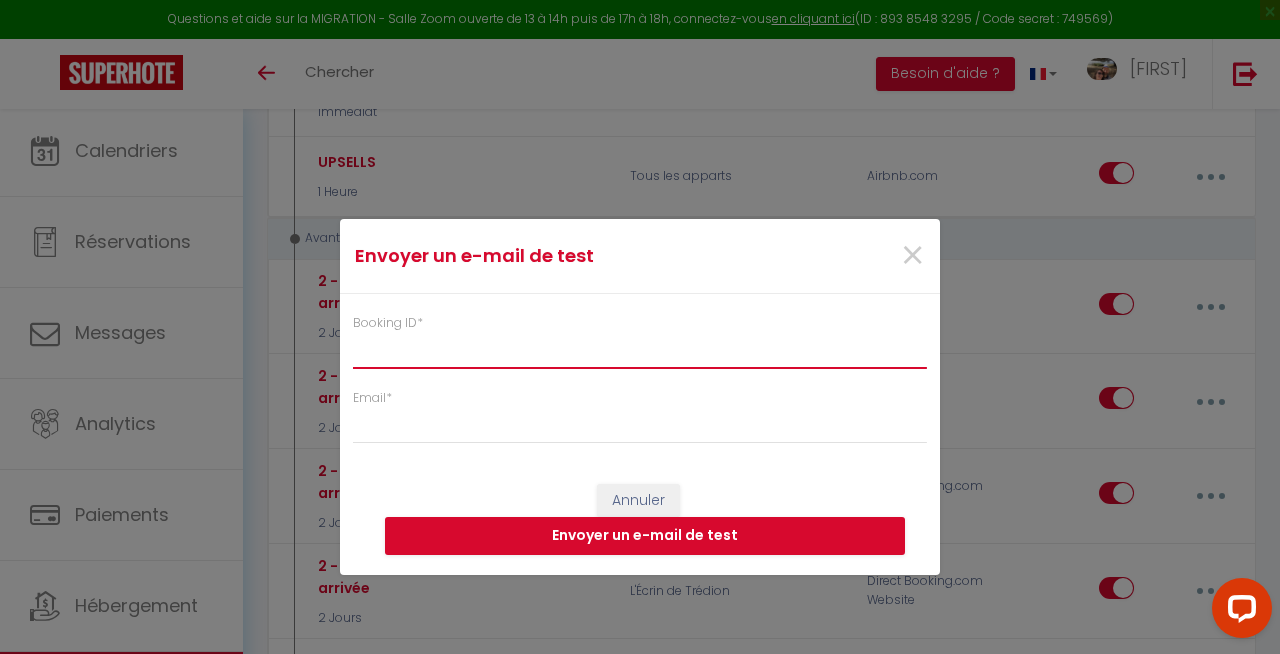 click on "Booking ID
*" at bounding box center (640, 351) 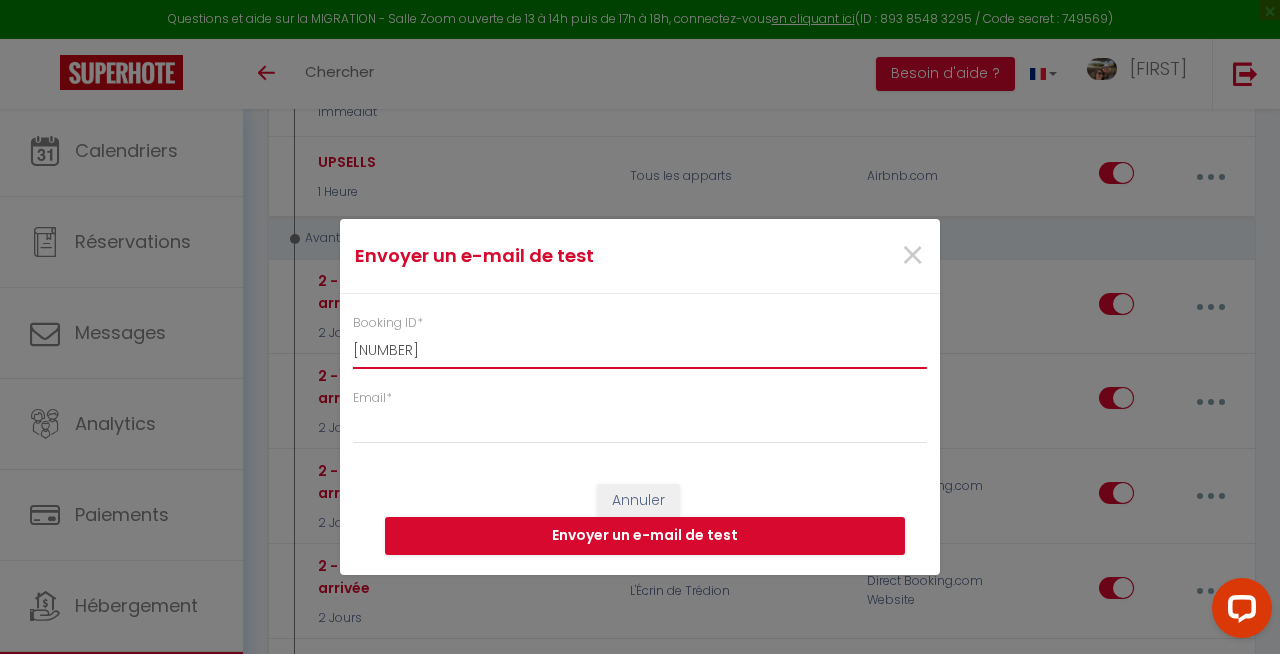 type on "[NUMBER]" 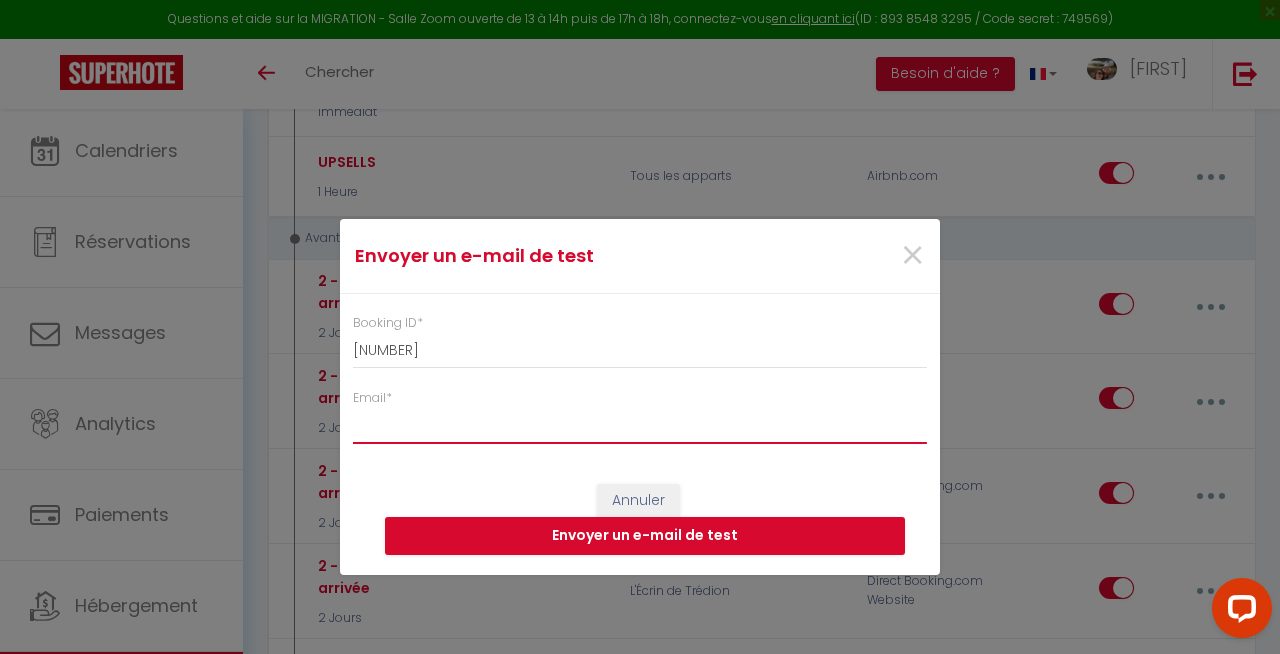 click on "Email
*" at bounding box center [640, 426] 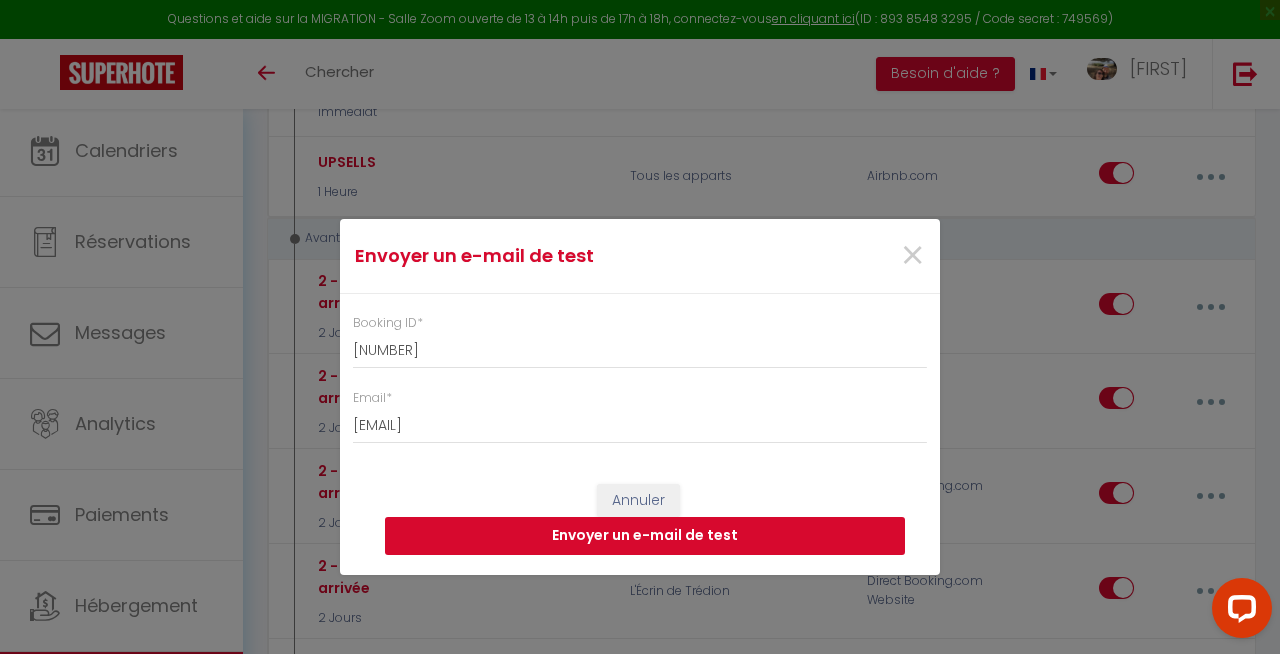 click on "Envoyer un e-mail de test" at bounding box center [645, 536] 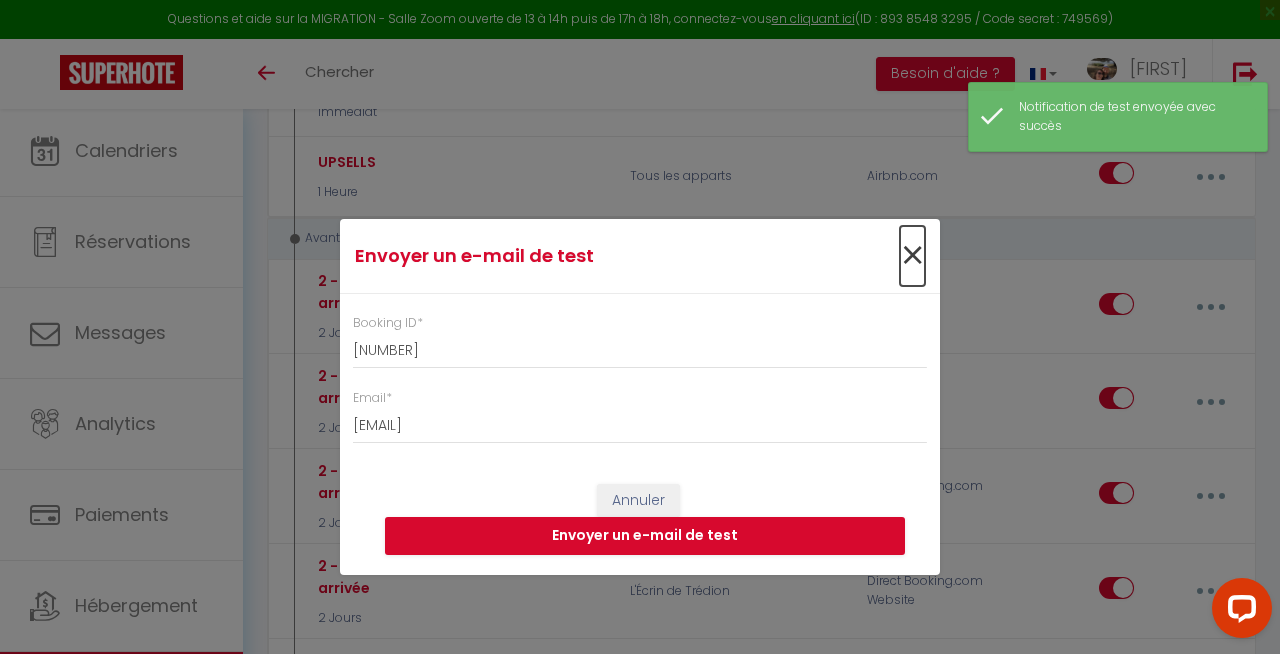 click on "×" at bounding box center (912, 256) 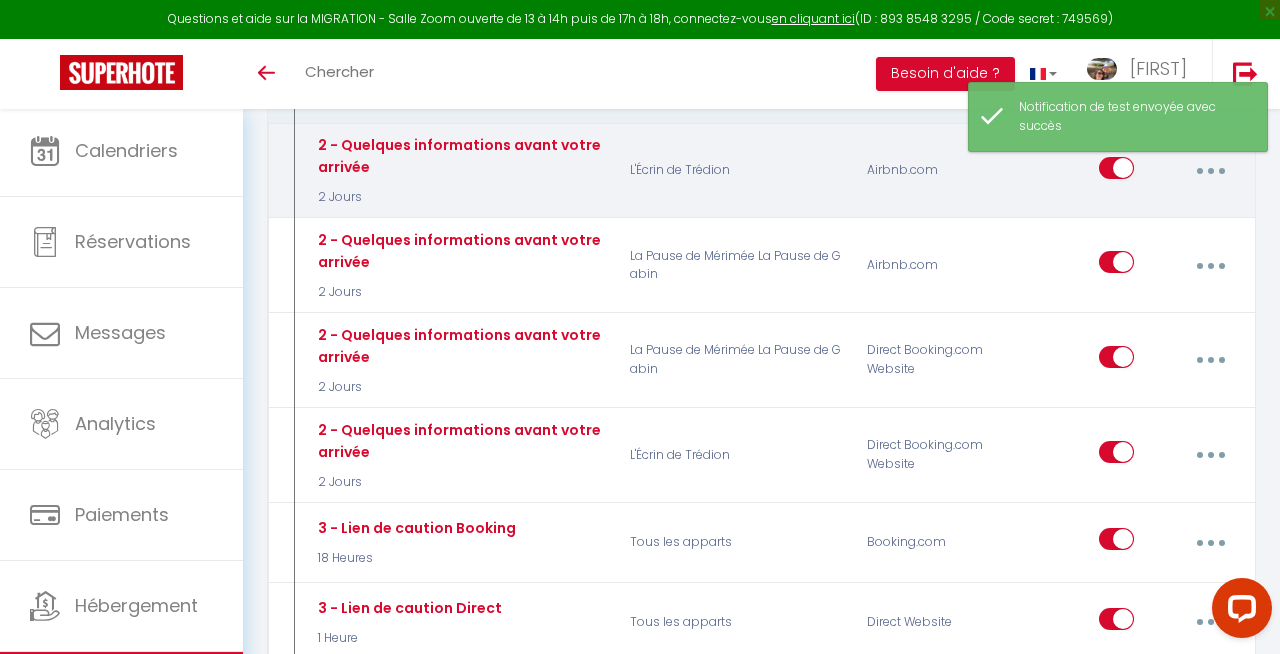 scroll, scrollTop: 807, scrollLeft: 0, axis: vertical 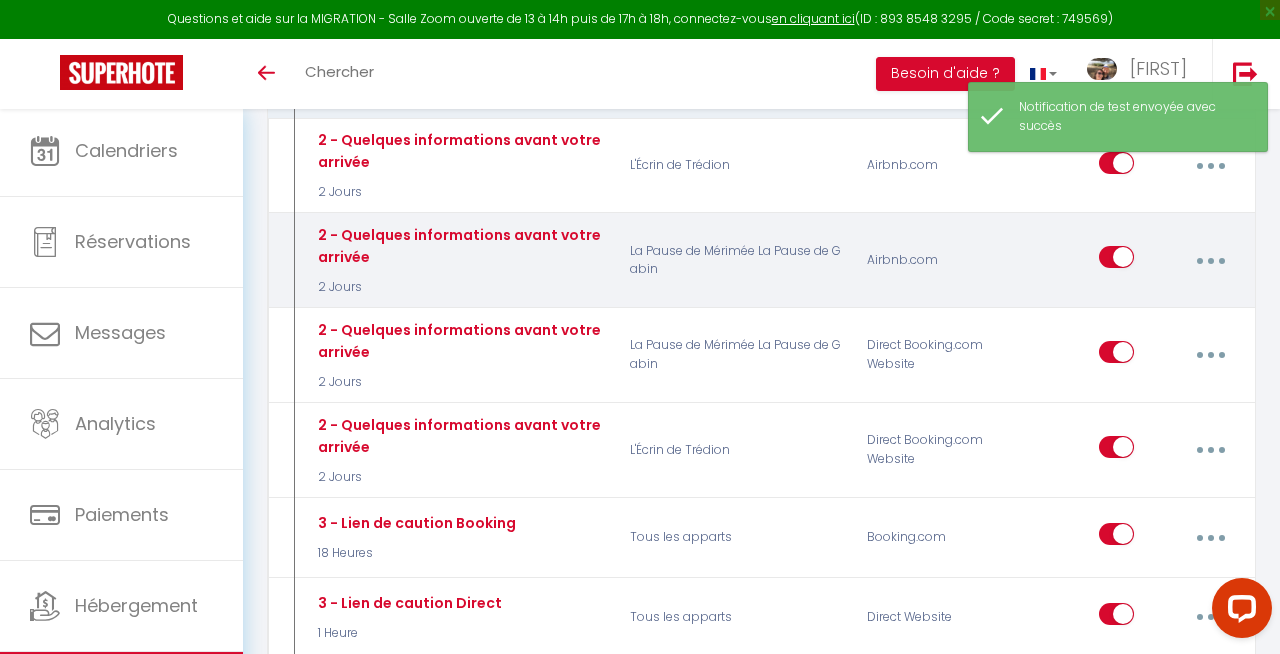 click at bounding box center (1210, 260) 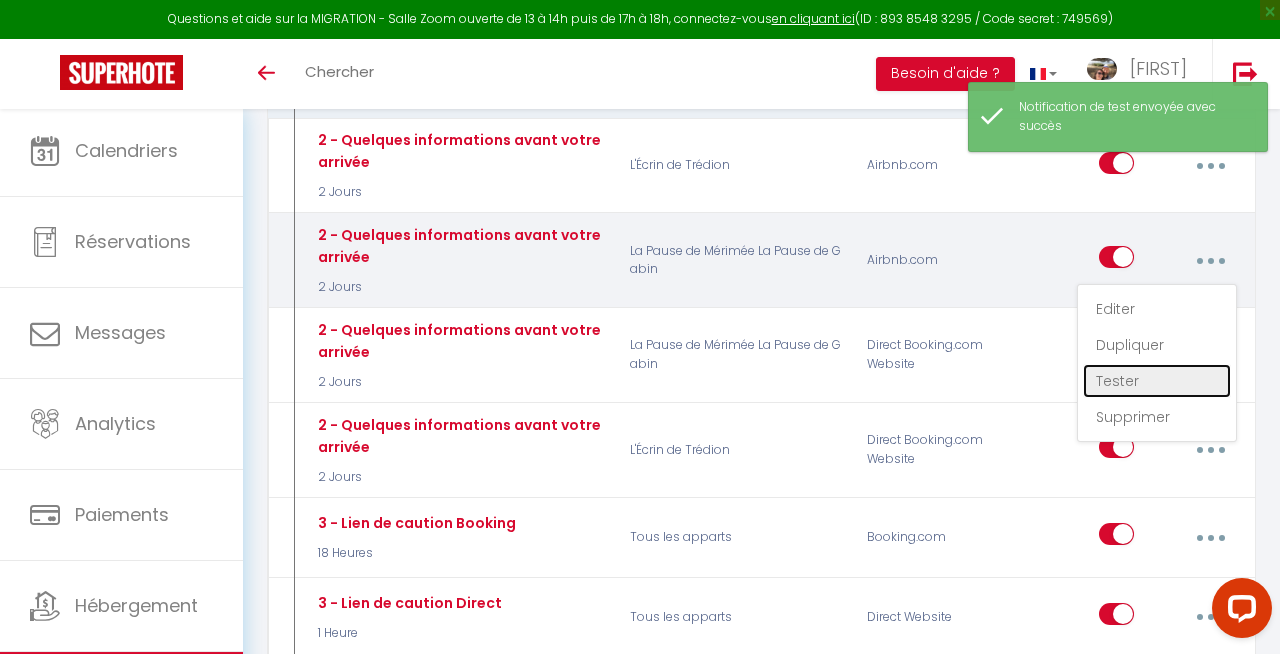 click on "Tester" at bounding box center [1157, 381] 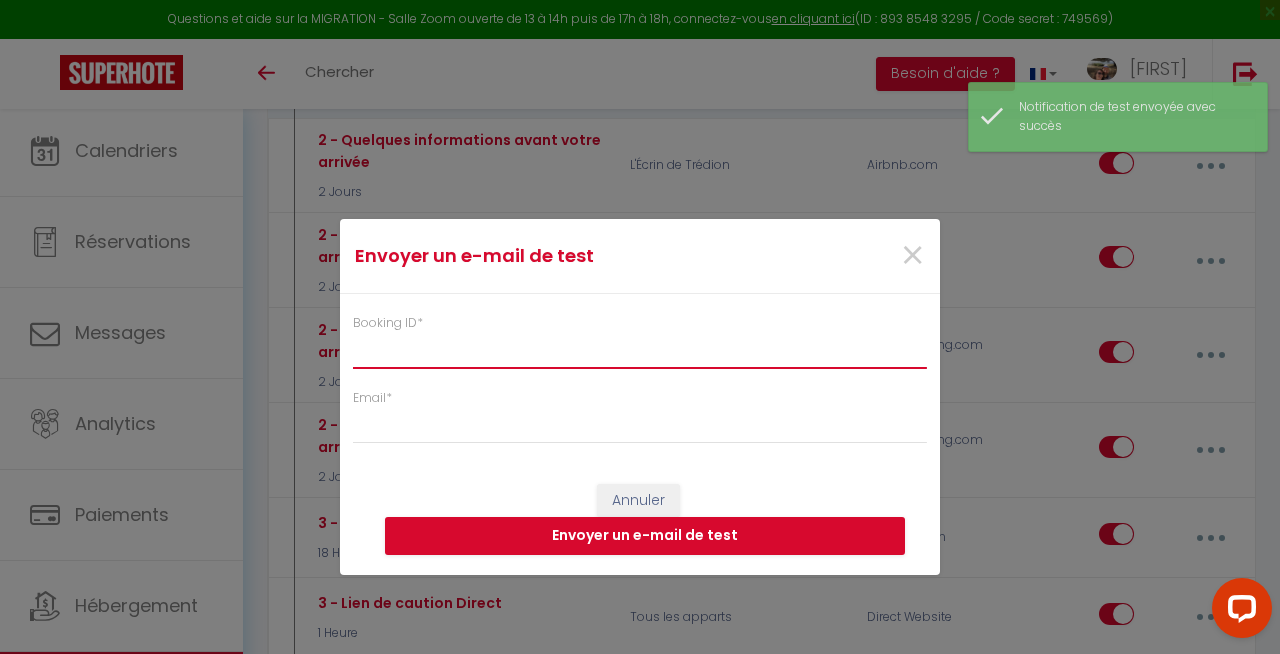 click on "Booking ID
*" at bounding box center (640, 351) 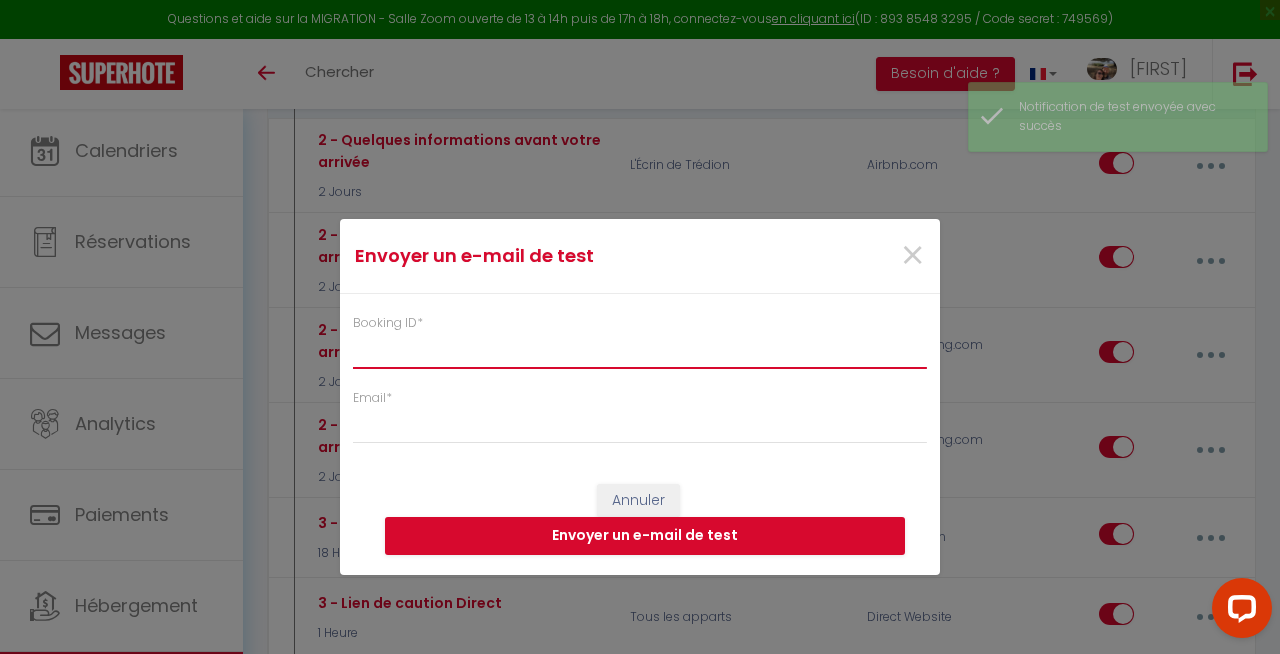 paste on "[NUMBER]" 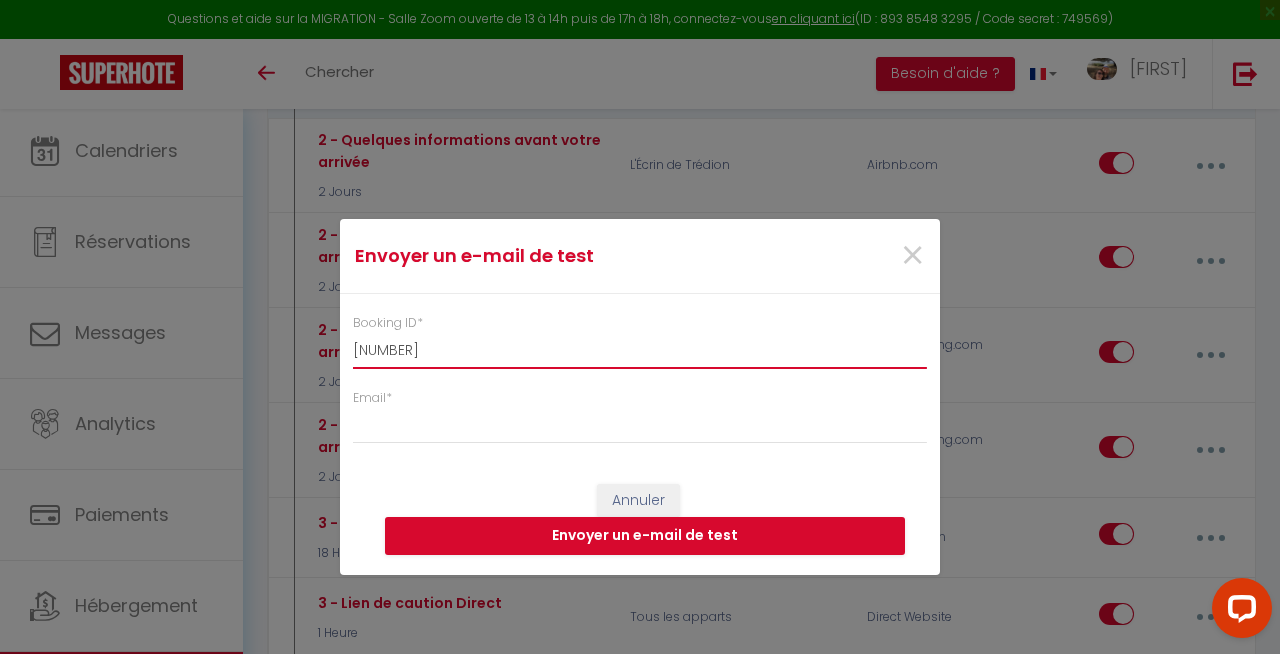 type on "[NUMBER]" 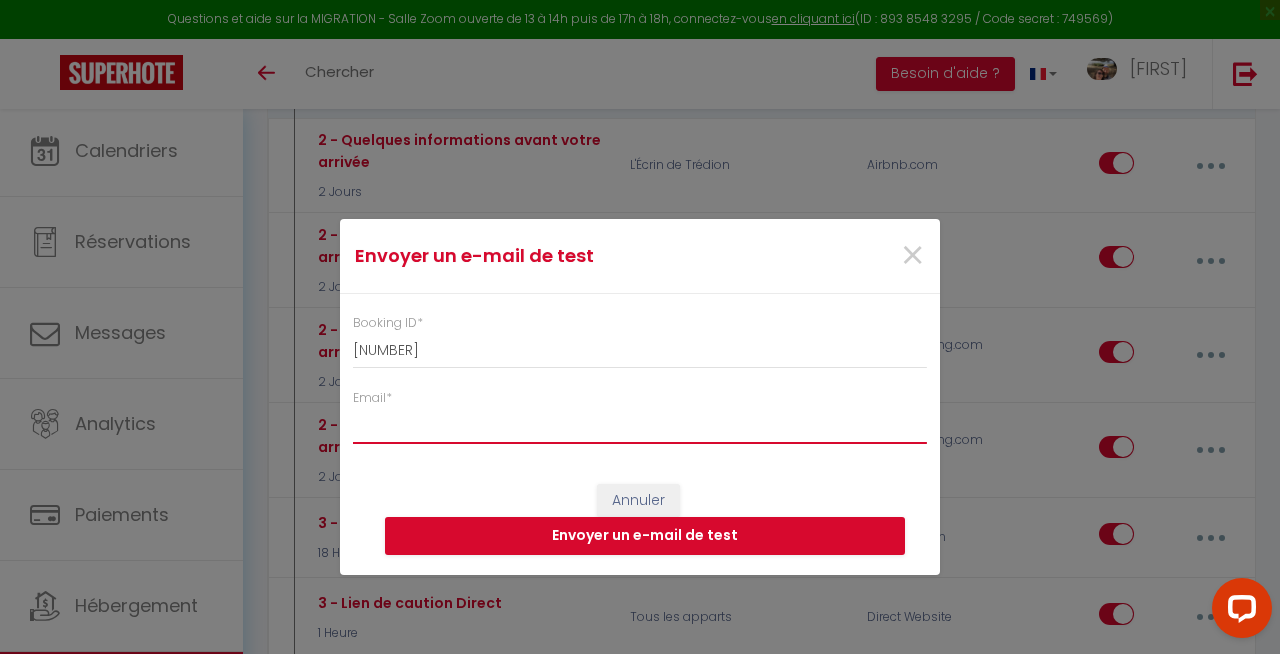 click on "Email
*" at bounding box center (640, 426) 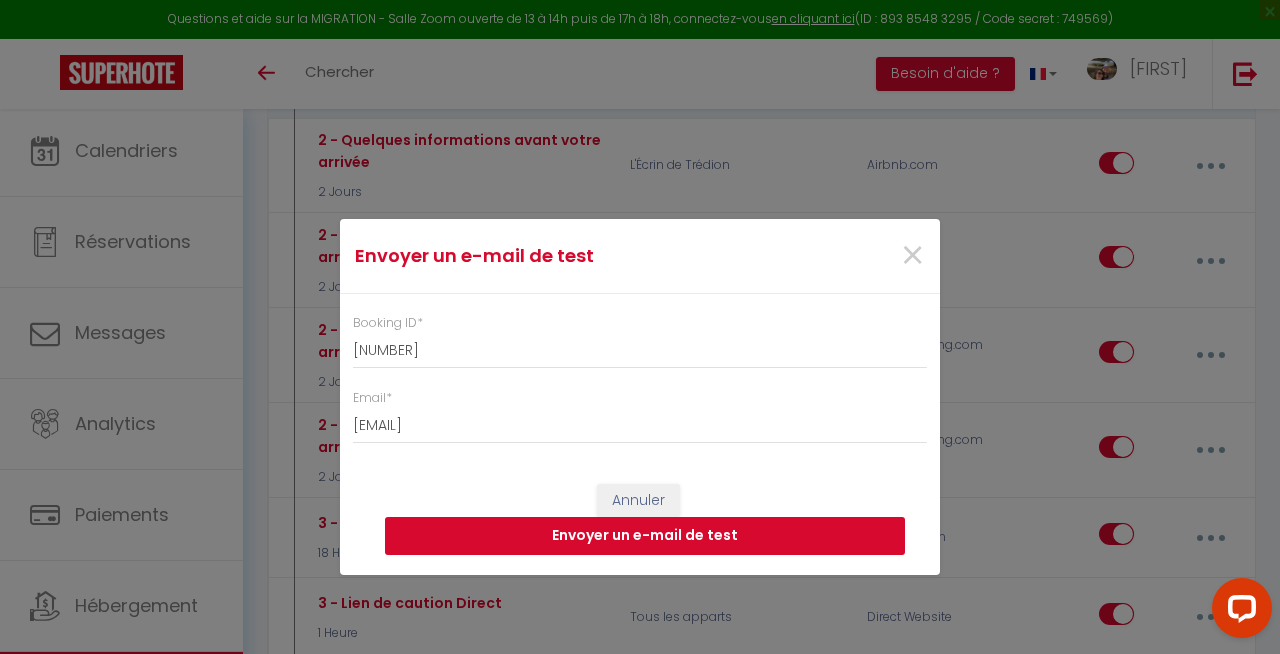 click on "Envoyer un e-mail de test" at bounding box center [645, 536] 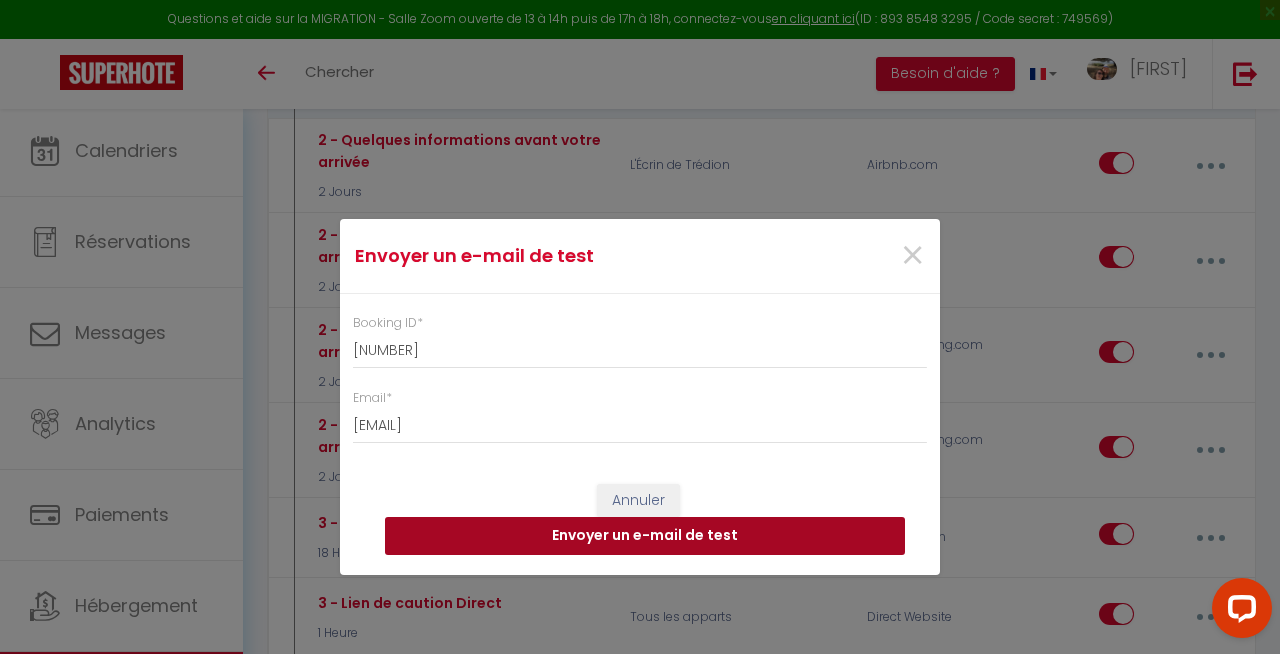 click on "Envoyer un e-mail de test" at bounding box center [645, 536] 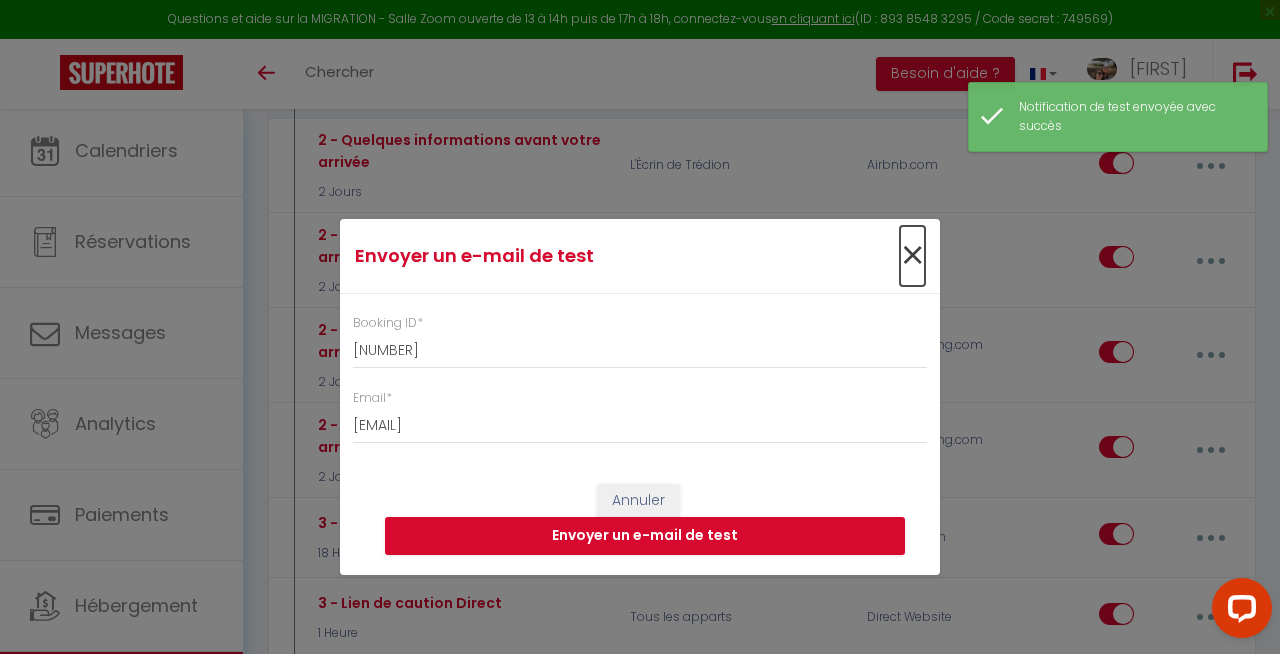 click on "×" at bounding box center [912, 256] 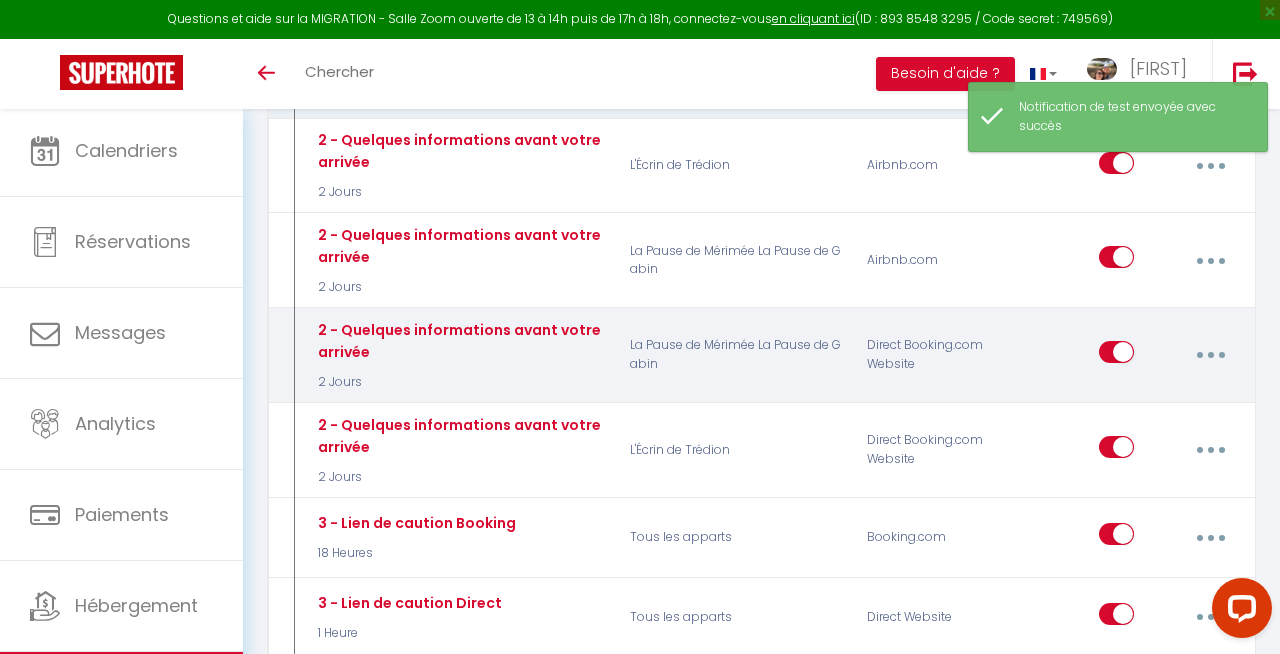 click at bounding box center [1210, 355] 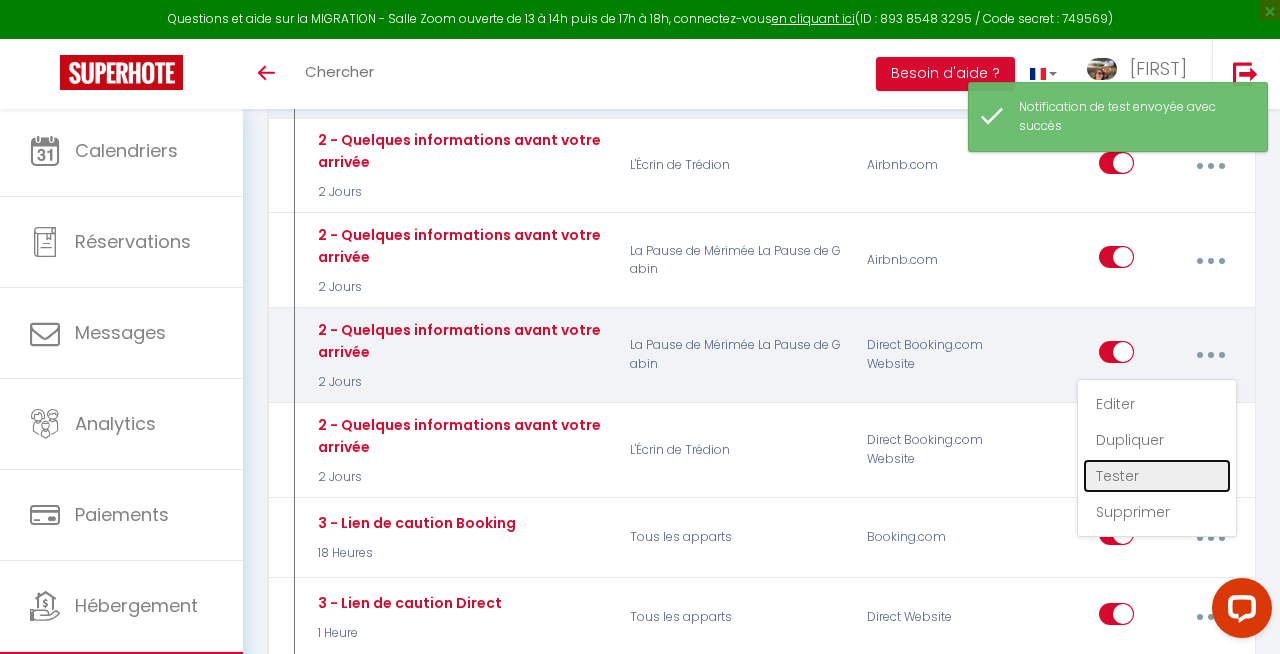 click on "Tester" at bounding box center (1157, 476) 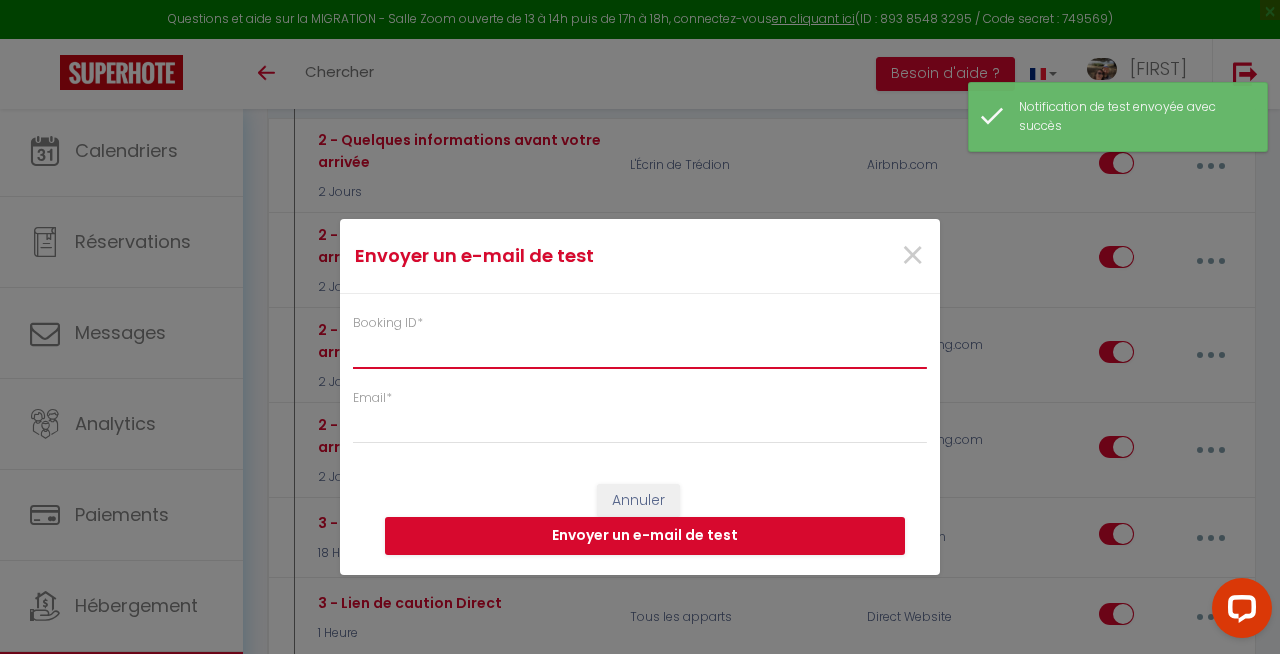click on "Booking ID
*" at bounding box center (640, 351) 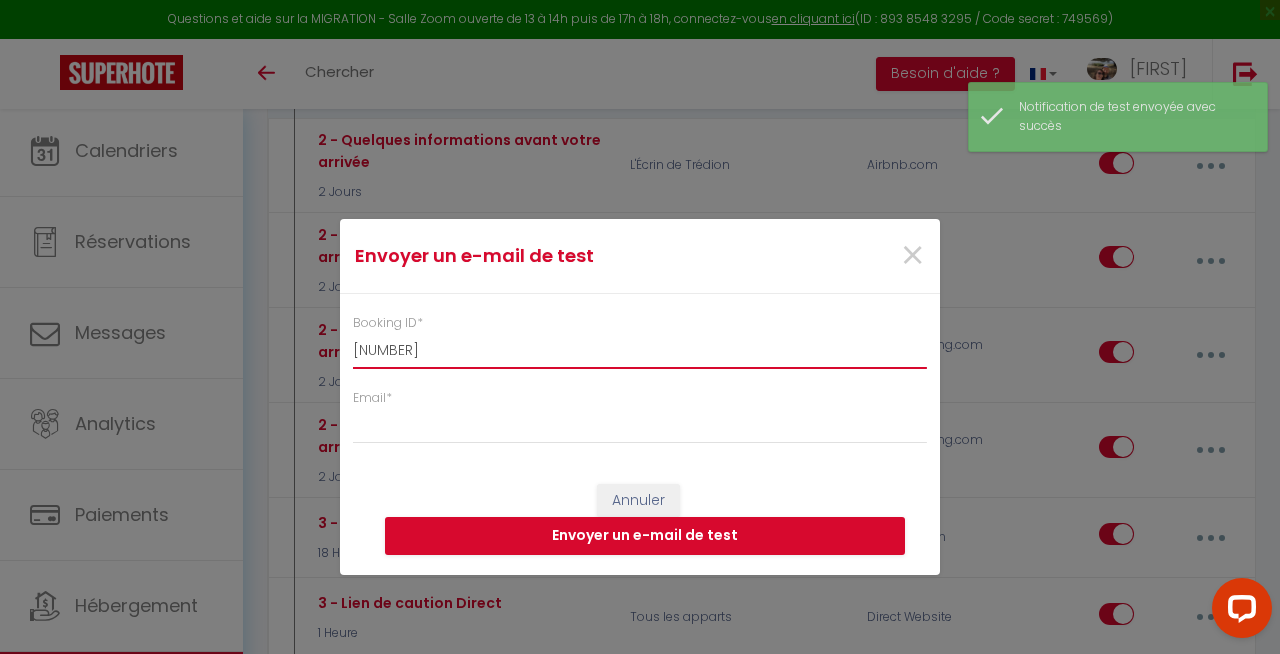 type on "[NUMBER]" 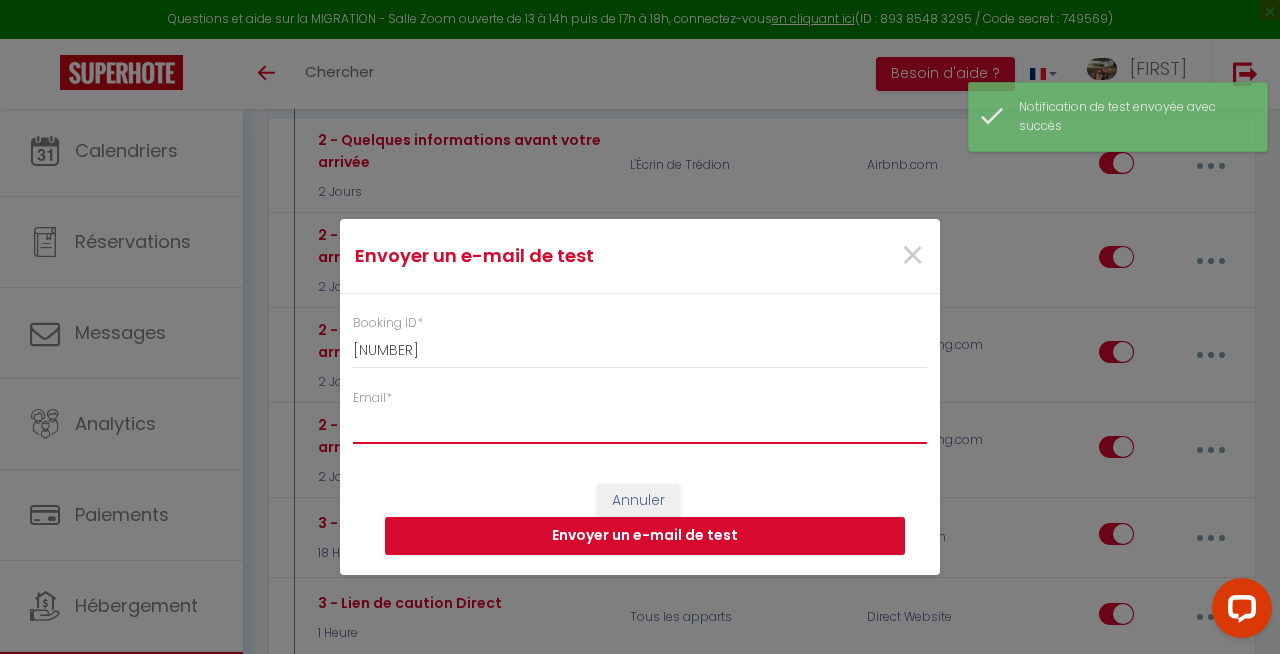 click on "Email
*" at bounding box center [640, 426] 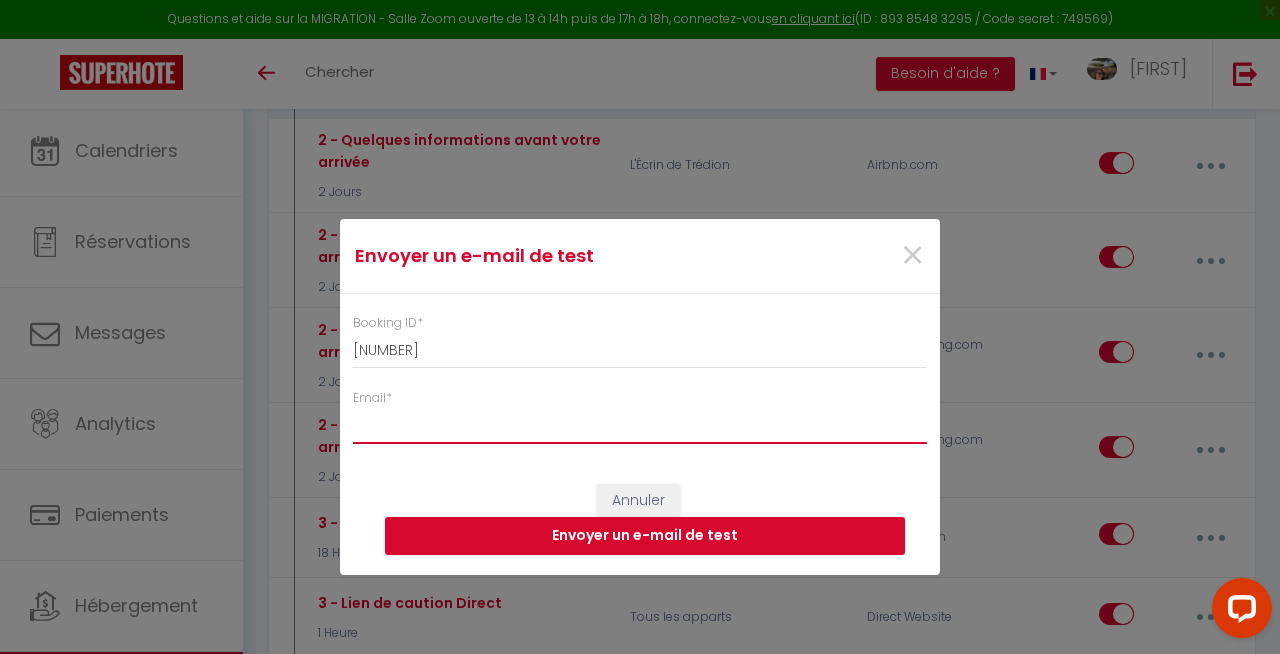type on "[EMAIL]" 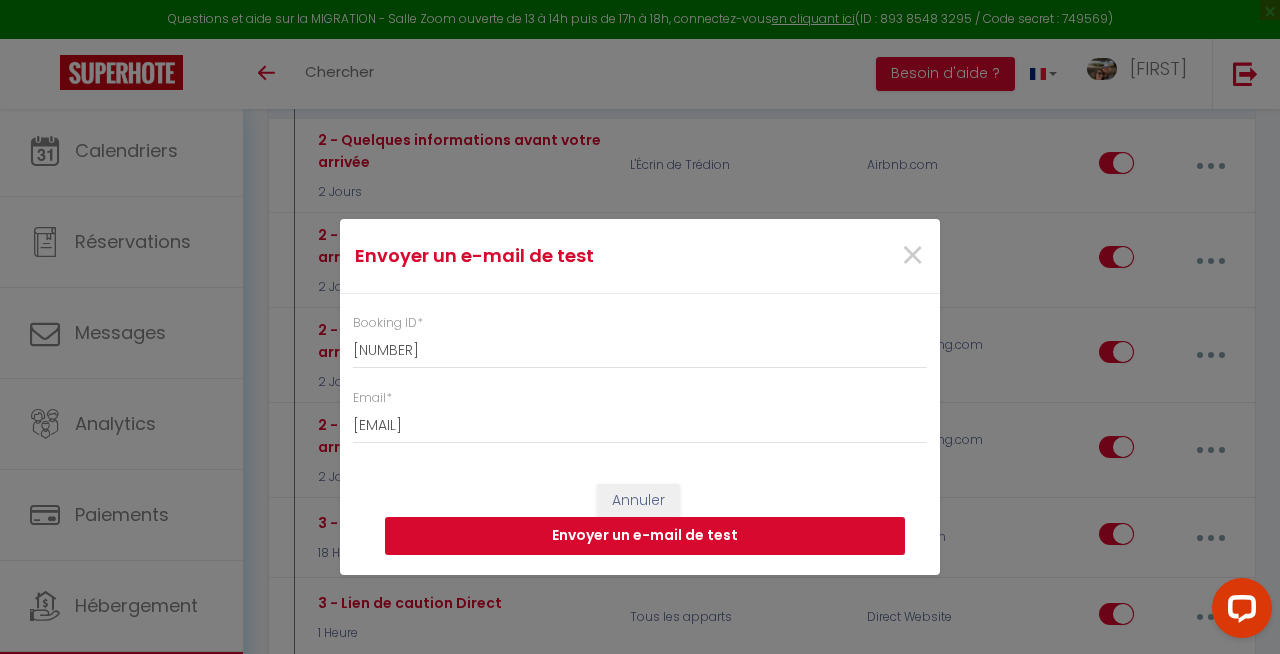 click on "Envoyer un e-mail de test" at bounding box center [645, 536] 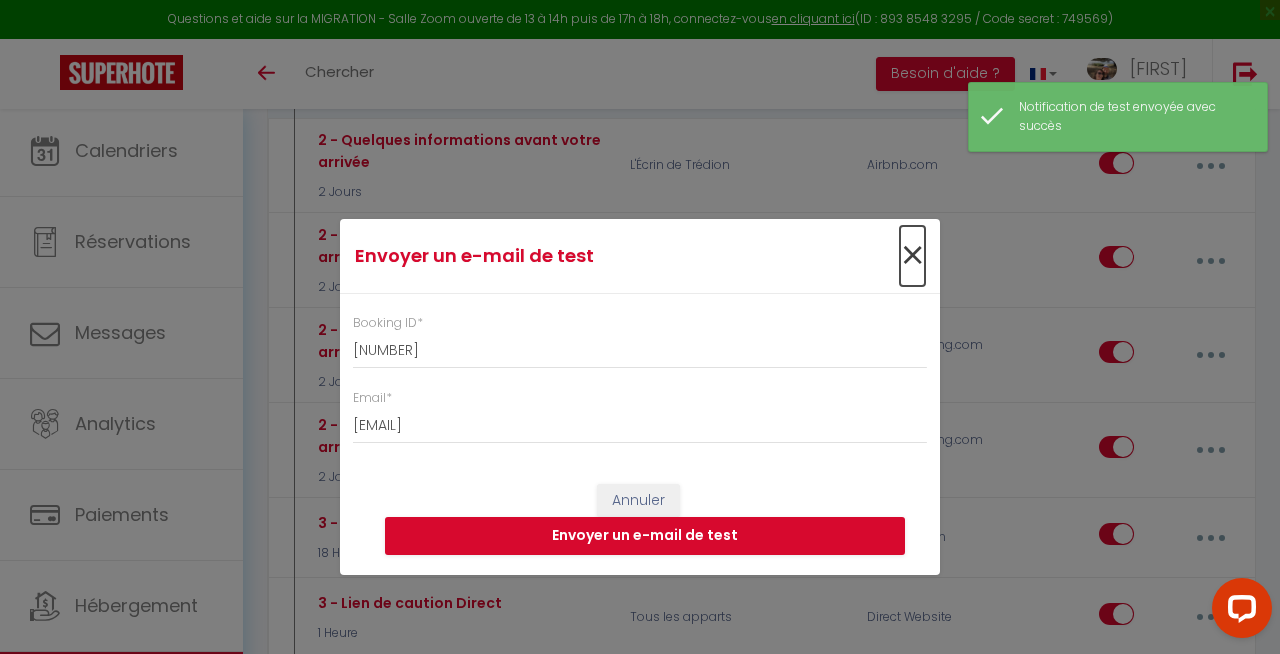 click on "×" at bounding box center [912, 256] 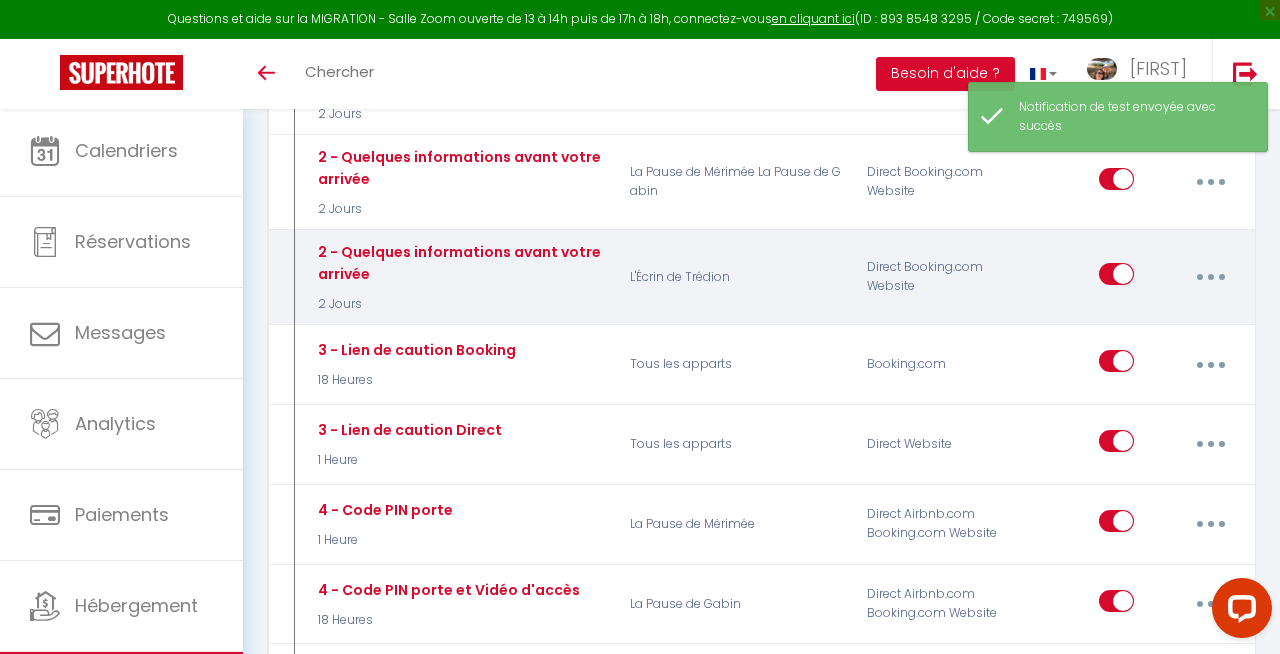 scroll, scrollTop: 991, scrollLeft: 0, axis: vertical 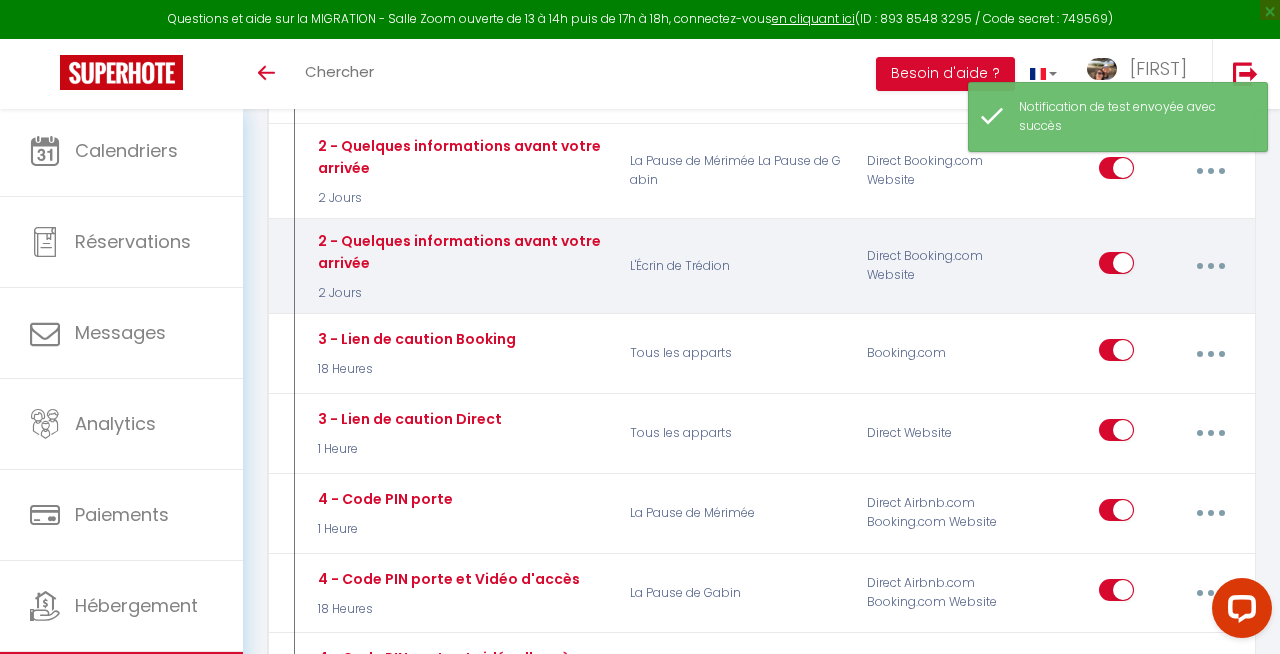 click at bounding box center (1210, 266) 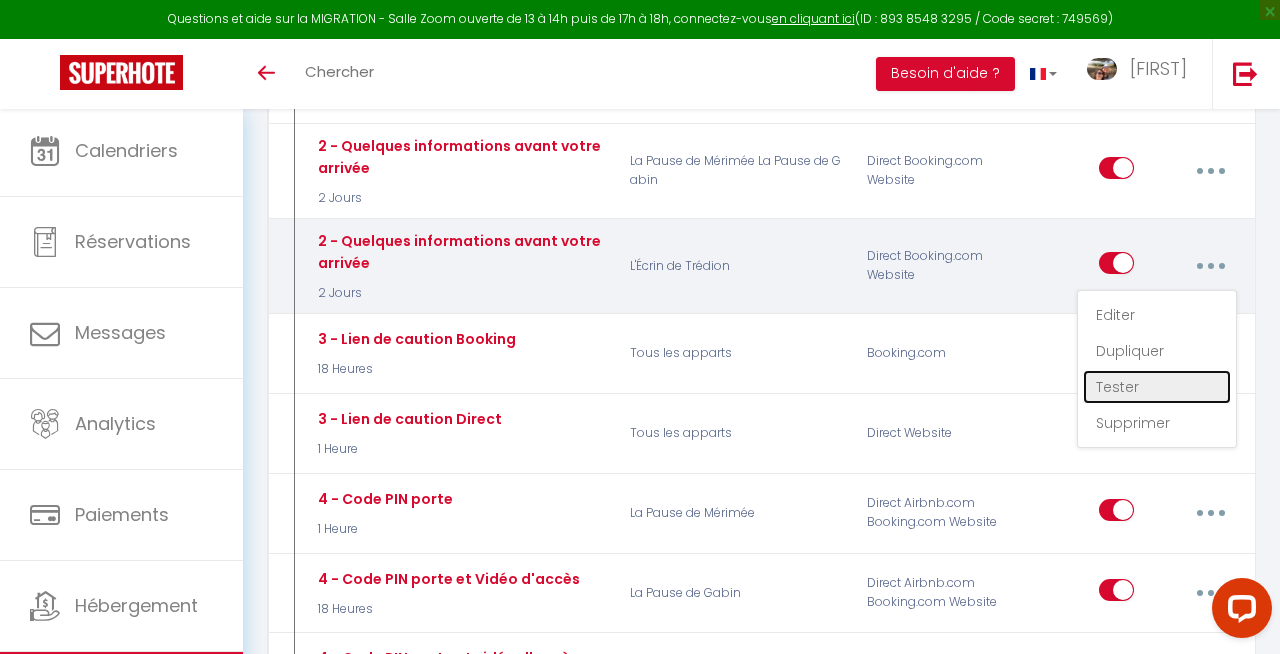 click on "Tester" at bounding box center (1157, 387) 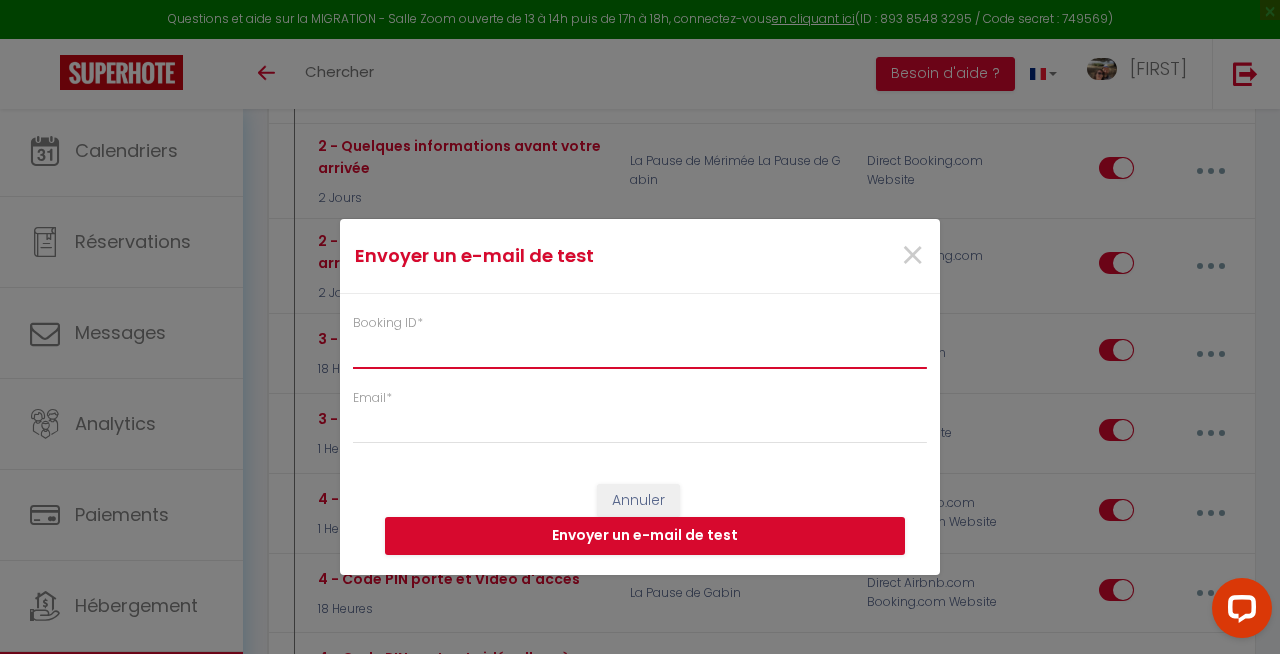 click on "Booking ID
*" at bounding box center [640, 351] 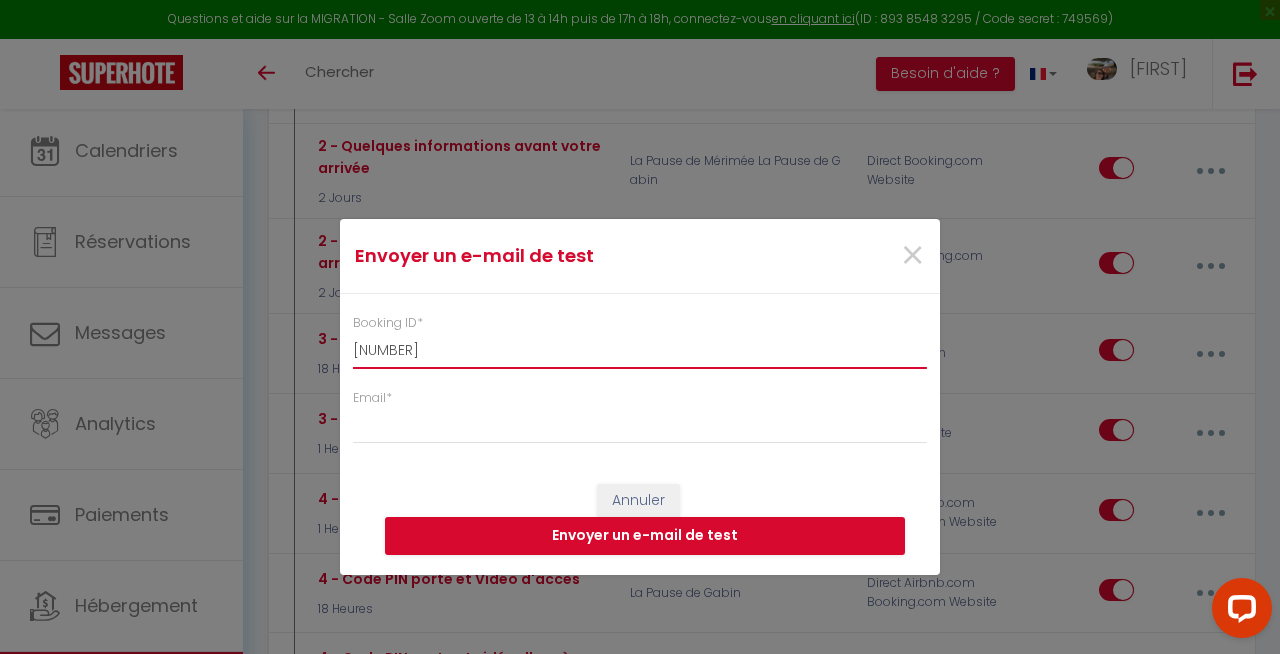 type on "[NUMBER]" 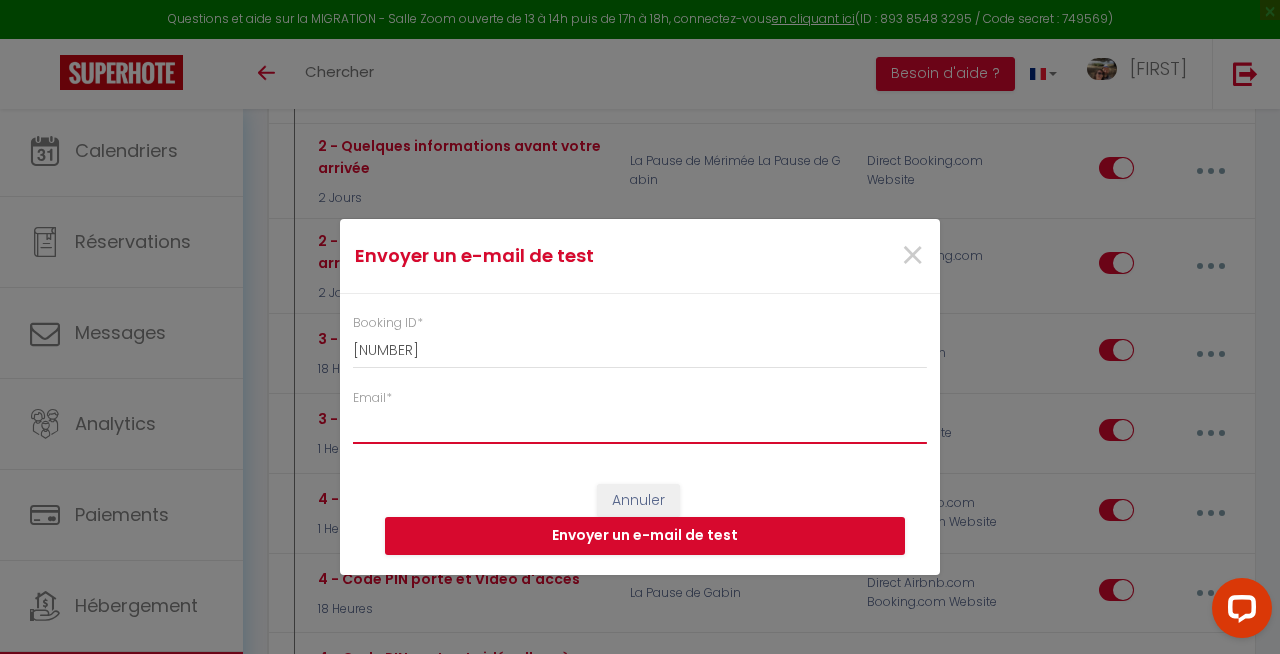 click on "Email
*" at bounding box center [640, 426] 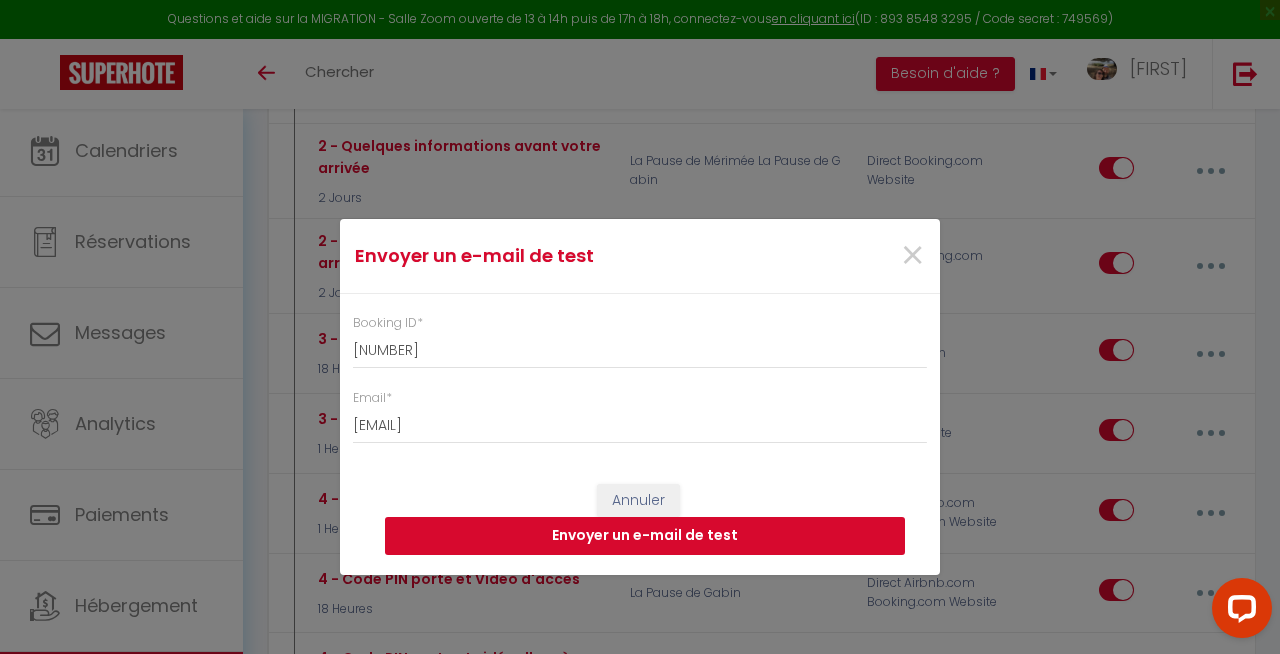 click on "Envoyer un e-mail de test" at bounding box center [645, 536] 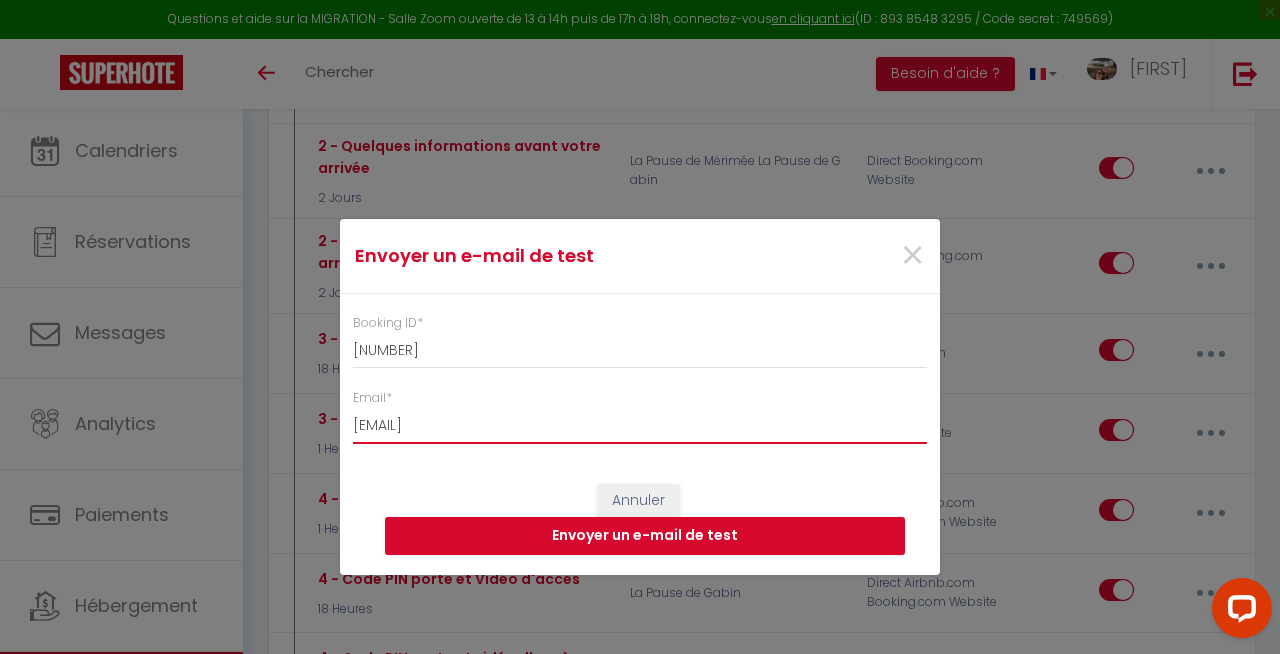 click on "[EMAIL]" at bounding box center (640, 426) 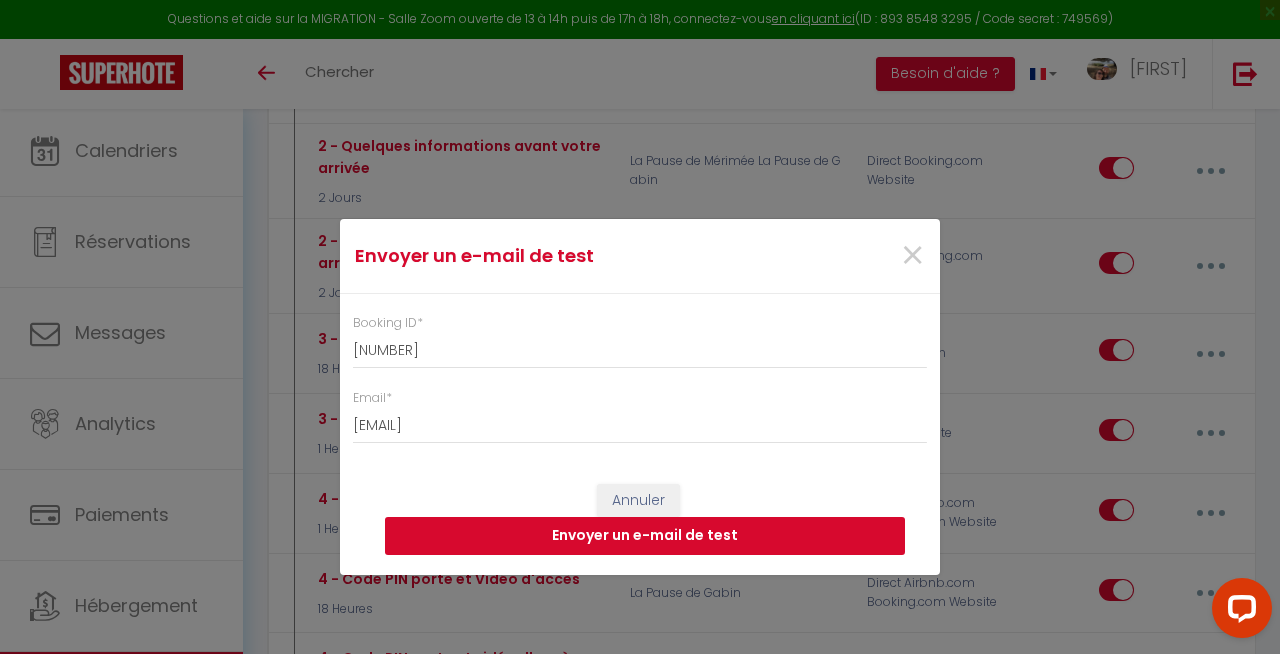 click on "Envoyer un e-mail de test" at bounding box center (645, 536) 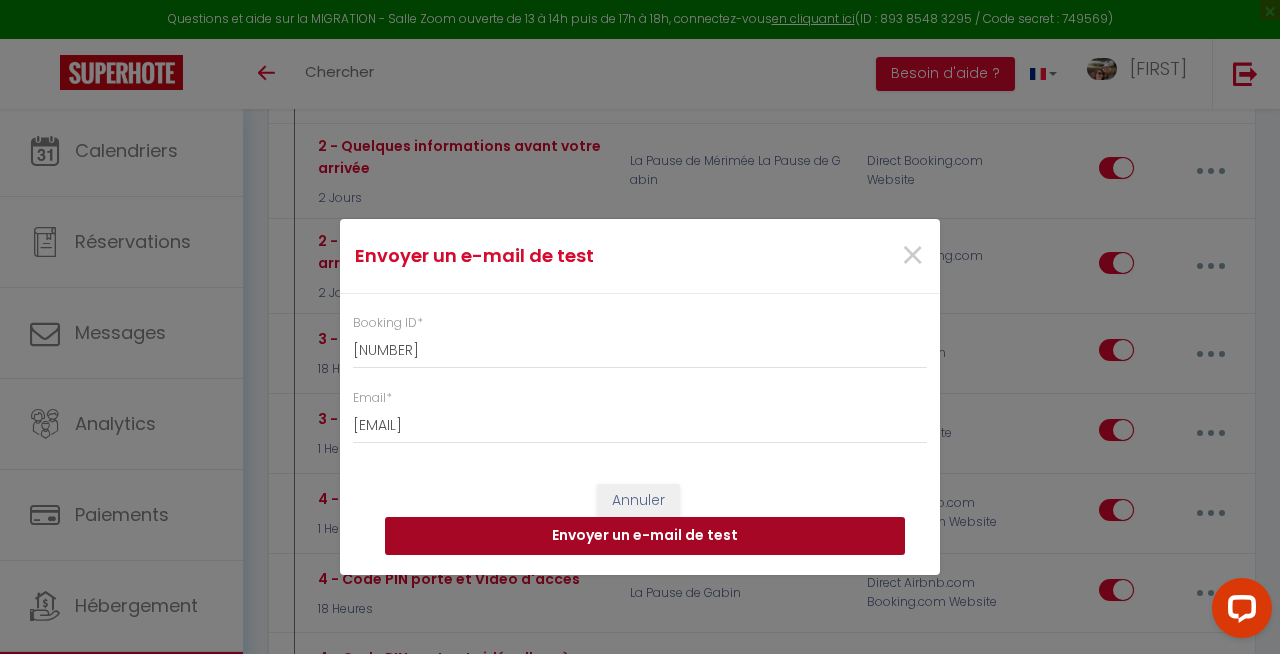 click on "Envoyer un e-mail de test" at bounding box center (645, 536) 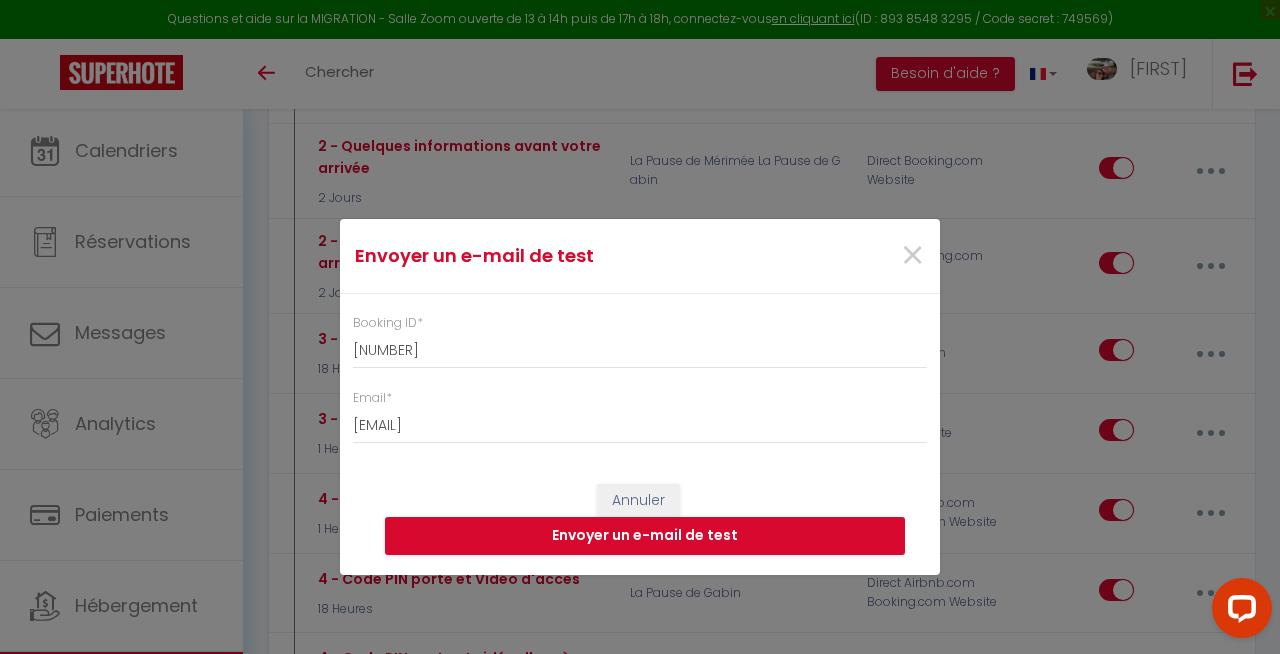 click on "Booking ID
*   [NUMBER]" at bounding box center [640, 341] 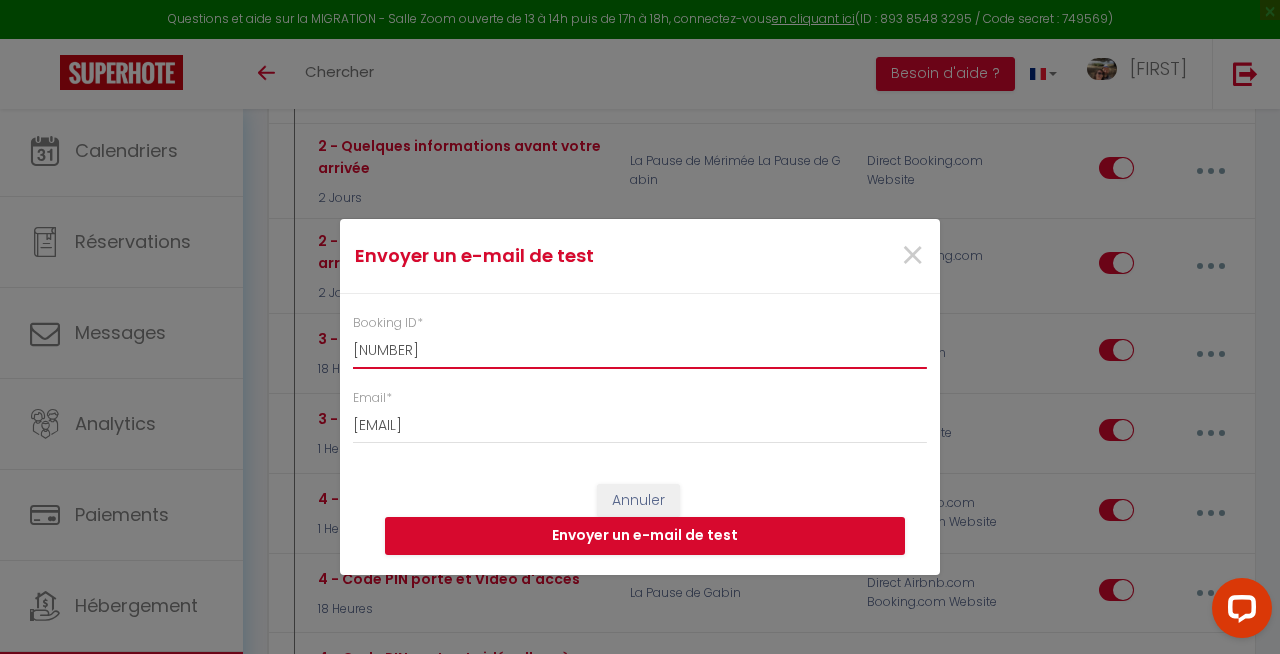 click on "[NUMBER]" at bounding box center (640, 351) 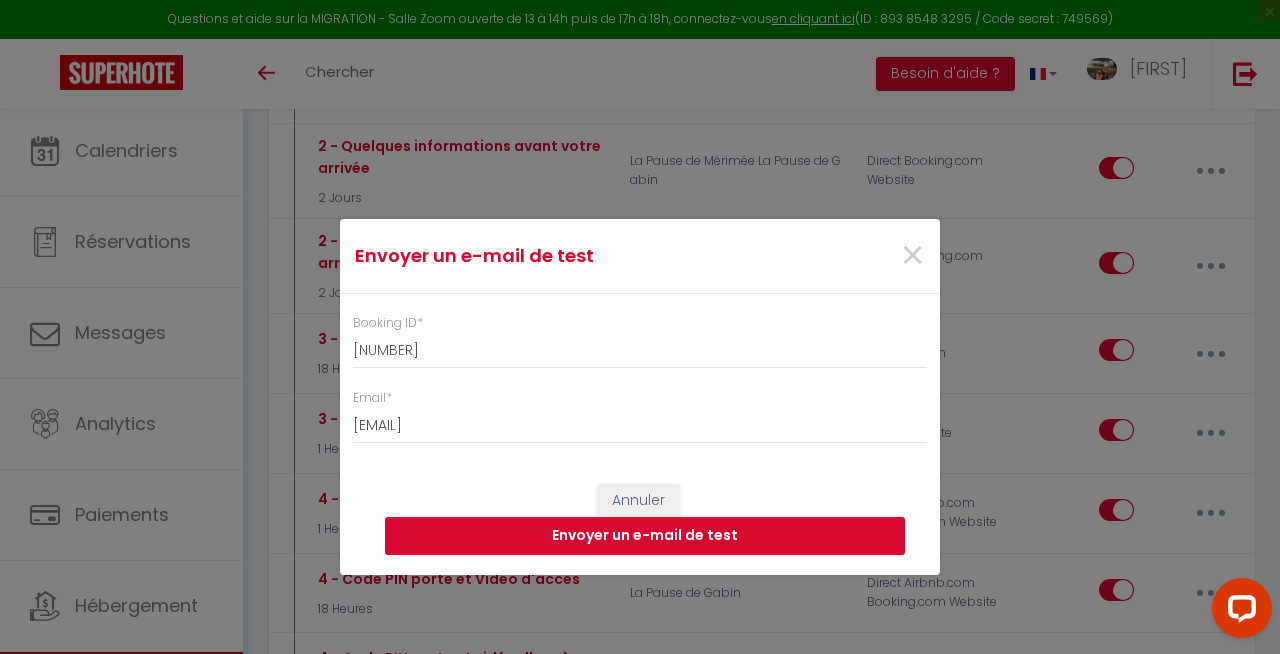 click on "Envoyer un e-mail de test" at bounding box center (645, 536) 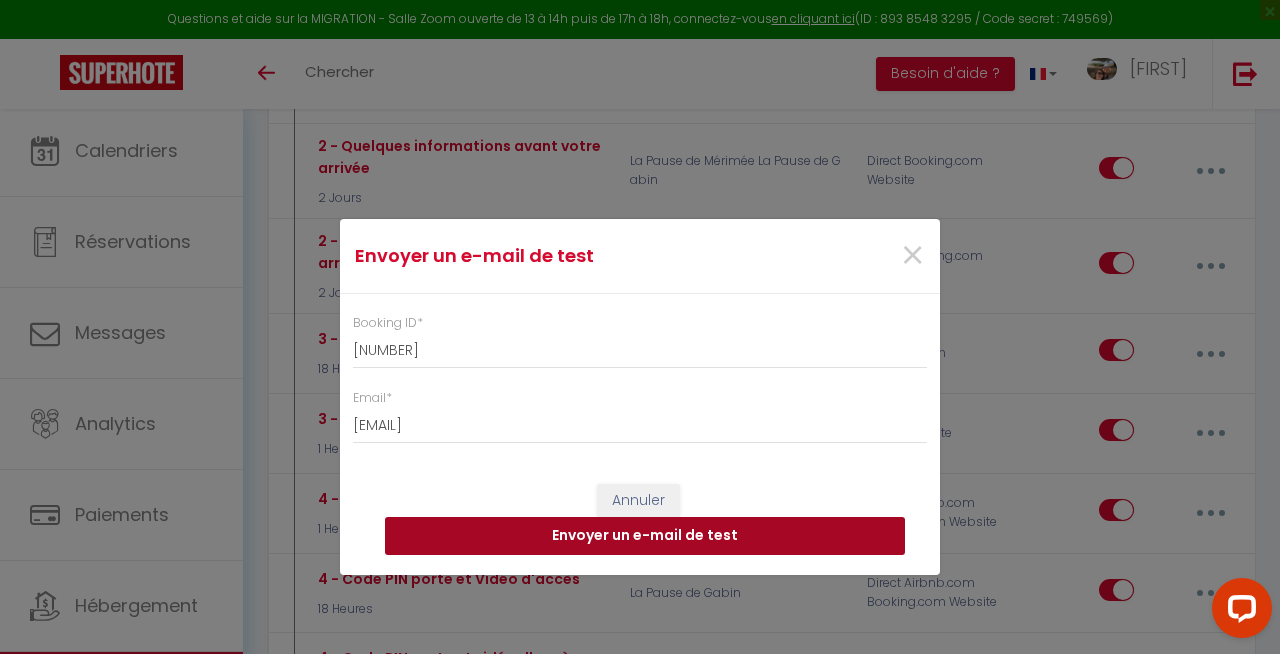 click on "Envoyer un e-mail de test" at bounding box center (645, 536) 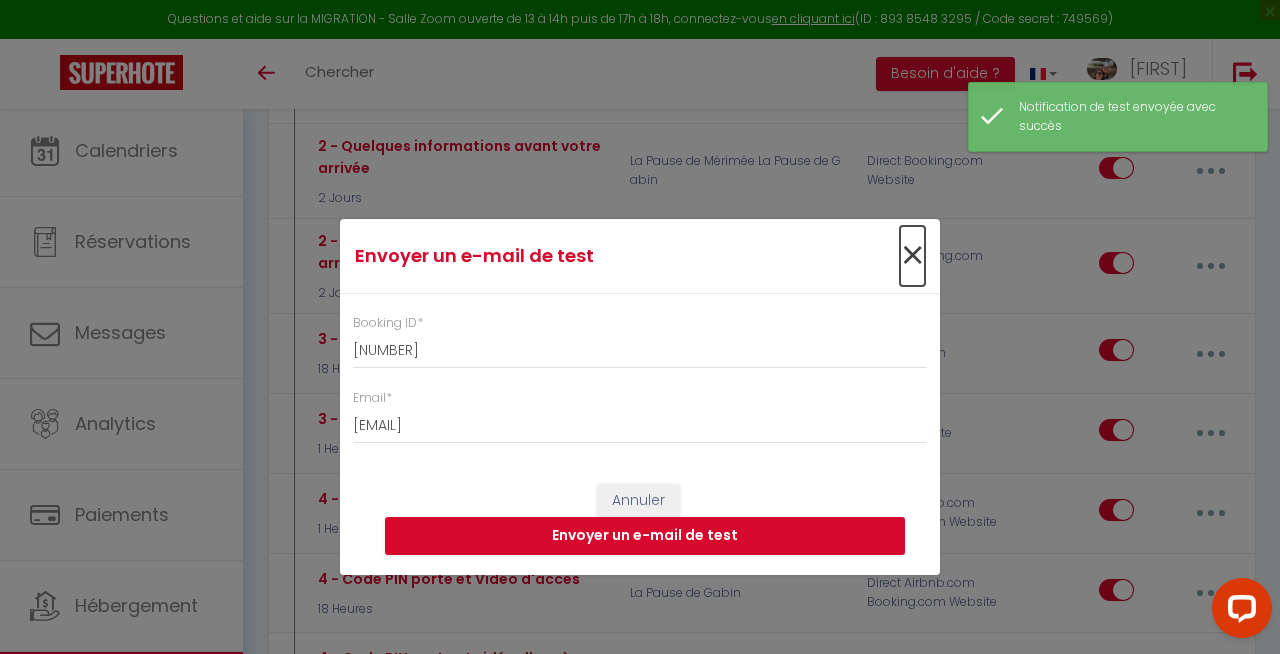click on "×" at bounding box center [912, 256] 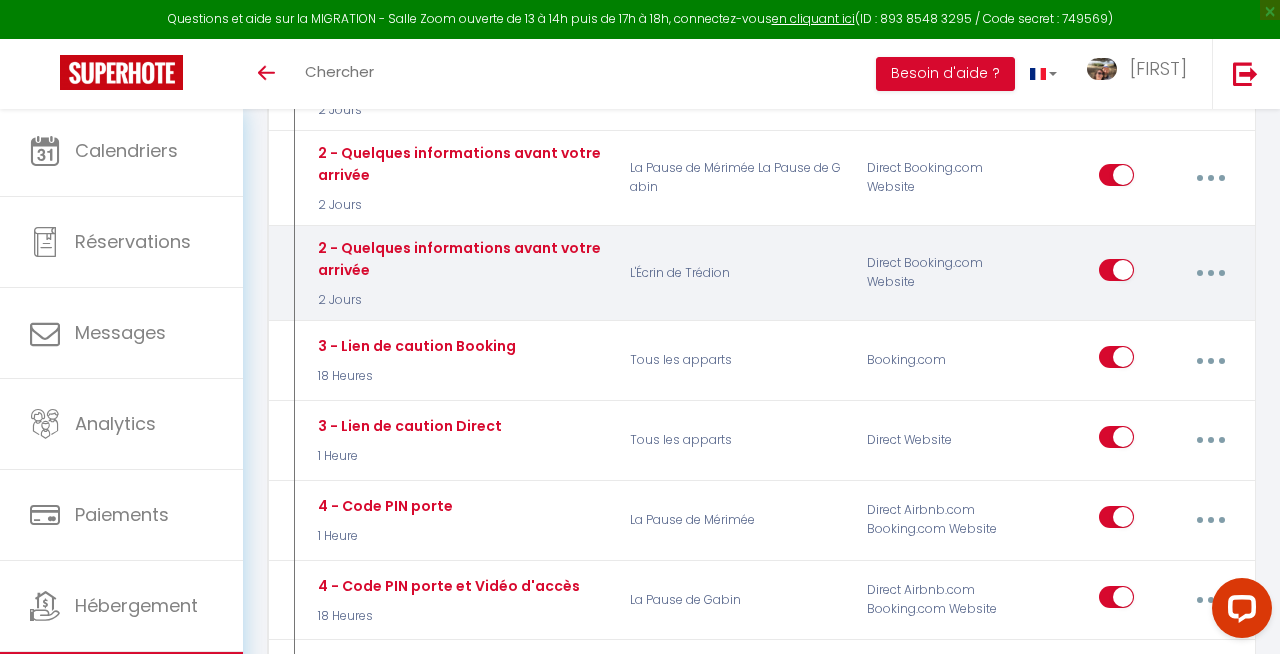 scroll, scrollTop: 988, scrollLeft: 0, axis: vertical 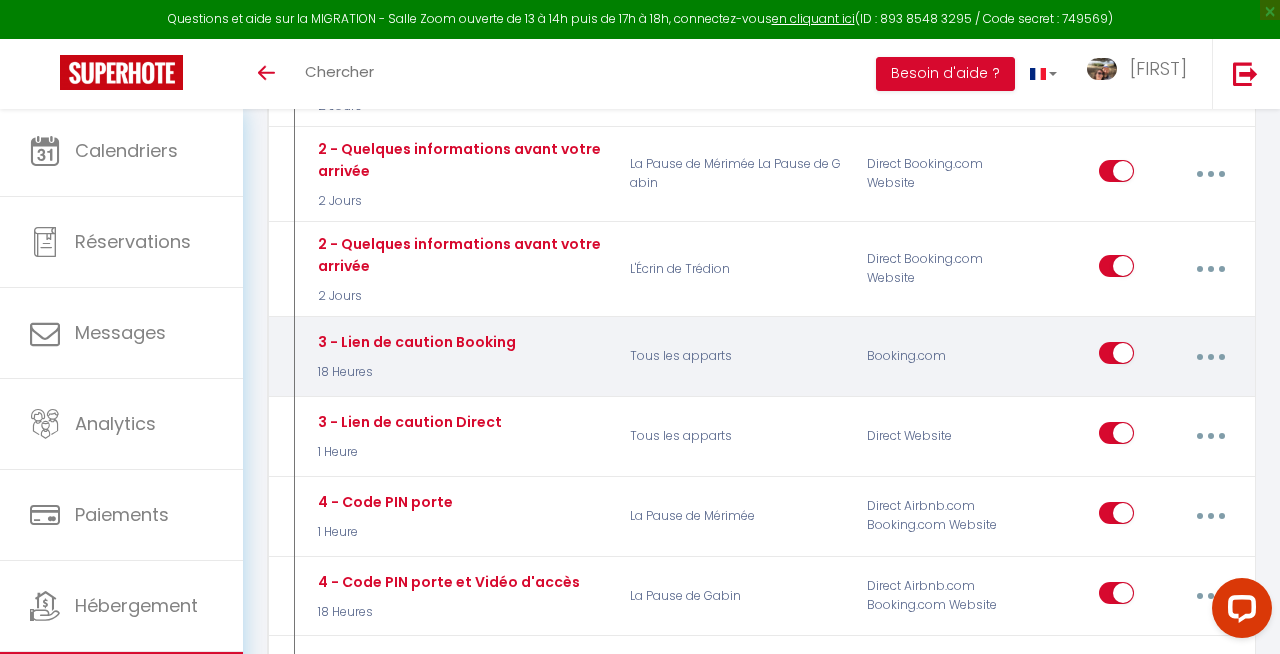 click at bounding box center (1210, 356) 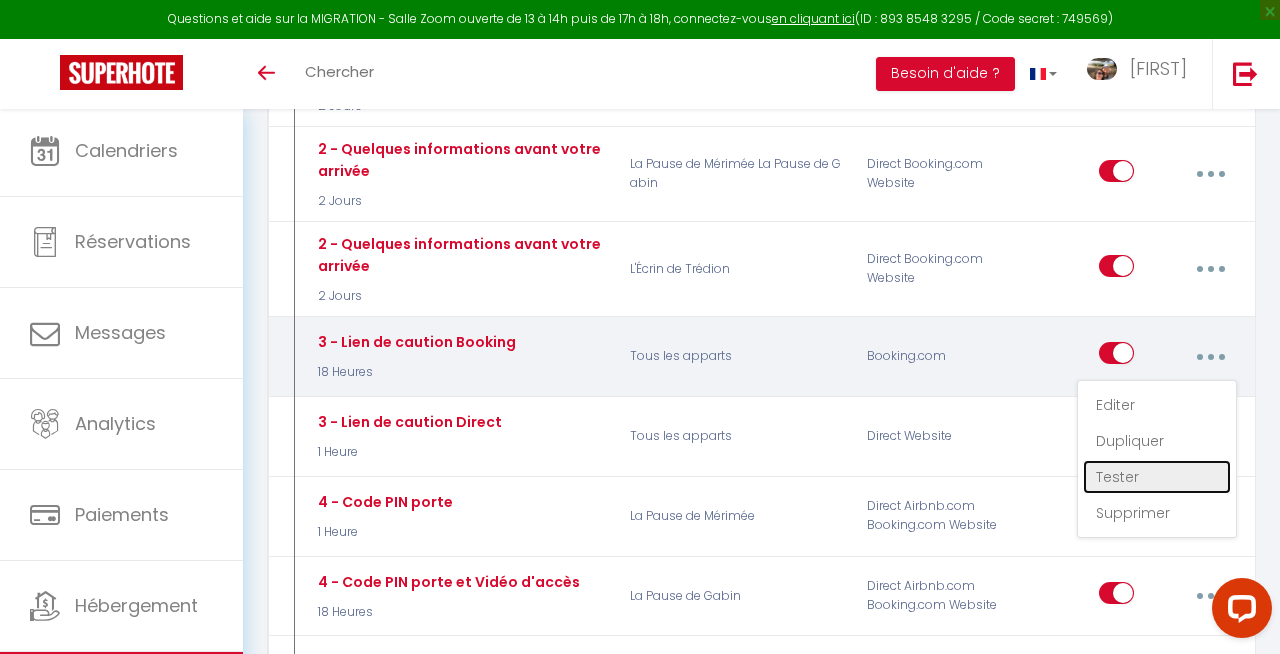click on "Tester" at bounding box center (1157, 477) 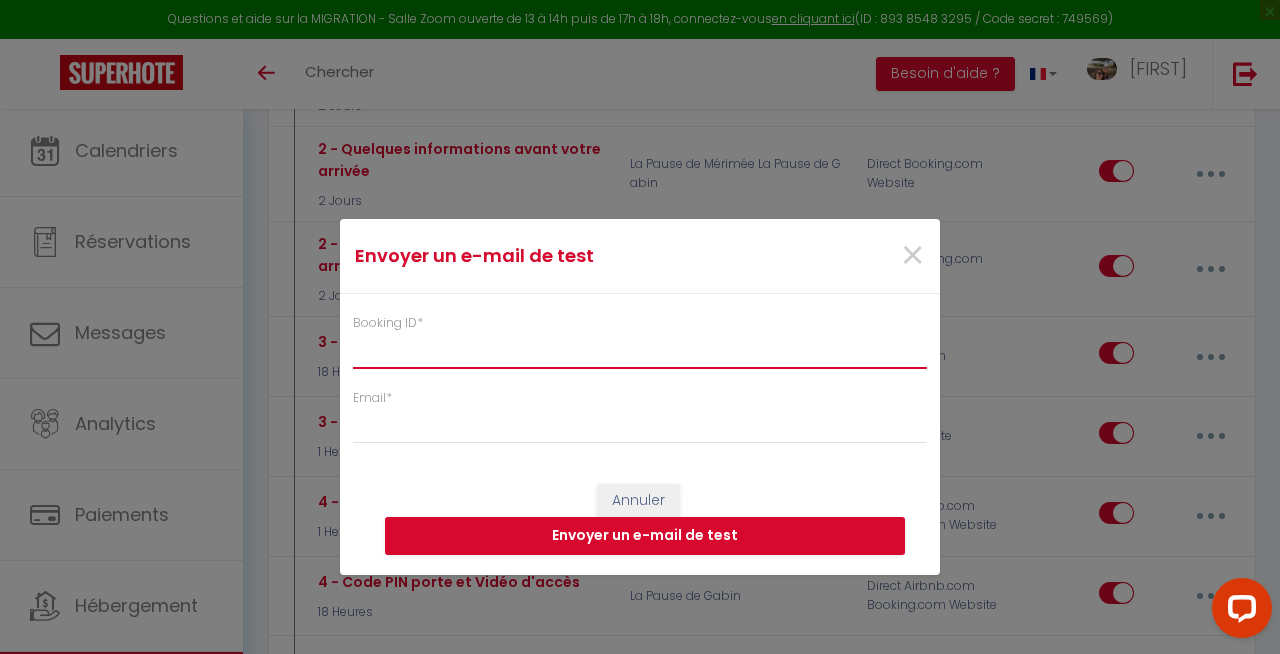 click on "Booking ID
*" at bounding box center [640, 351] 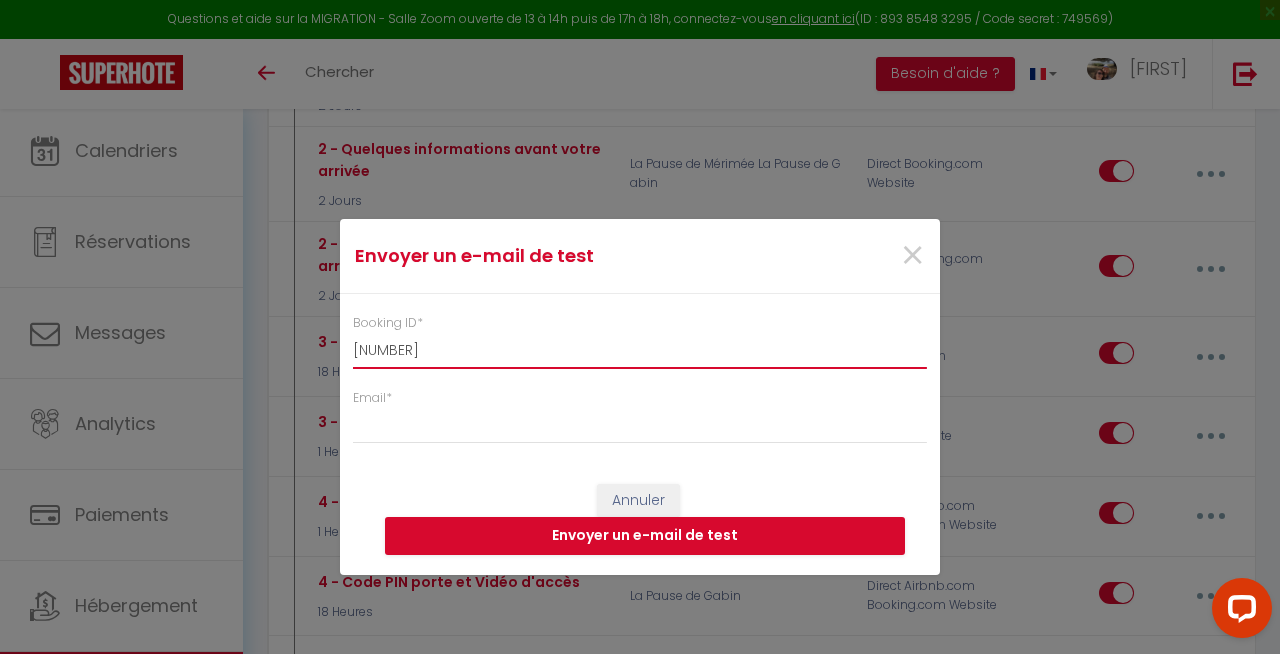 type on "[NUMBER]" 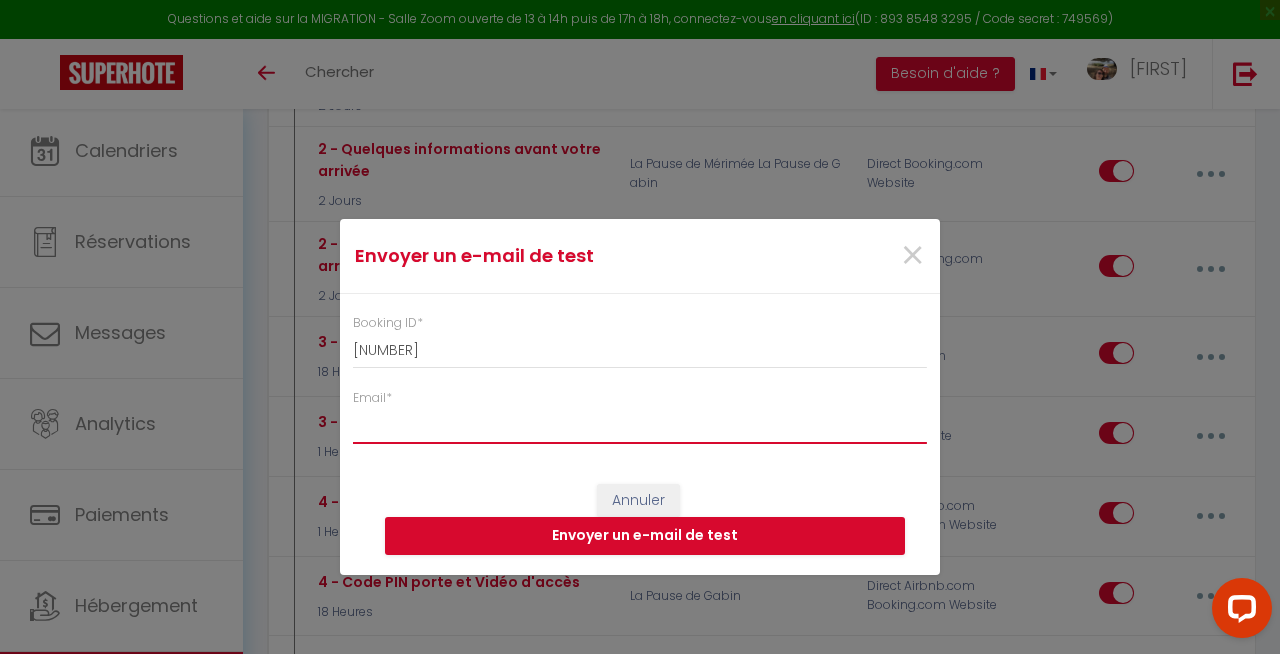 click on "Email
*" at bounding box center (640, 426) 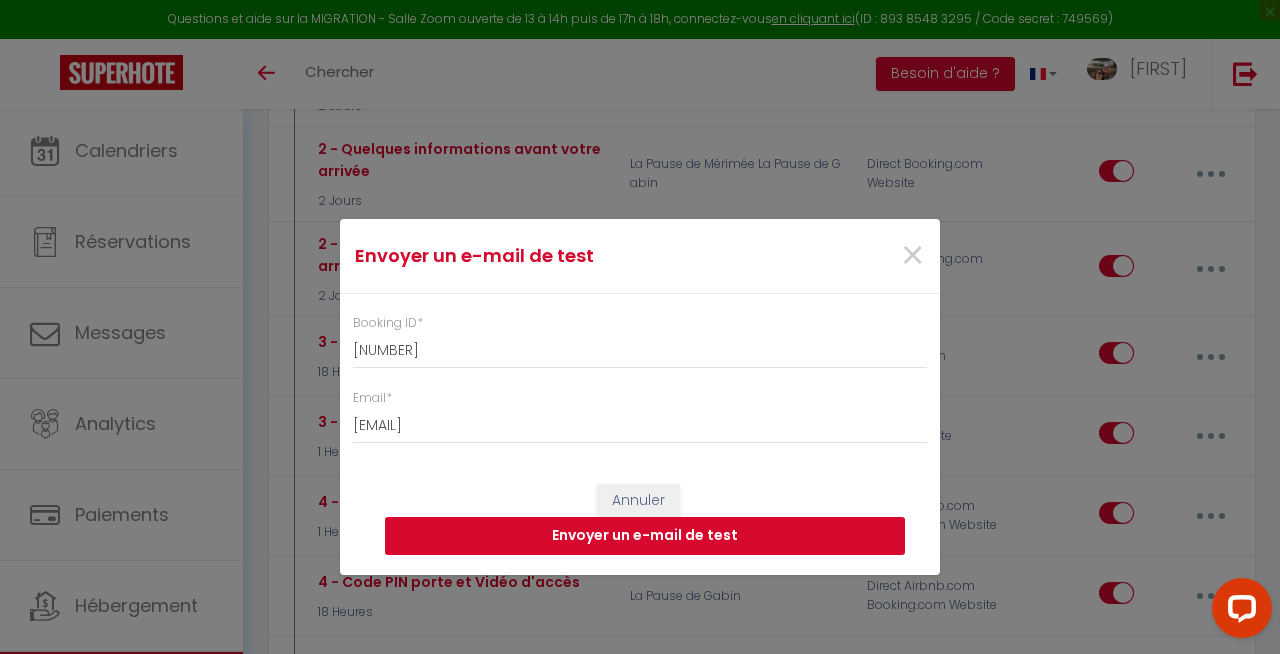 click on "Envoyer un e-mail de test" at bounding box center (645, 536) 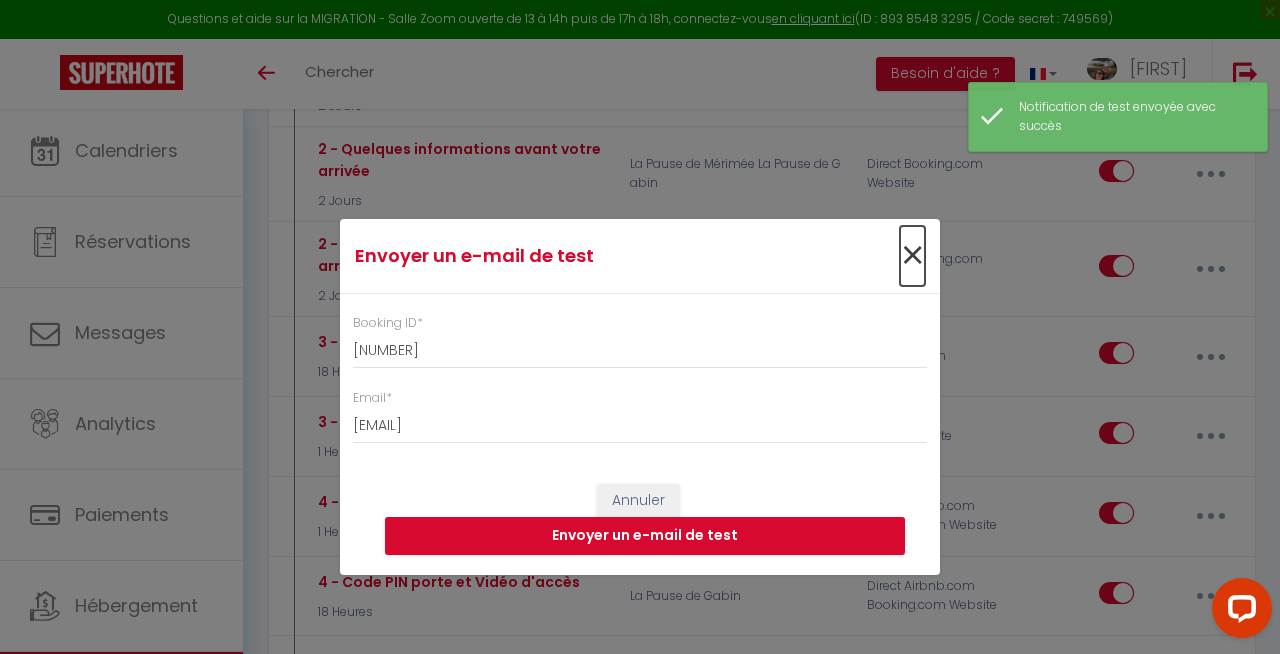 click on "×" at bounding box center (912, 256) 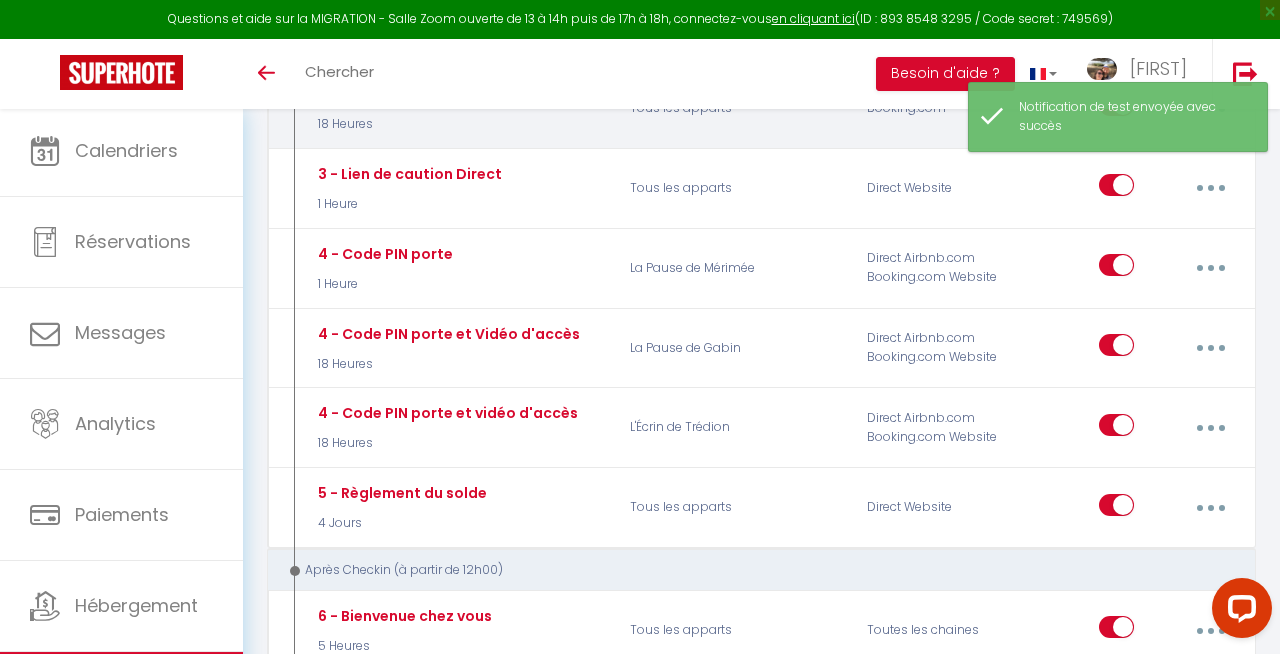 scroll, scrollTop: 1235, scrollLeft: 0, axis: vertical 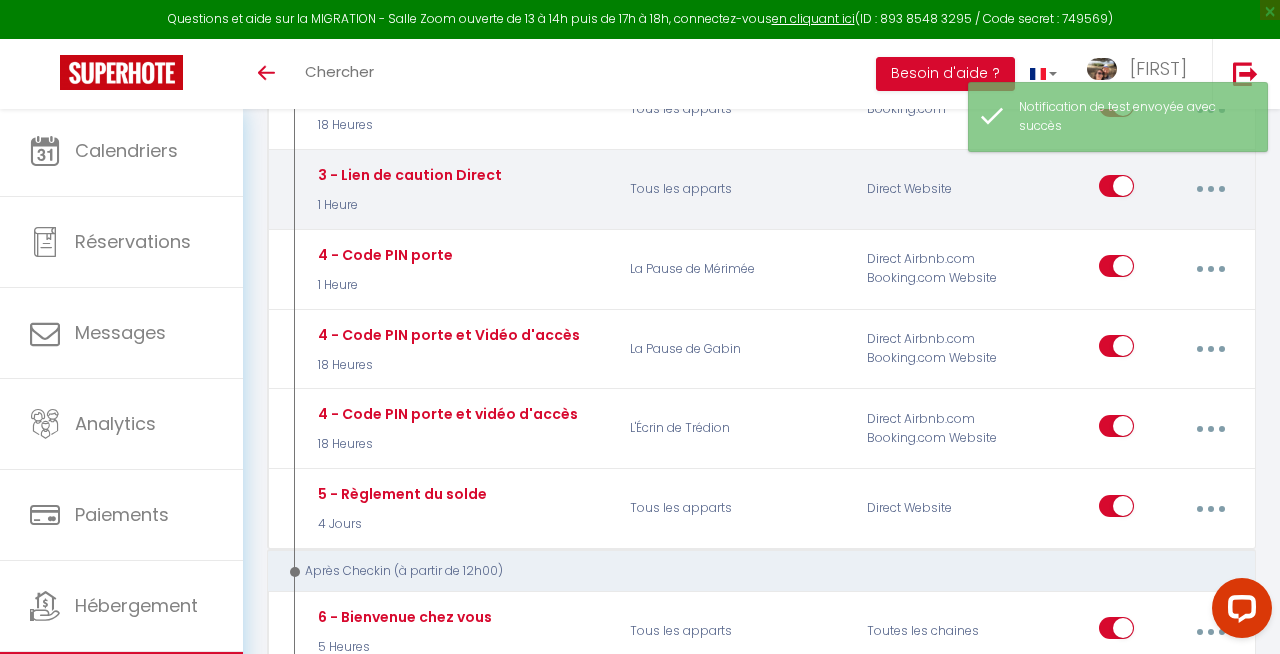 click at bounding box center (1210, 189) 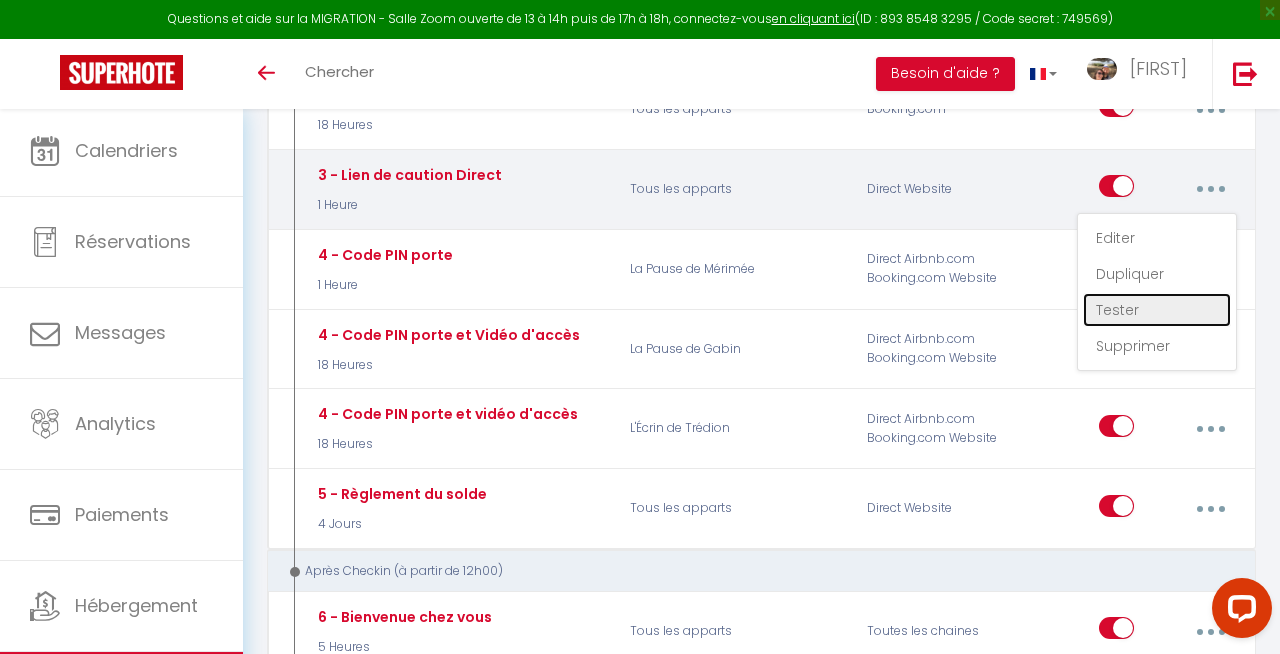 click on "Tester" at bounding box center (1157, 310) 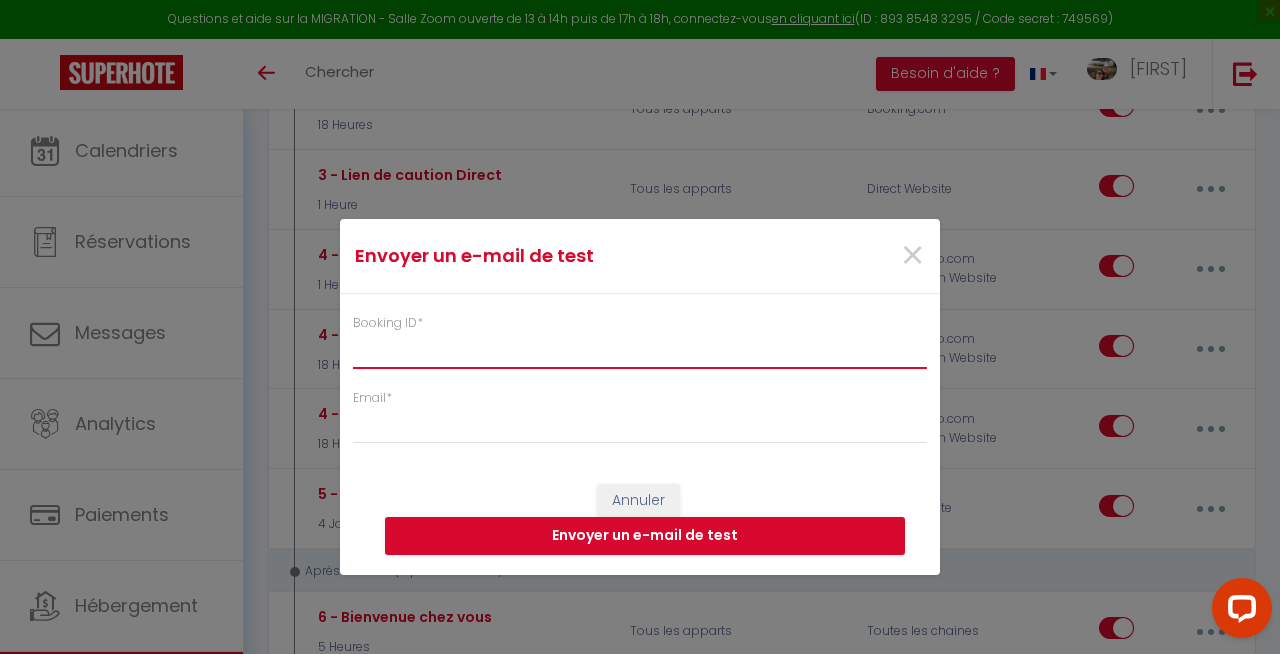 click on "Booking ID
*" at bounding box center (640, 351) 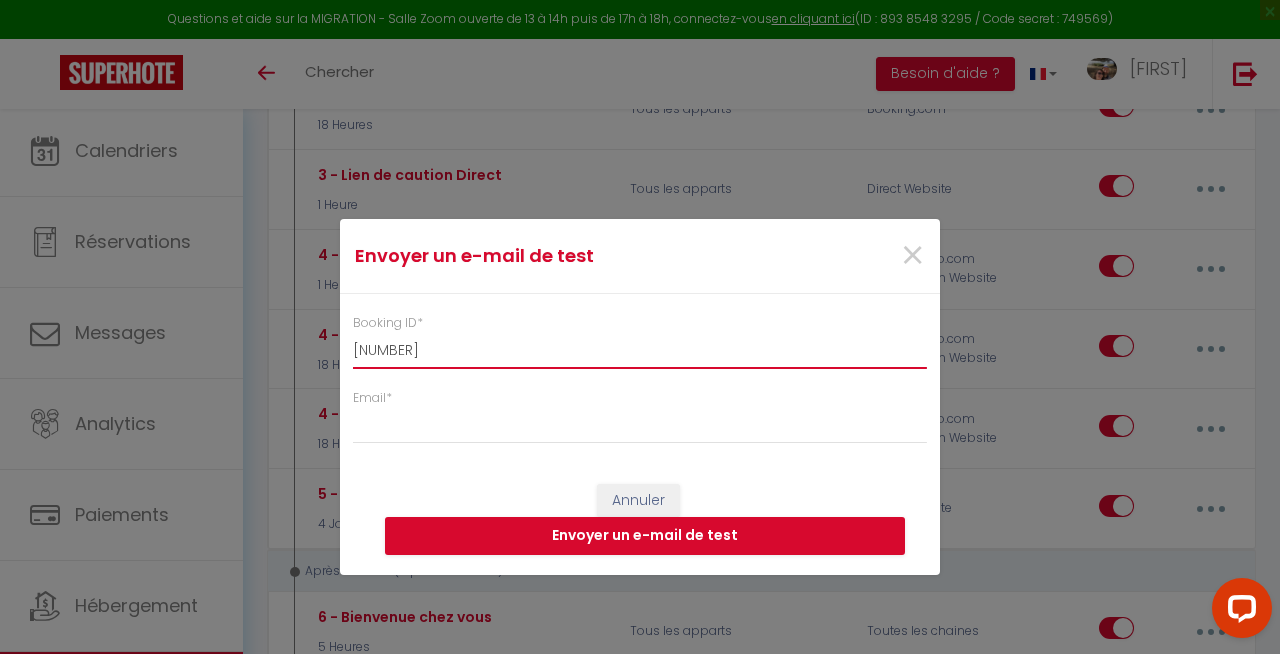 type on "[NUMBER]" 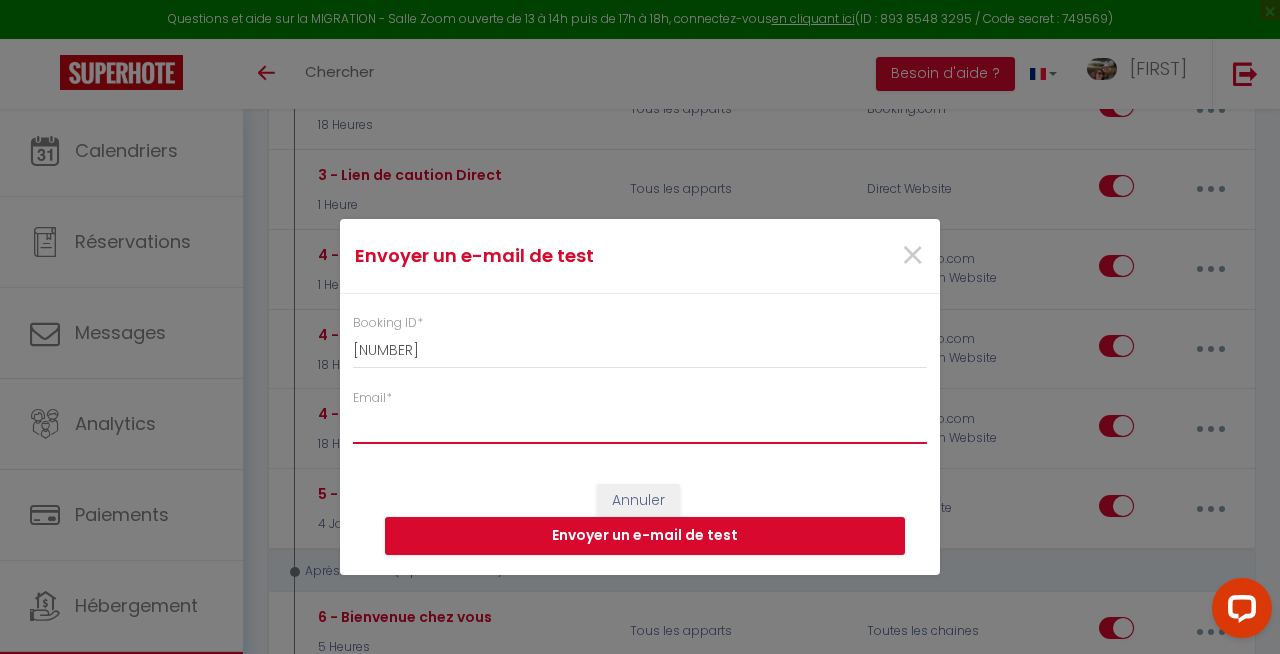 click on "Email
*" at bounding box center [640, 426] 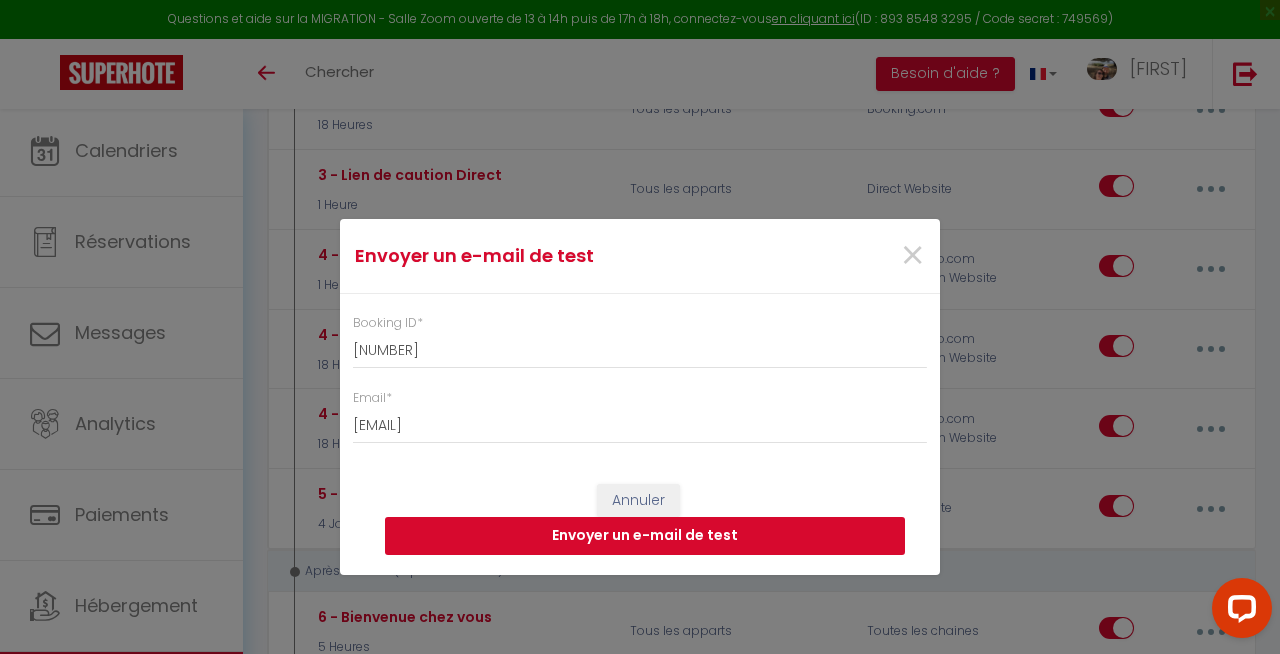 click on "Envoyer un e-mail de test" at bounding box center [645, 536] 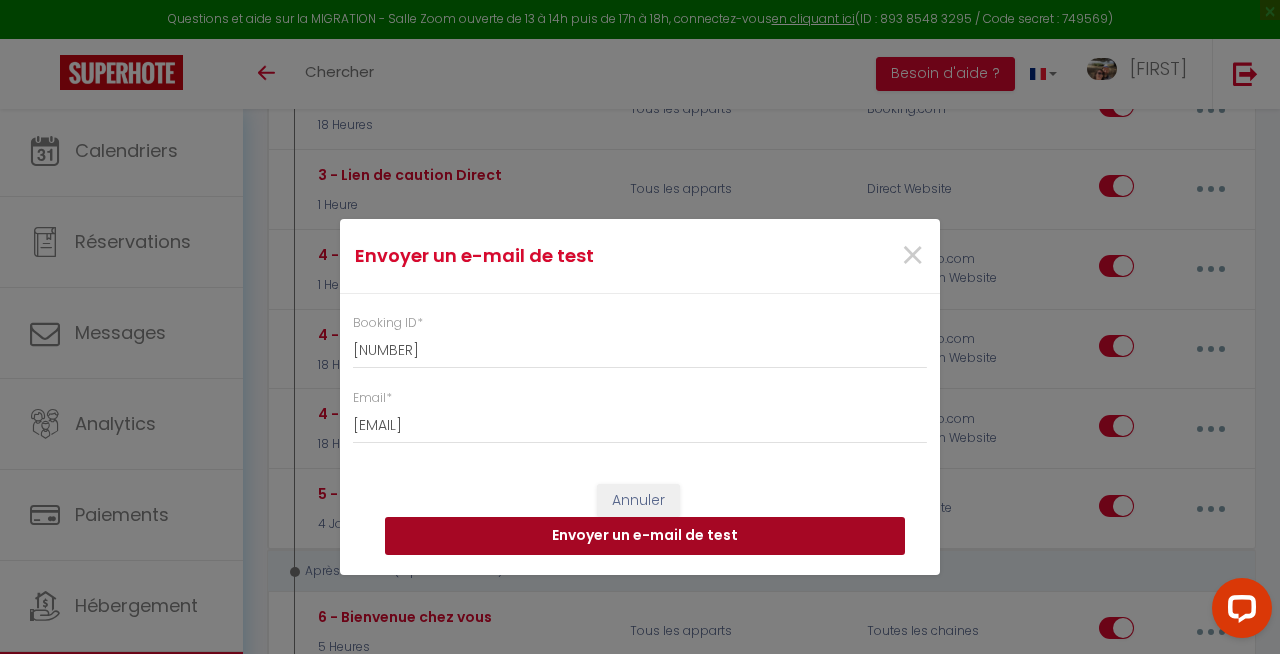click on "Envoyer un e-mail de test" at bounding box center (645, 536) 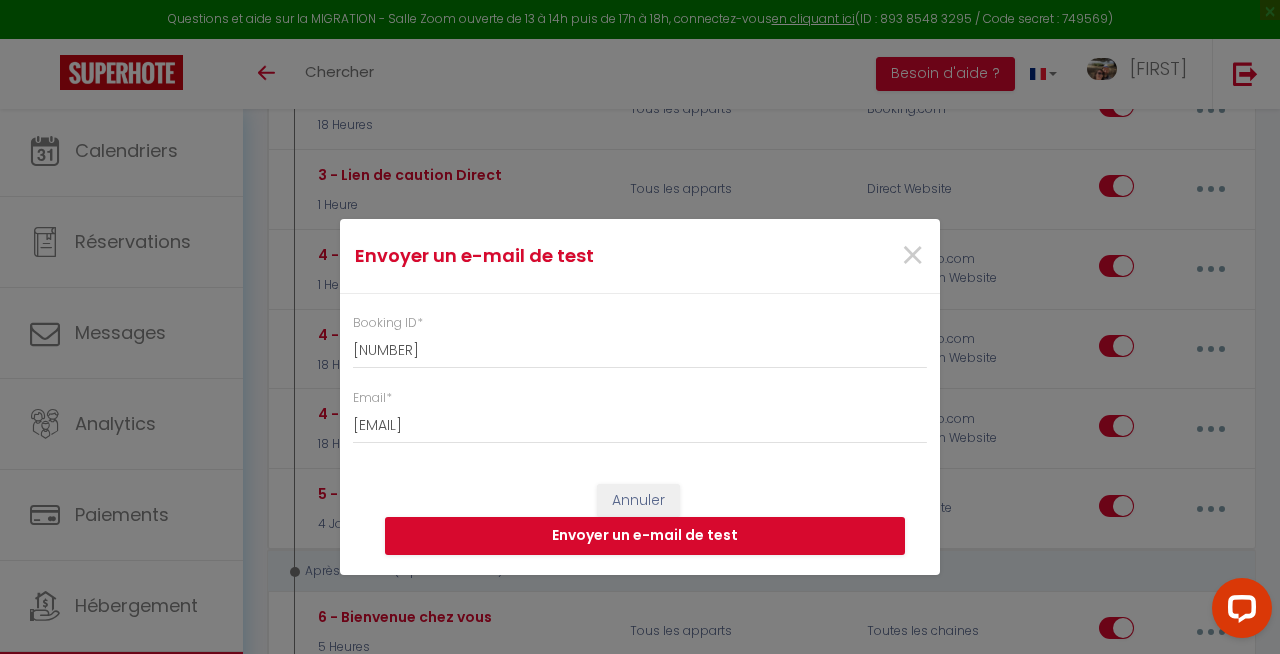 click on "Envoyer un e-mail de test" at bounding box center [645, 536] 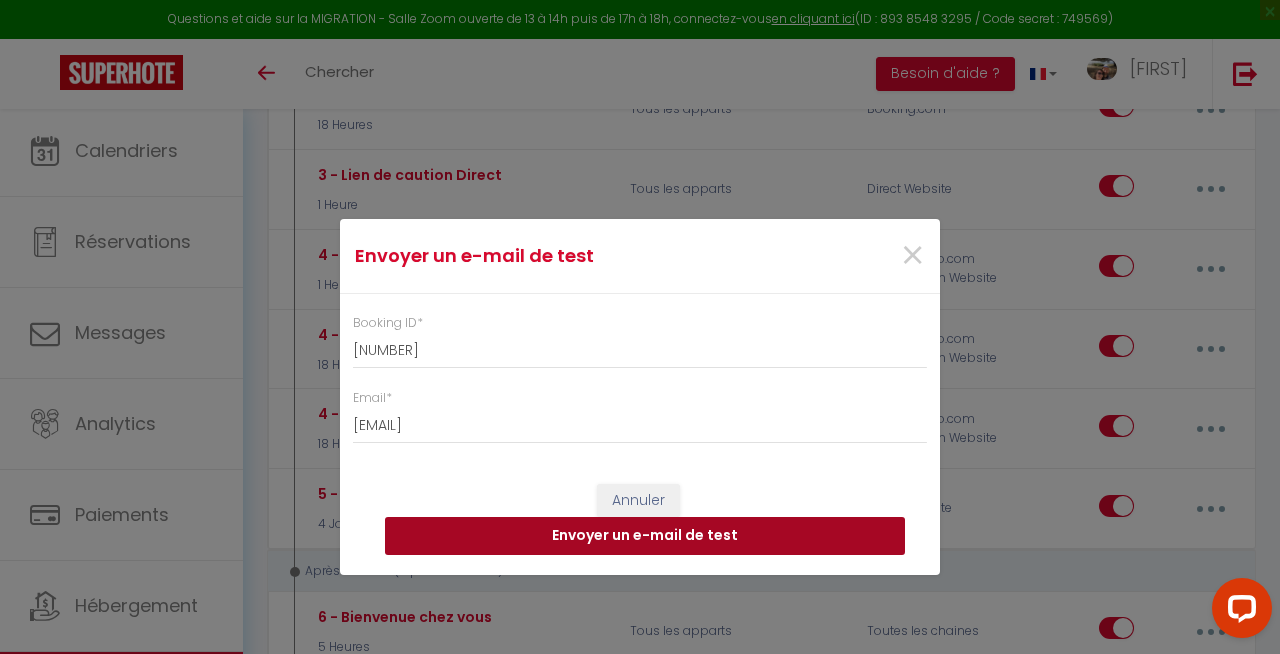 click on "Envoyer un e-mail de test" at bounding box center [645, 536] 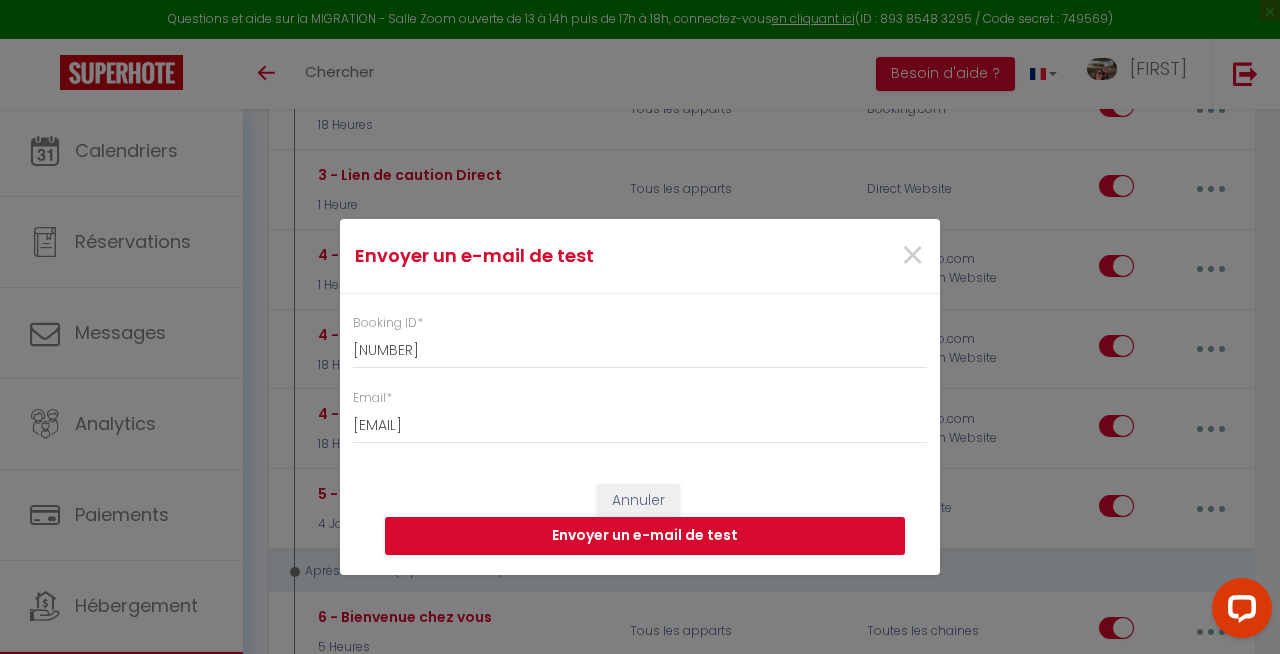 click on "Envoyer un e-mail de test" at bounding box center [645, 536] 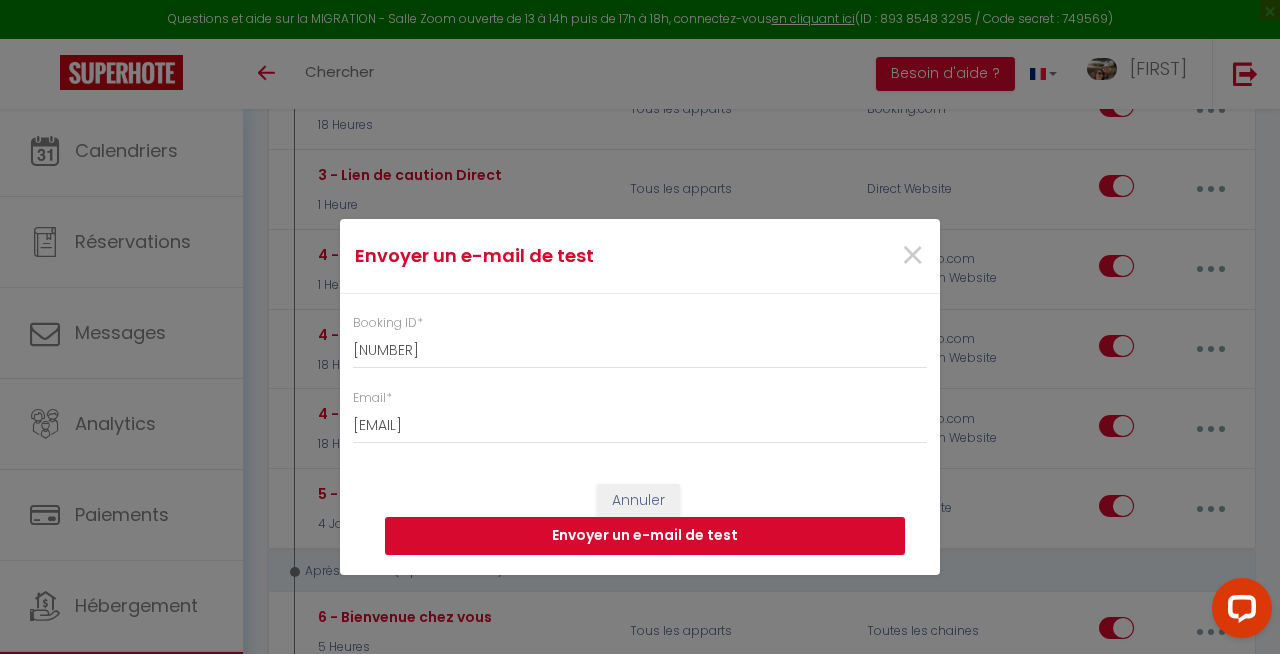 click on "Envoyer un e-mail de test" at bounding box center [645, 536] 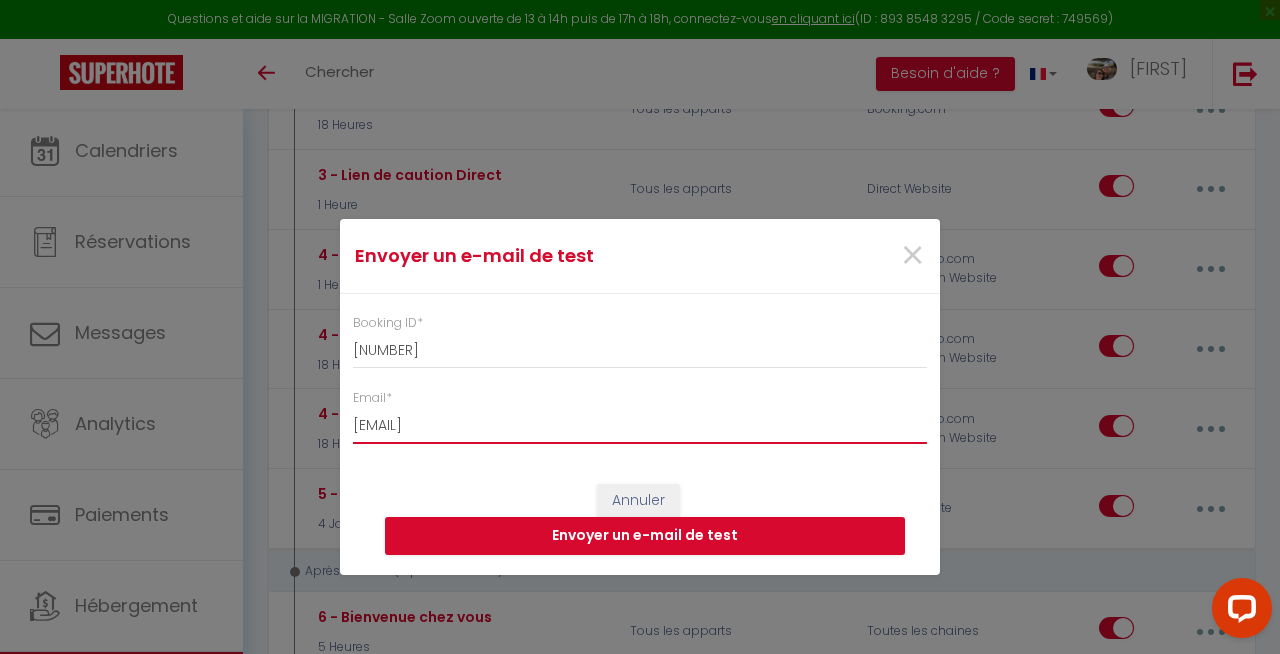 click on "[EMAIL]" at bounding box center [640, 426] 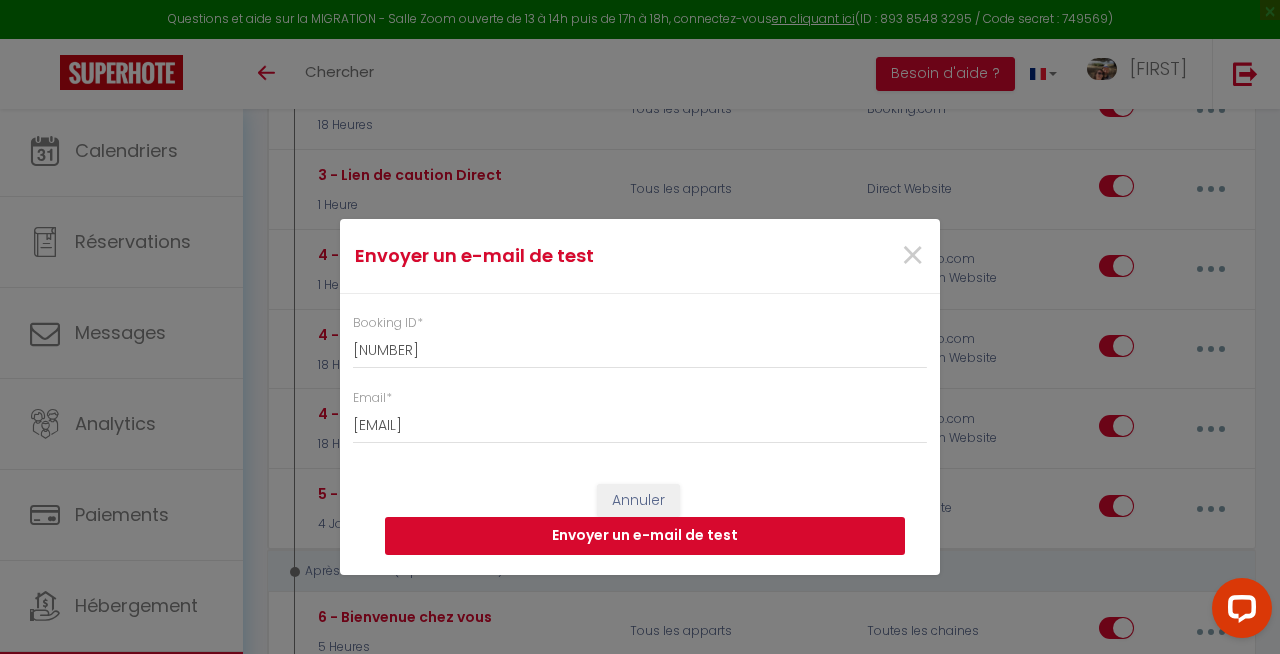 click on "Envoyer un e-mail de test" at bounding box center (645, 536) 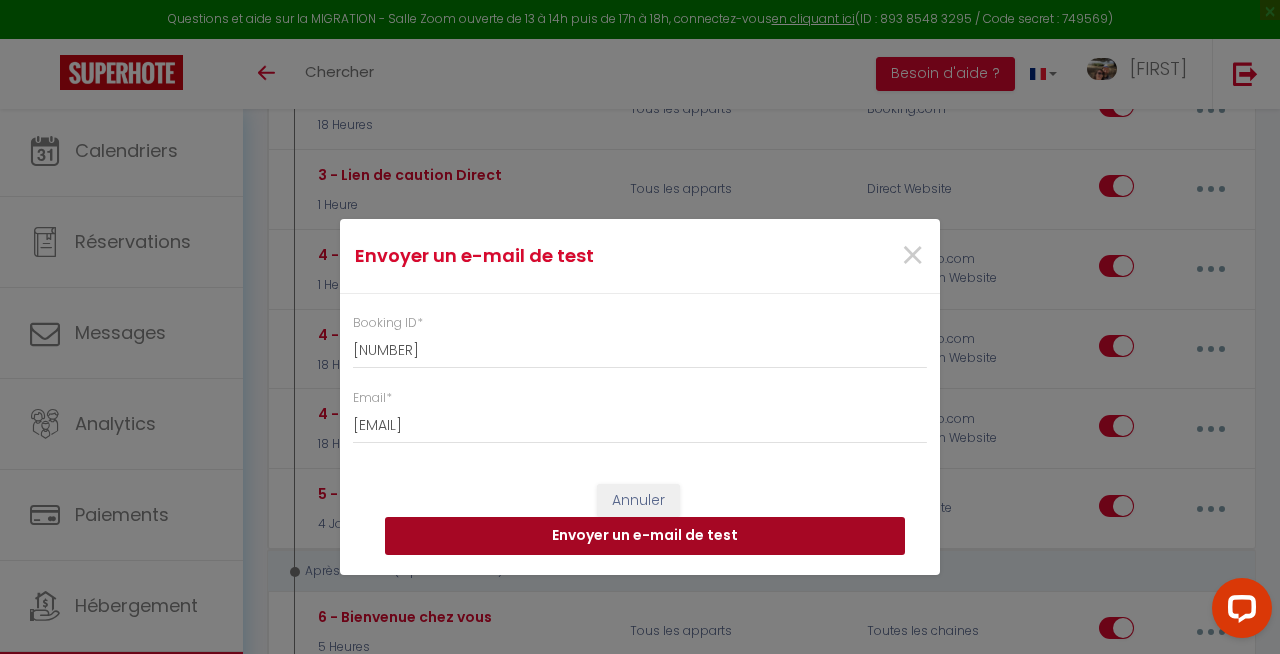 click on "Envoyer un e-mail de test" at bounding box center [645, 536] 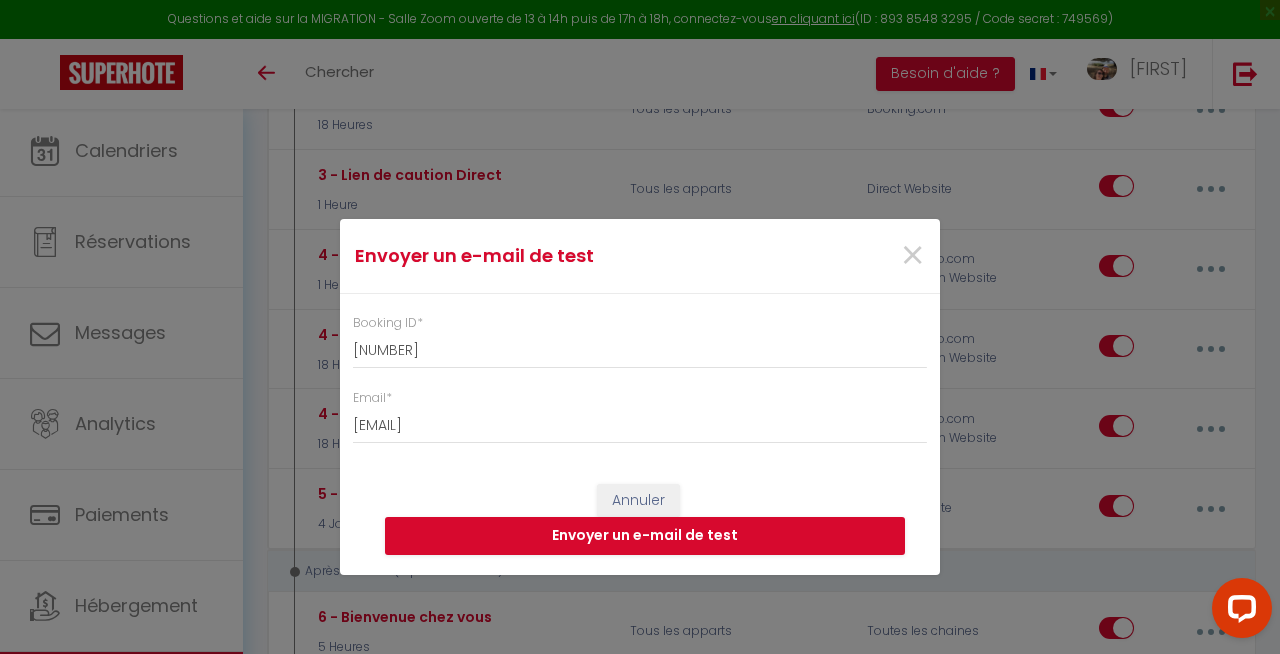 click on "Envoyer un e-mail de test" at bounding box center (645, 536) 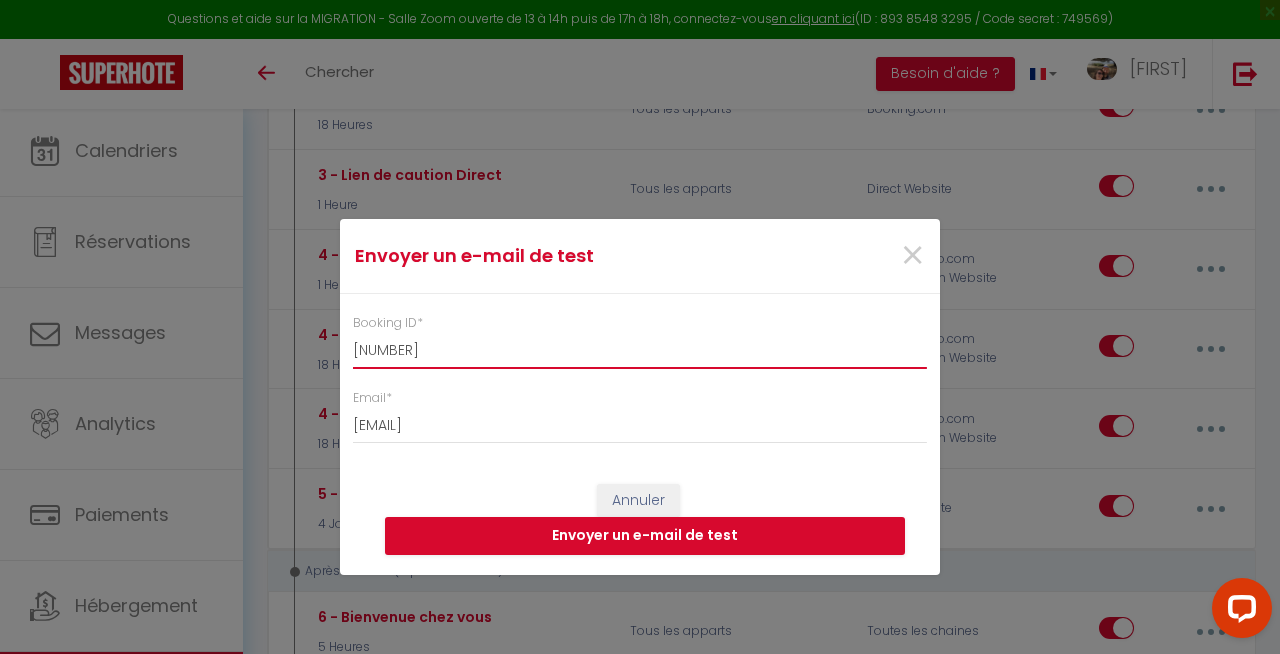 click on "[NUMBER]" at bounding box center (640, 351) 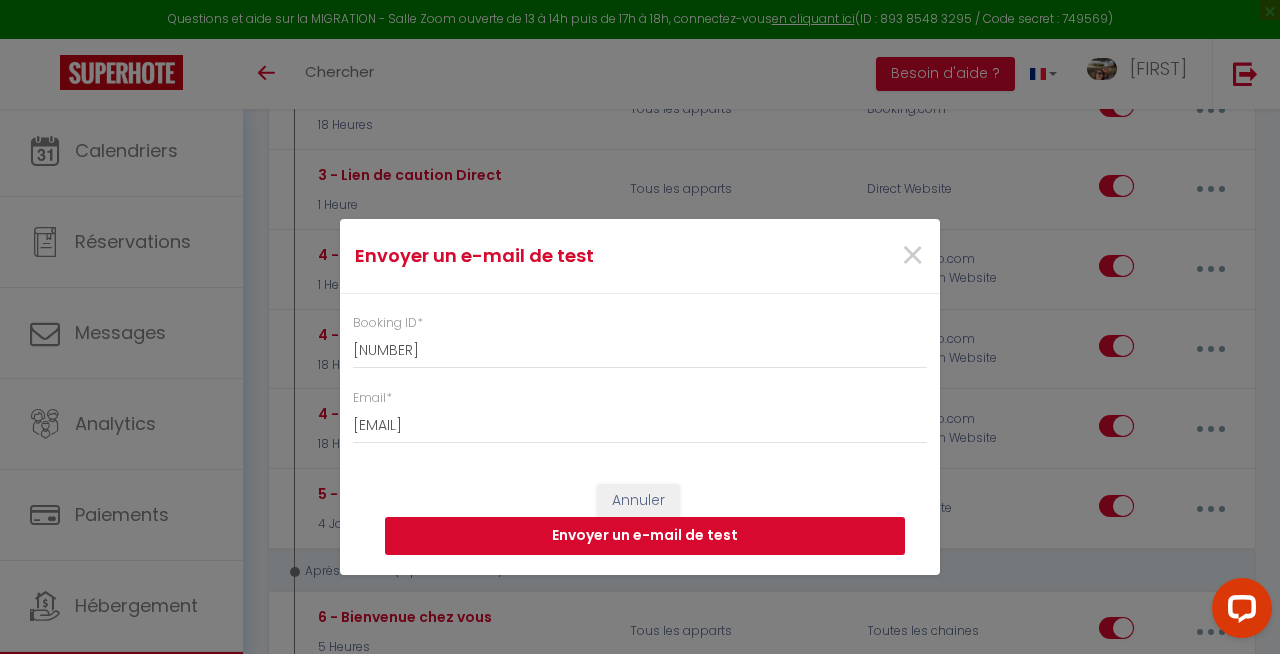 click on "Envoyer un e-mail de test" at bounding box center [645, 536] 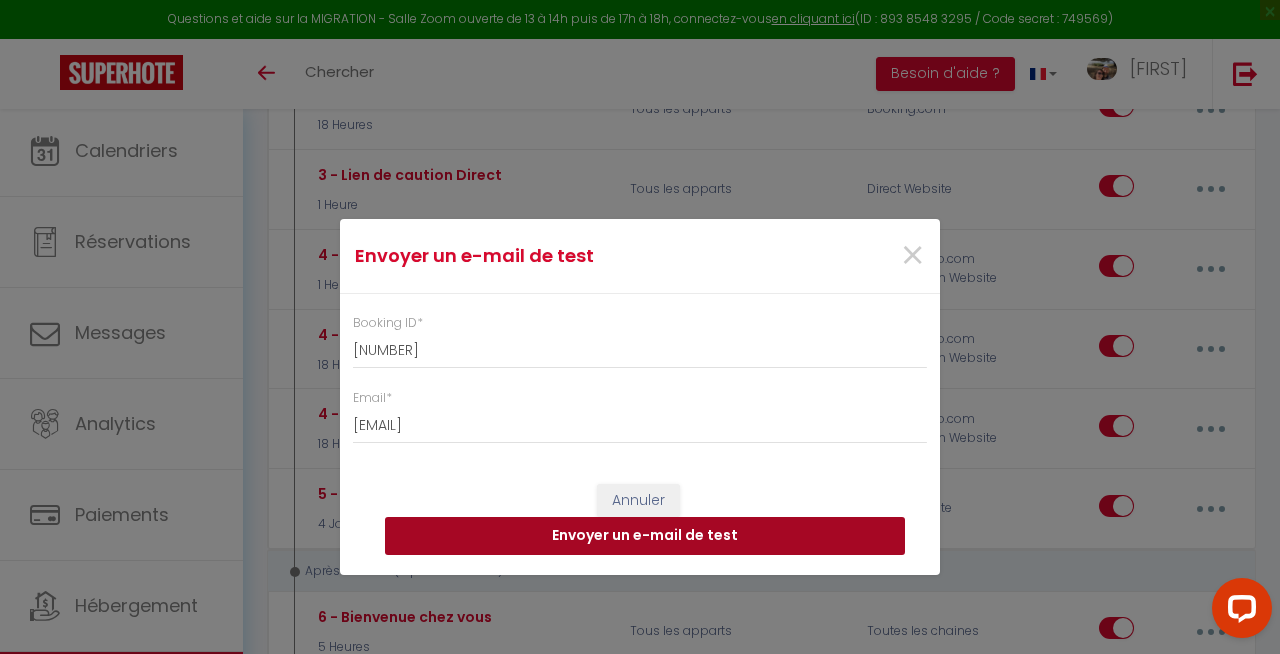 click on "Envoyer un e-mail de test" at bounding box center (645, 536) 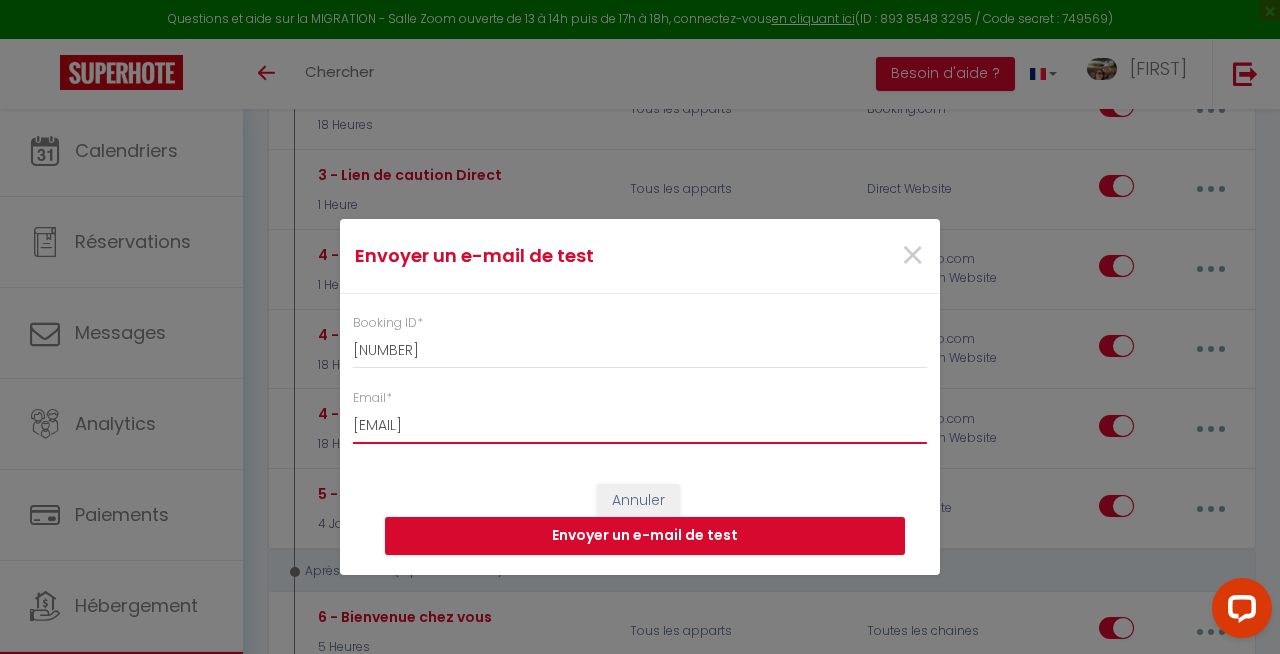click on "[EMAIL]" at bounding box center [640, 426] 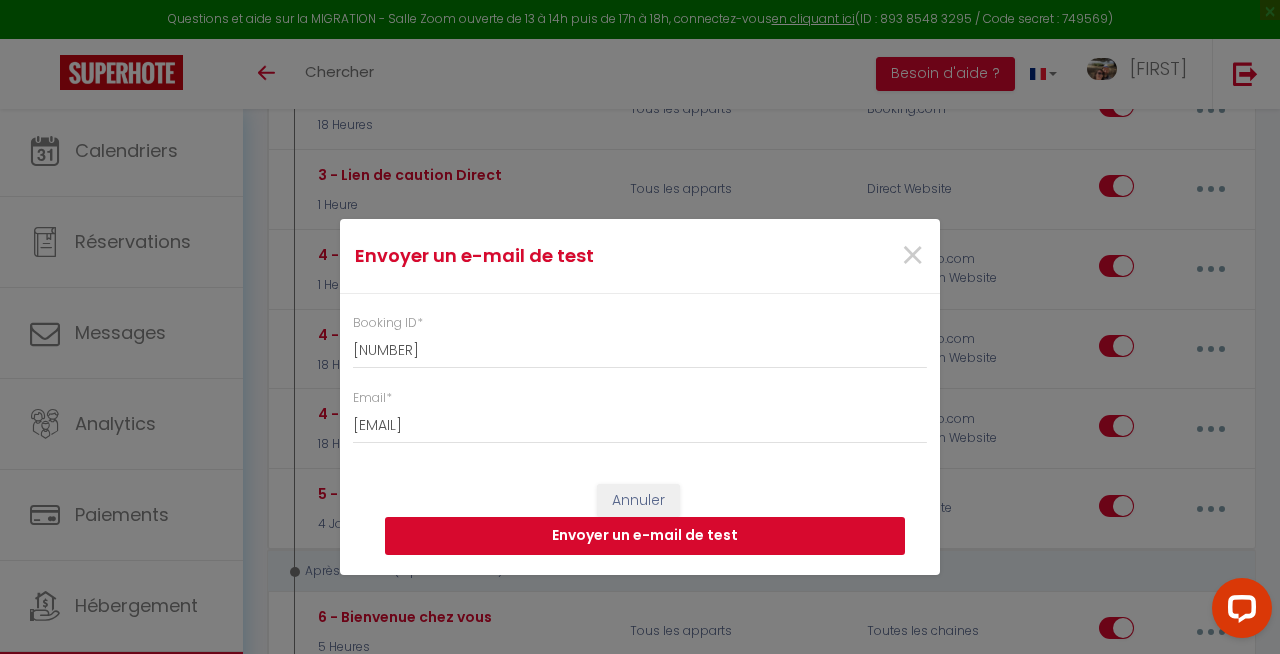 click on "Envoyer un e-mail de test" at bounding box center (645, 536) 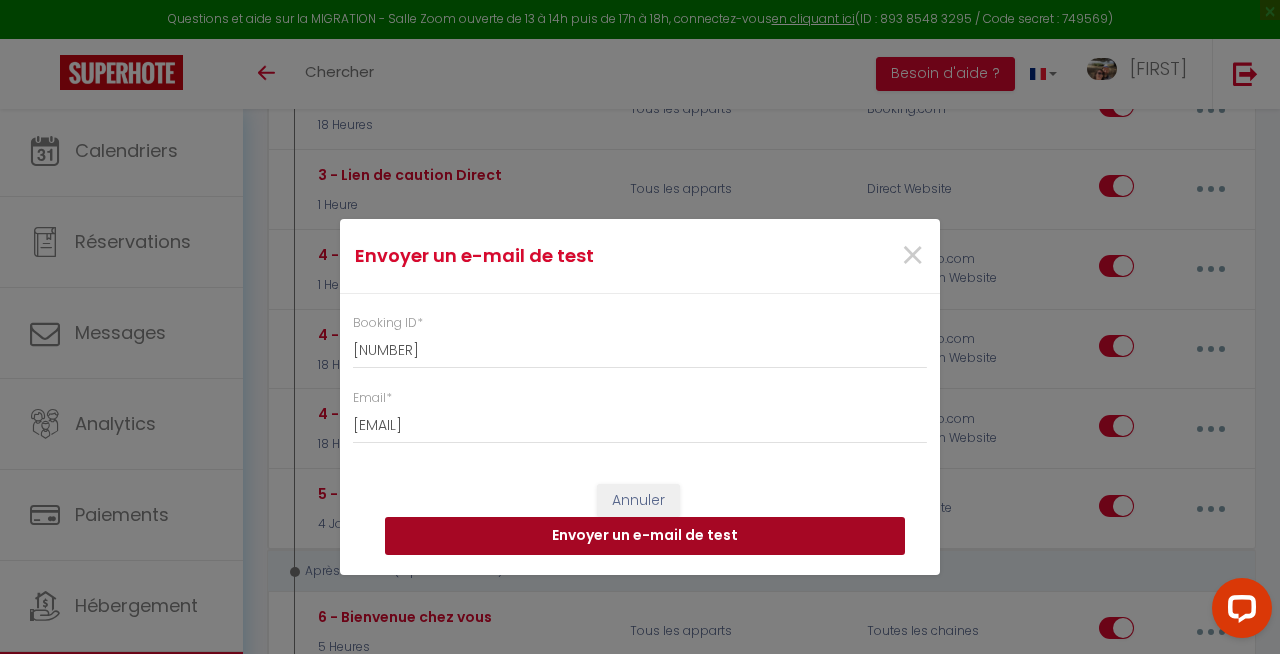 click on "Envoyer un e-mail de test" at bounding box center (645, 536) 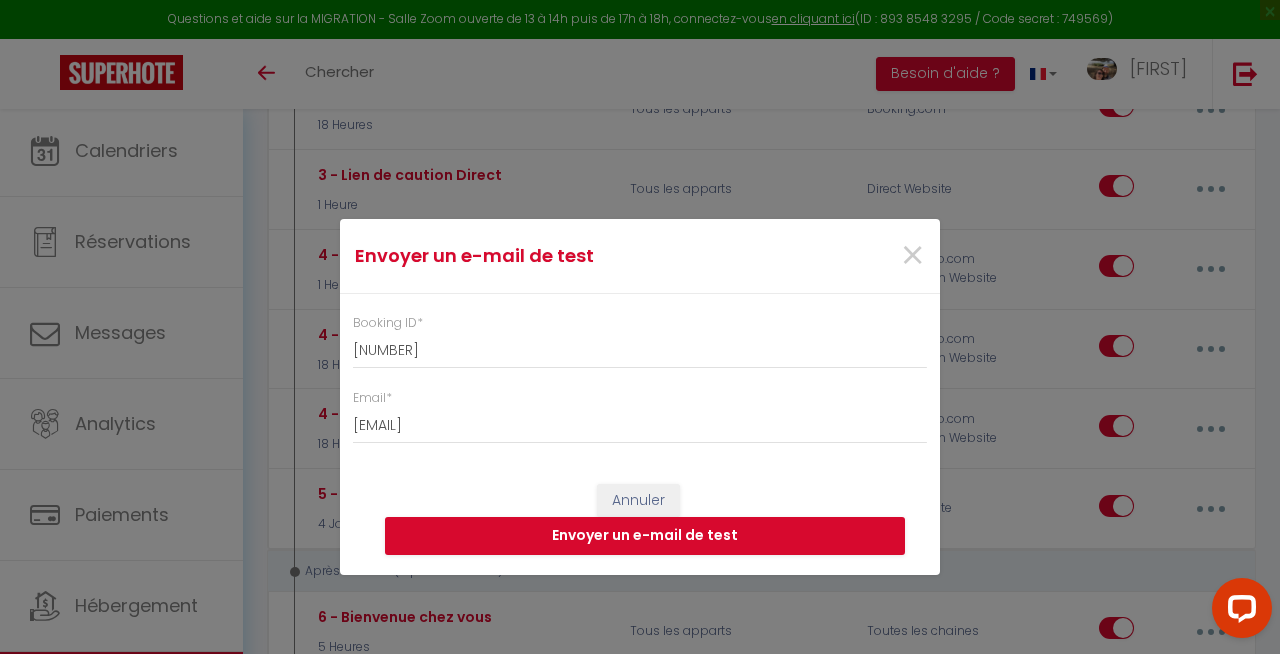 click on "Envoyer un e-mail de test" at bounding box center (645, 536) 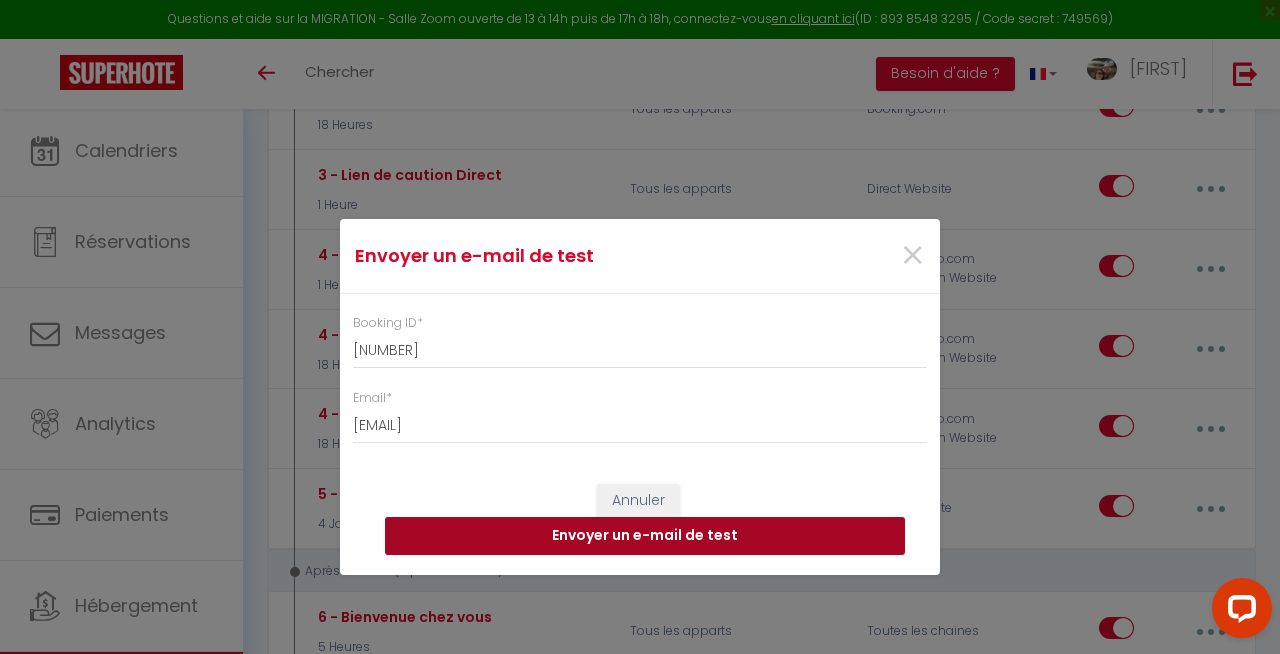 click on "Envoyer un e-mail de test" at bounding box center [645, 536] 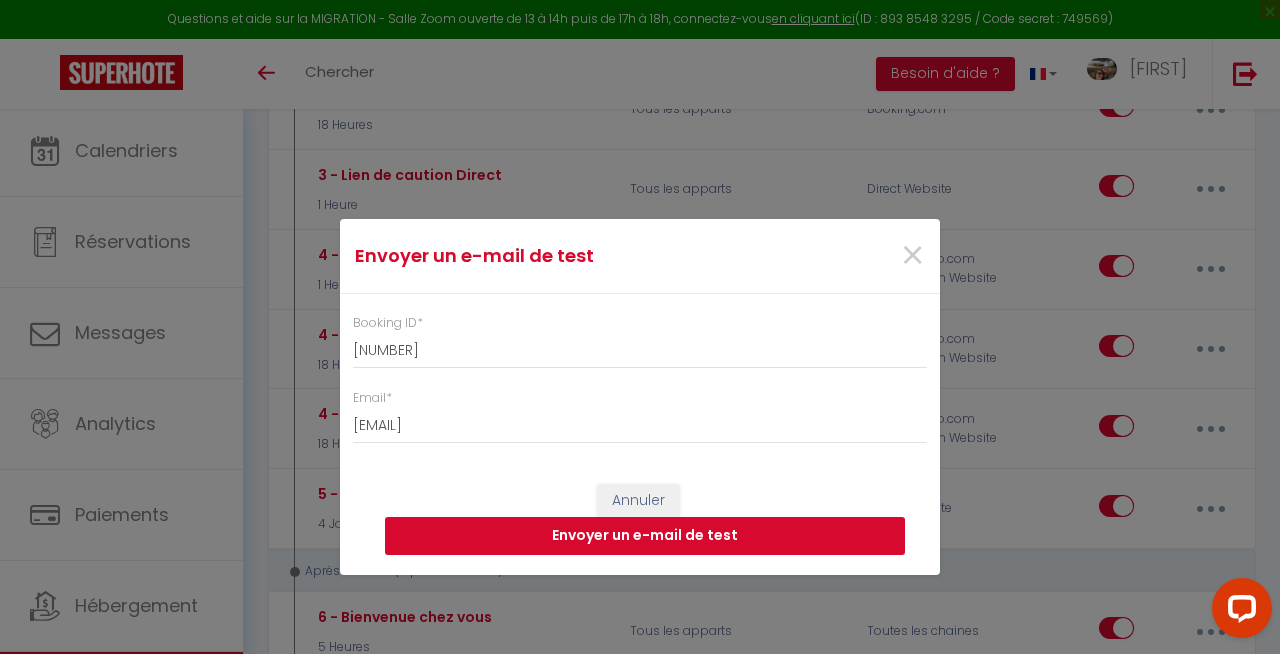 click on "Envoyer un e-mail de test" at bounding box center [645, 536] 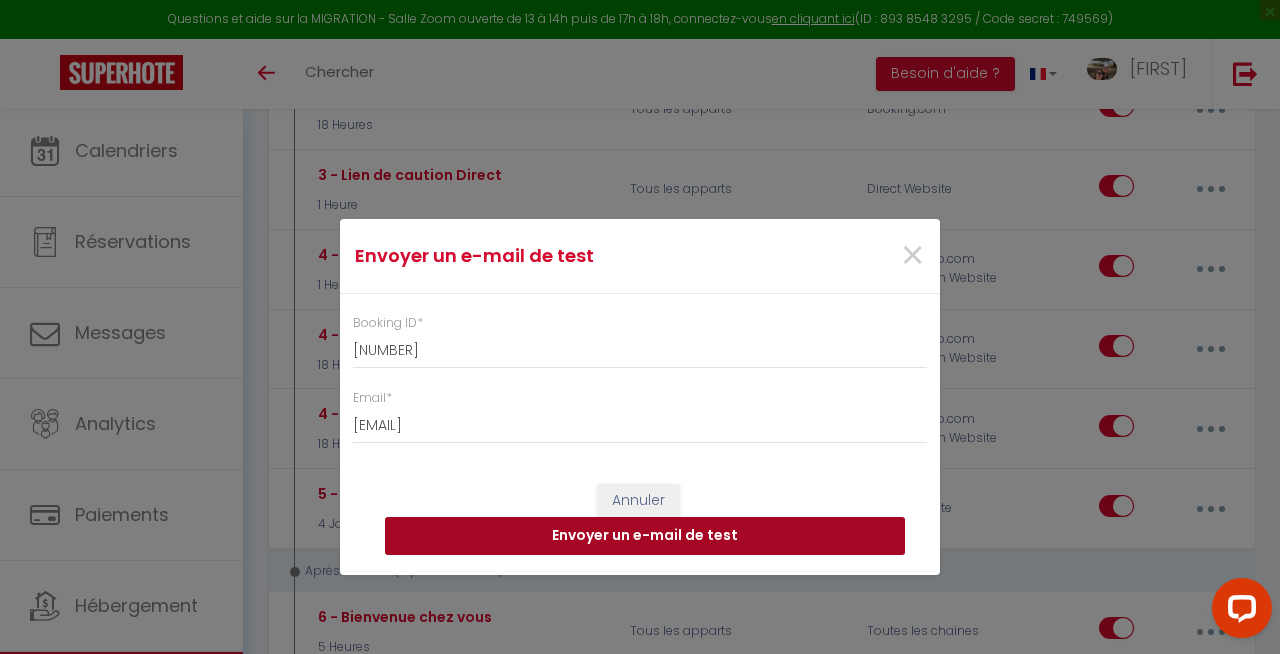 click on "Envoyer un e-mail de test" at bounding box center (645, 536) 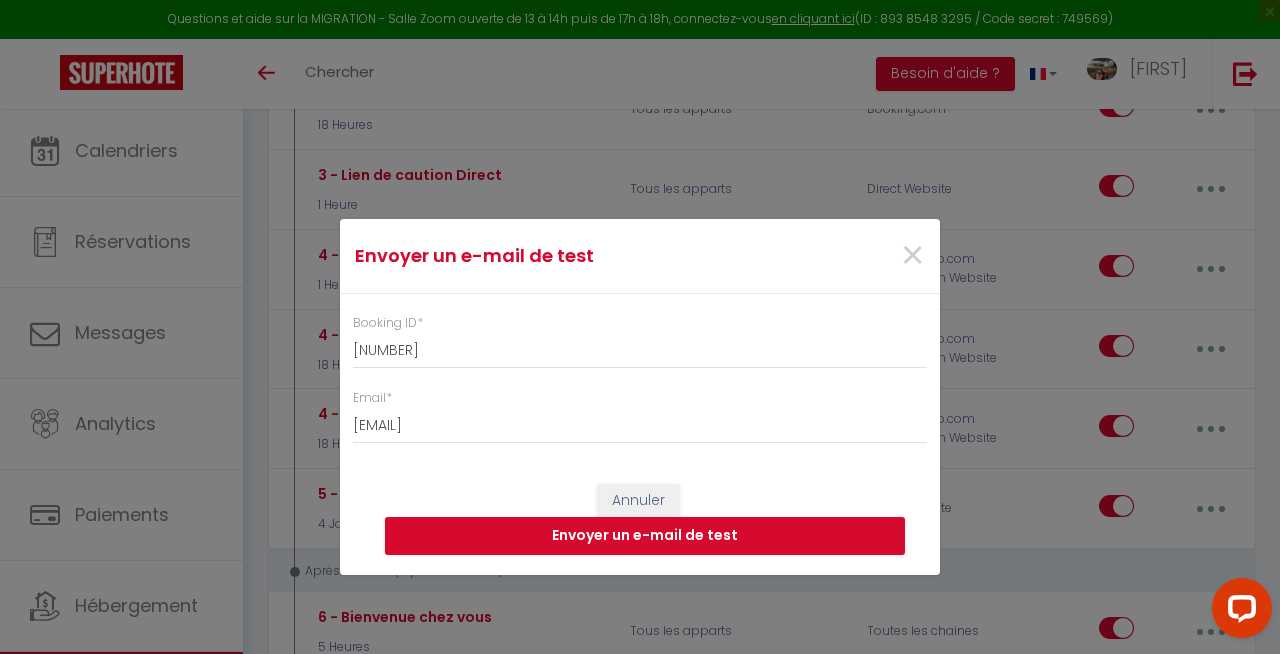 click on "Envoyer un e-mail de test" at bounding box center (645, 536) 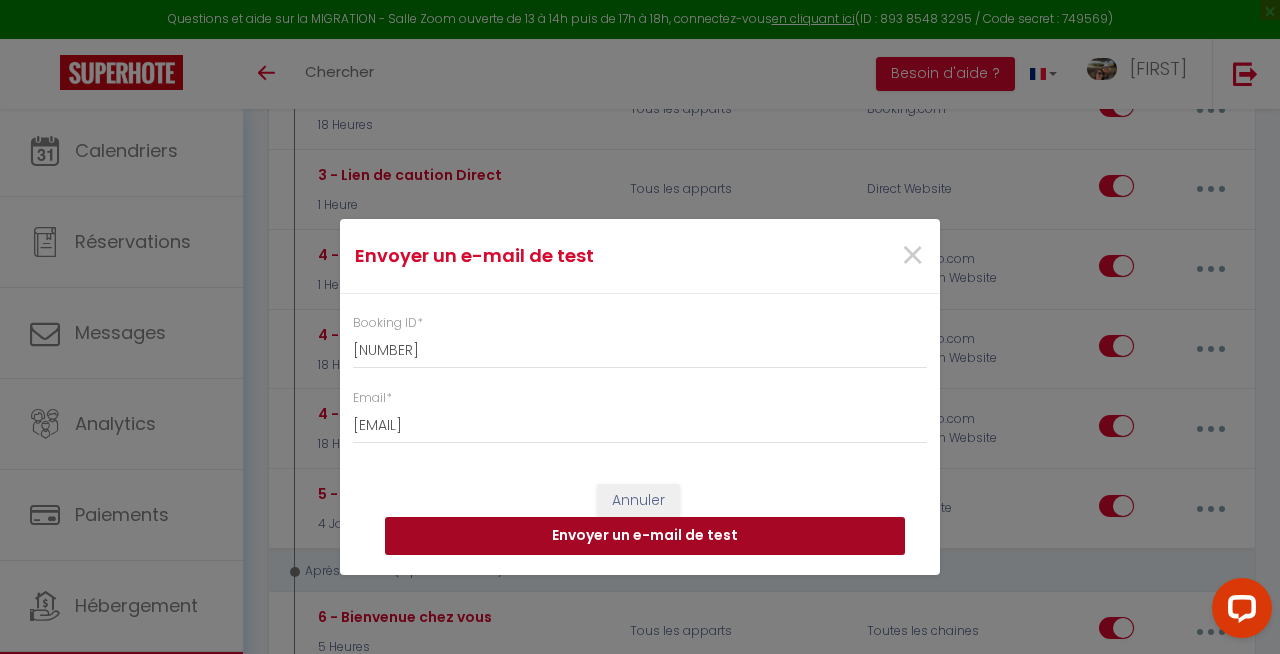 click on "Envoyer un e-mail de test" at bounding box center [645, 536] 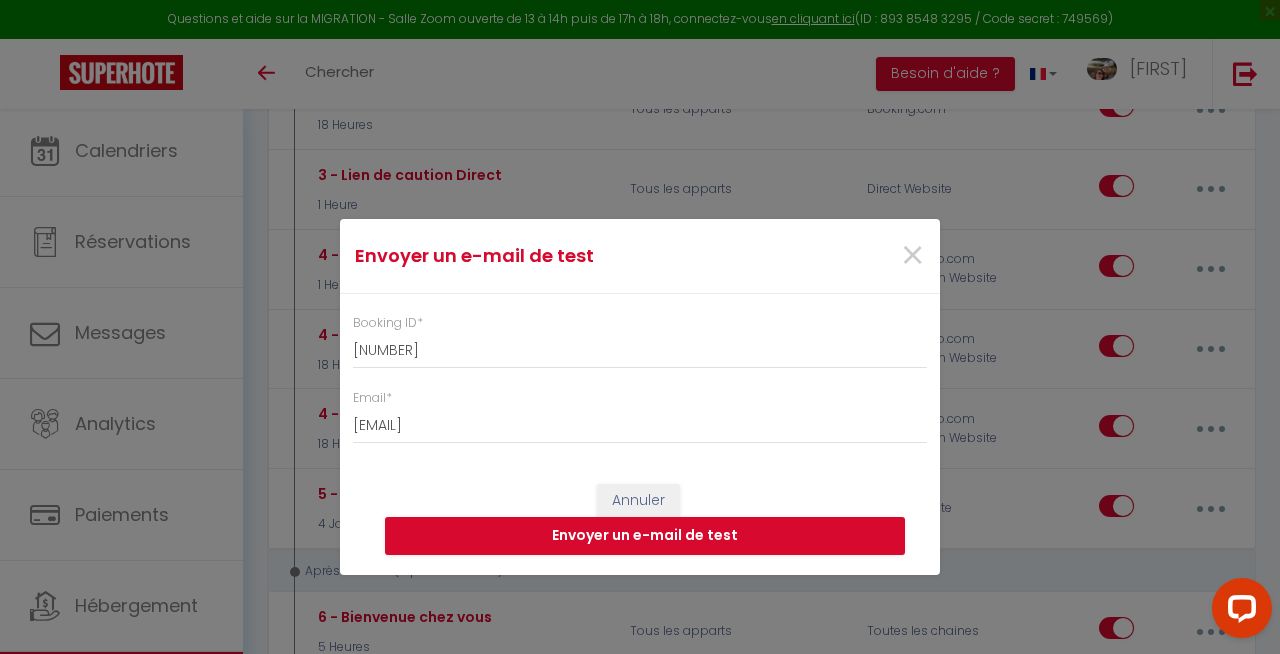 click on "×" at bounding box center (838, 256) 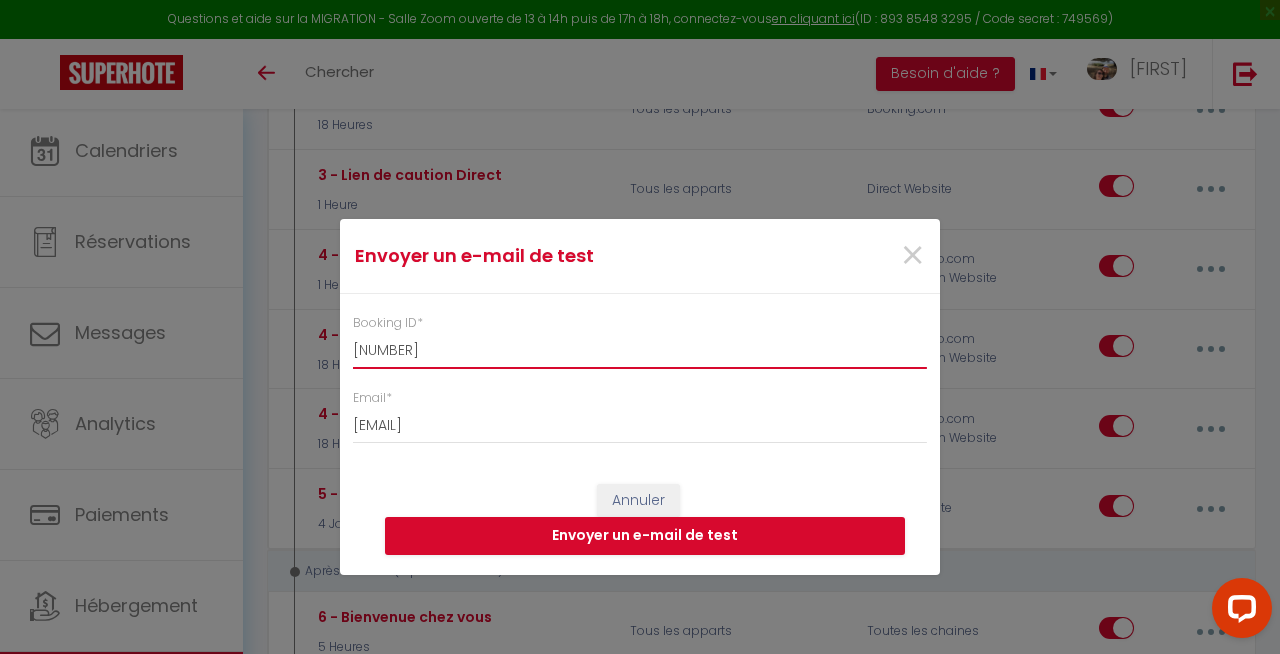 click on "[NUMBER]" at bounding box center [640, 351] 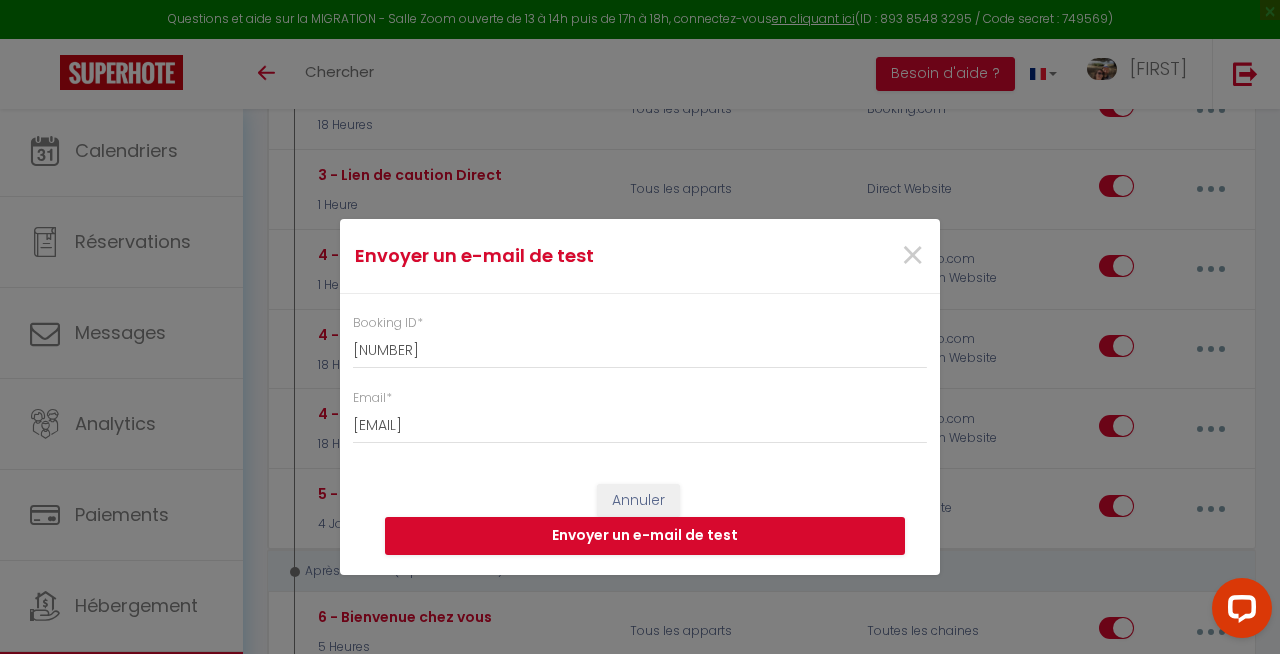 click on "Email
*   [EMAIL]" at bounding box center [640, 416] 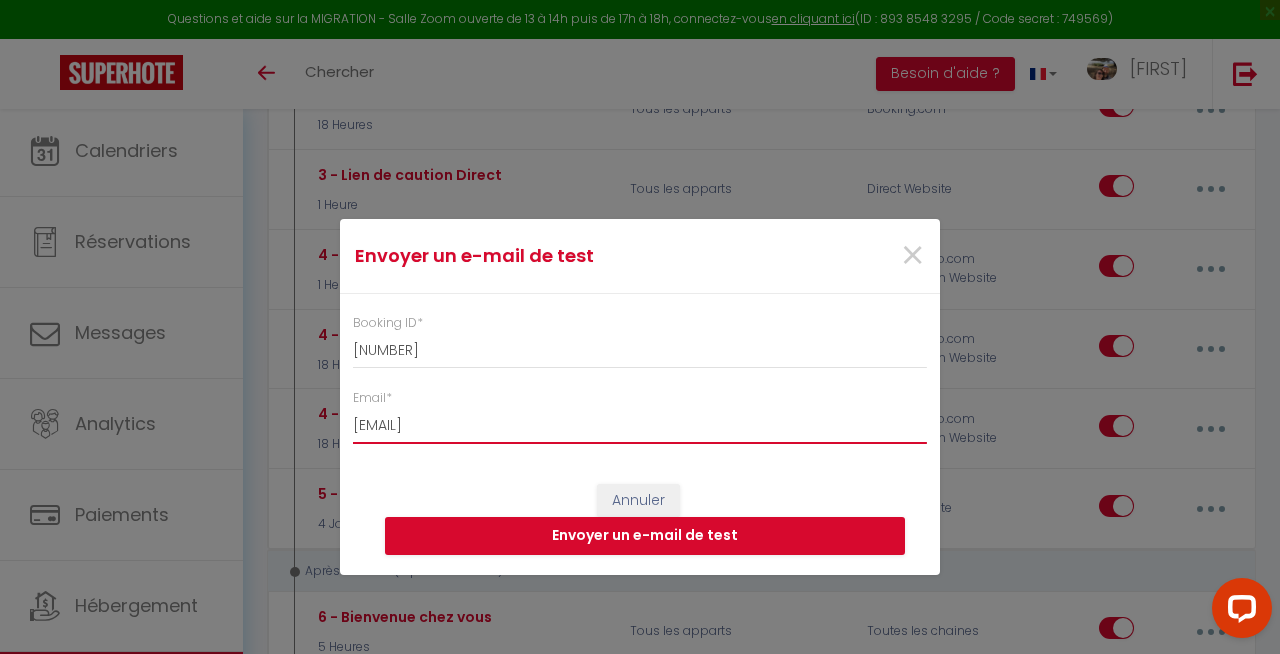click on "[EMAIL]" at bounding box center (640, 426) 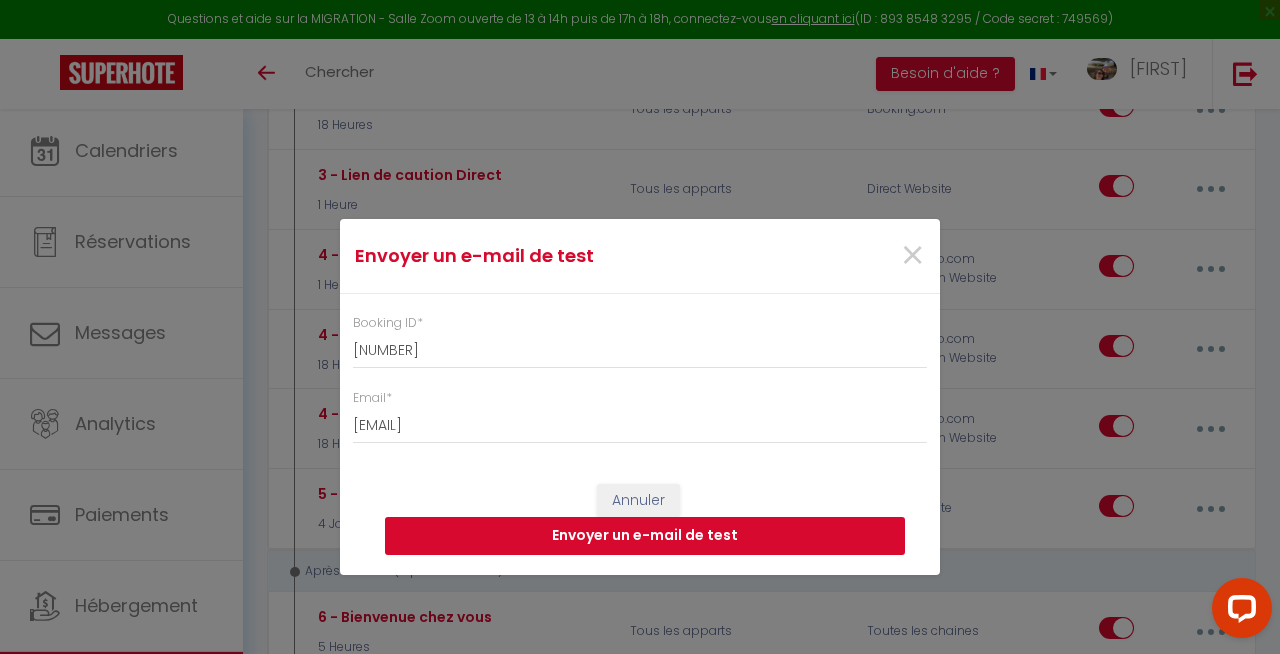 click on "Envoyer un e-mail de test" at bounding box center [645, 536] 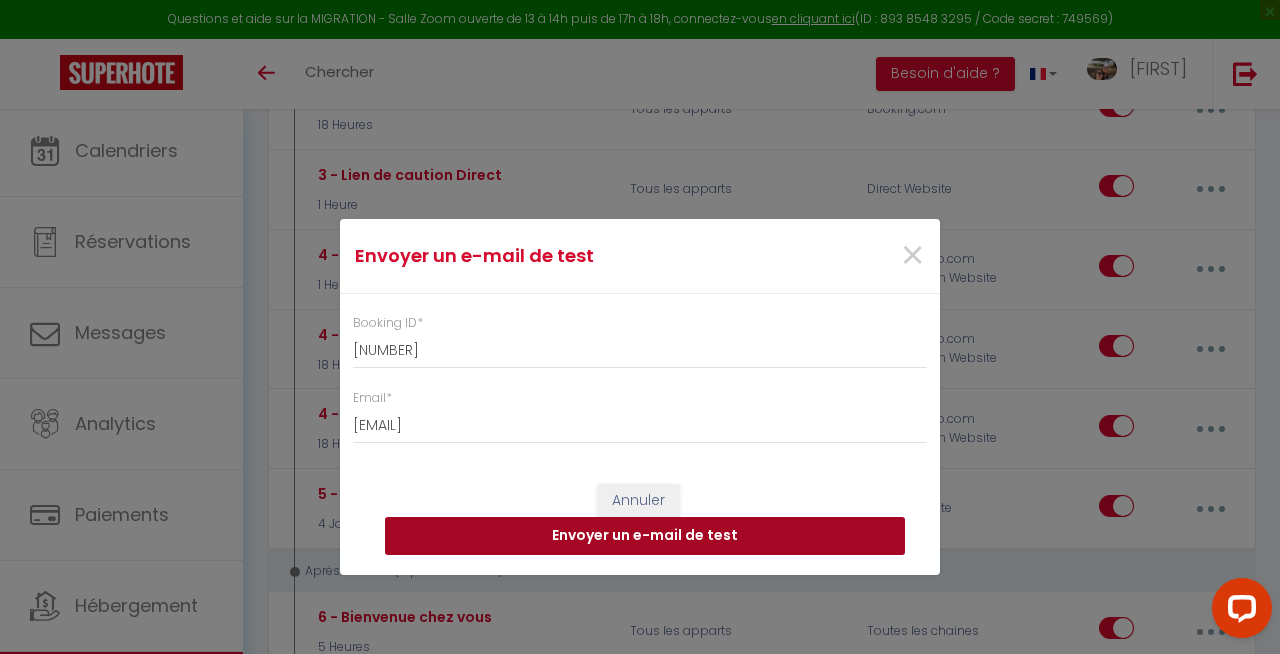click on "Envoyer un e-mail de test" at bounding box center (645, 536) 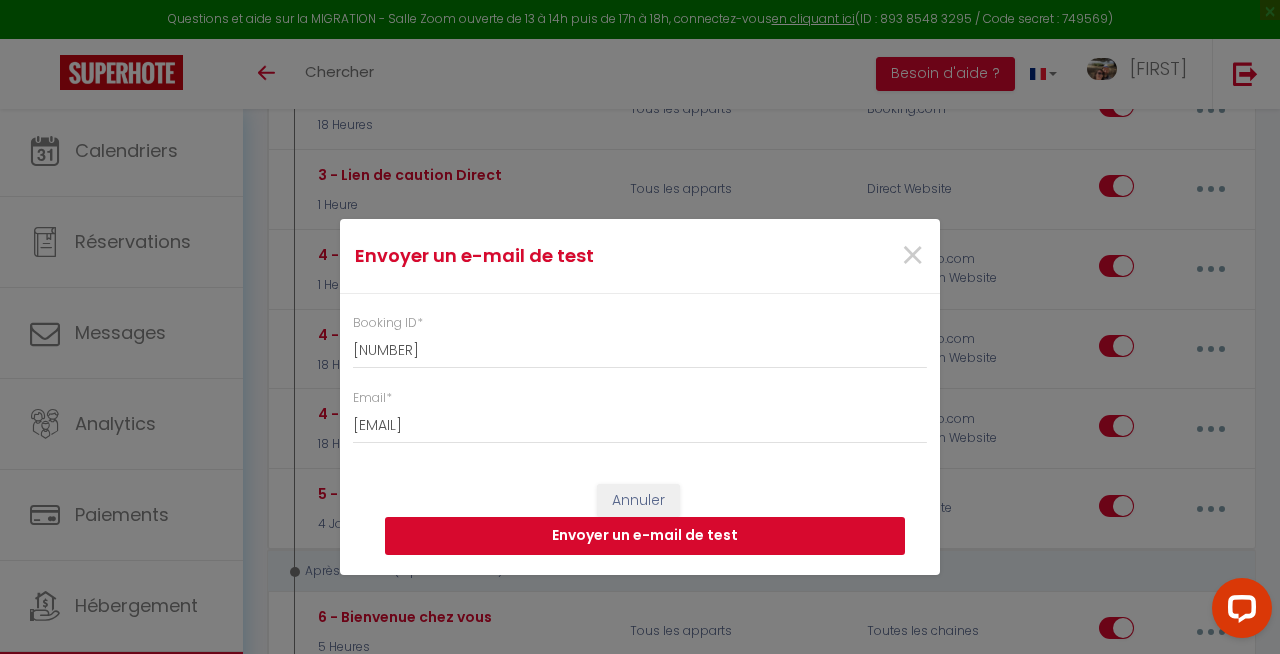 click on "Envoyer un e-mail de test" at bounding box center [645, 536] 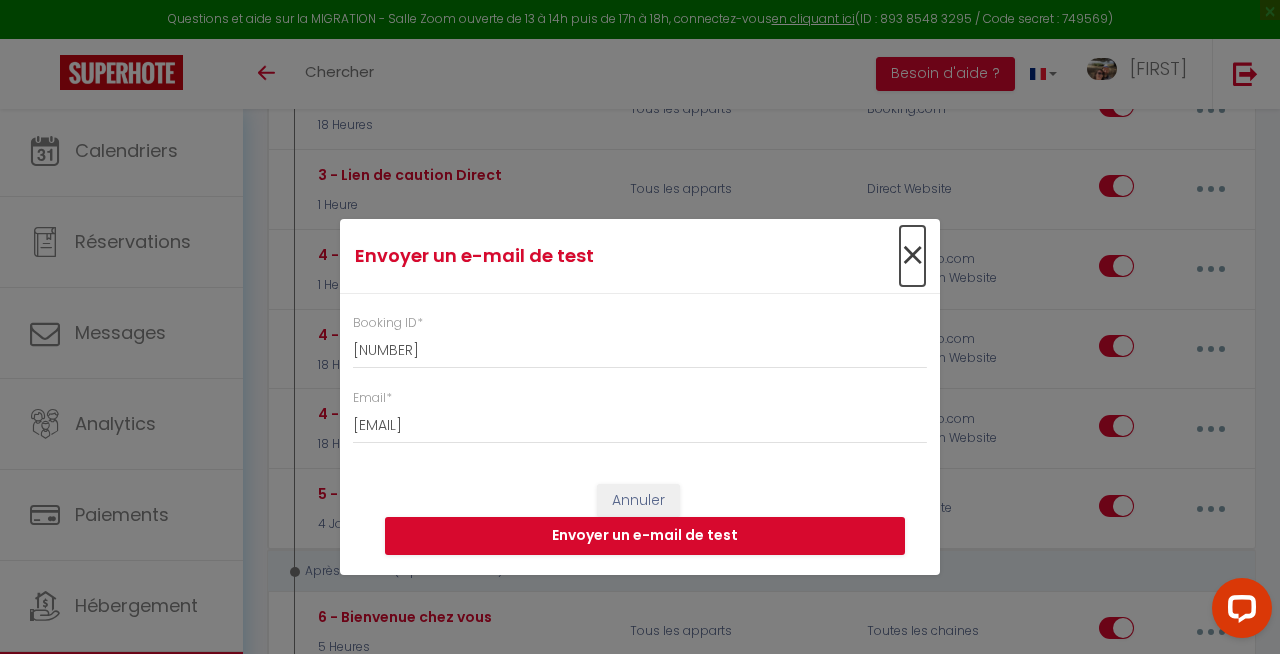 click on "×" at bounding box center [912, 256] 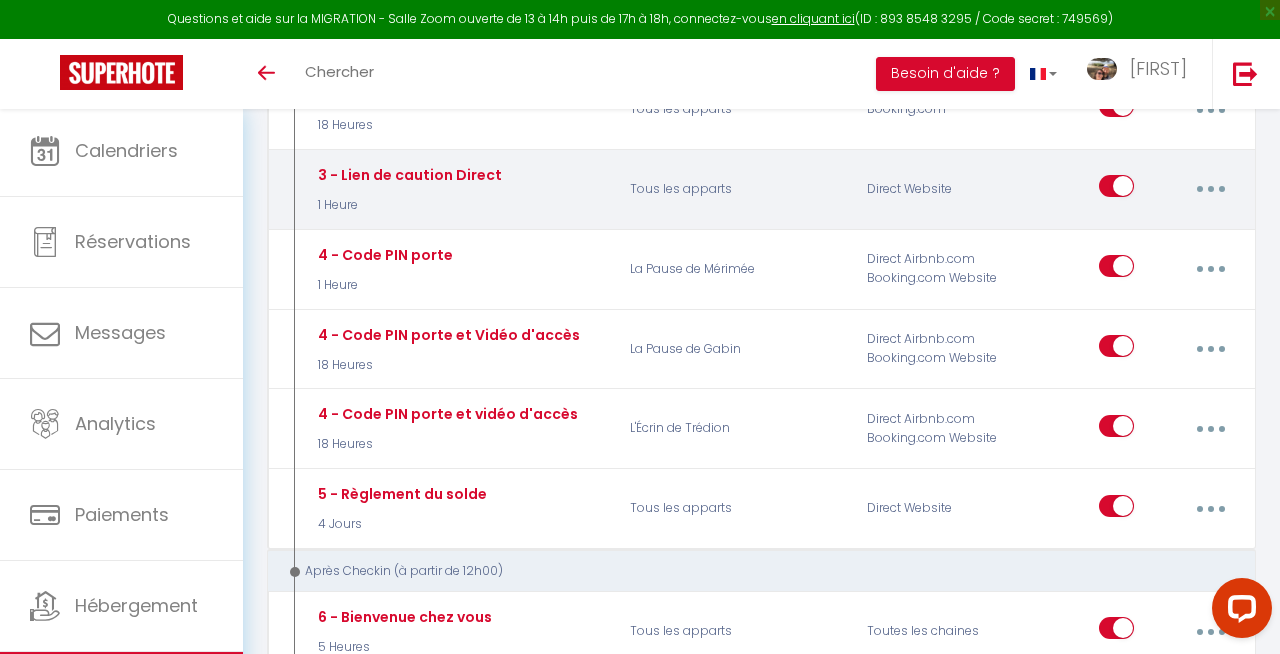 click at bounding box center (1210, 189) 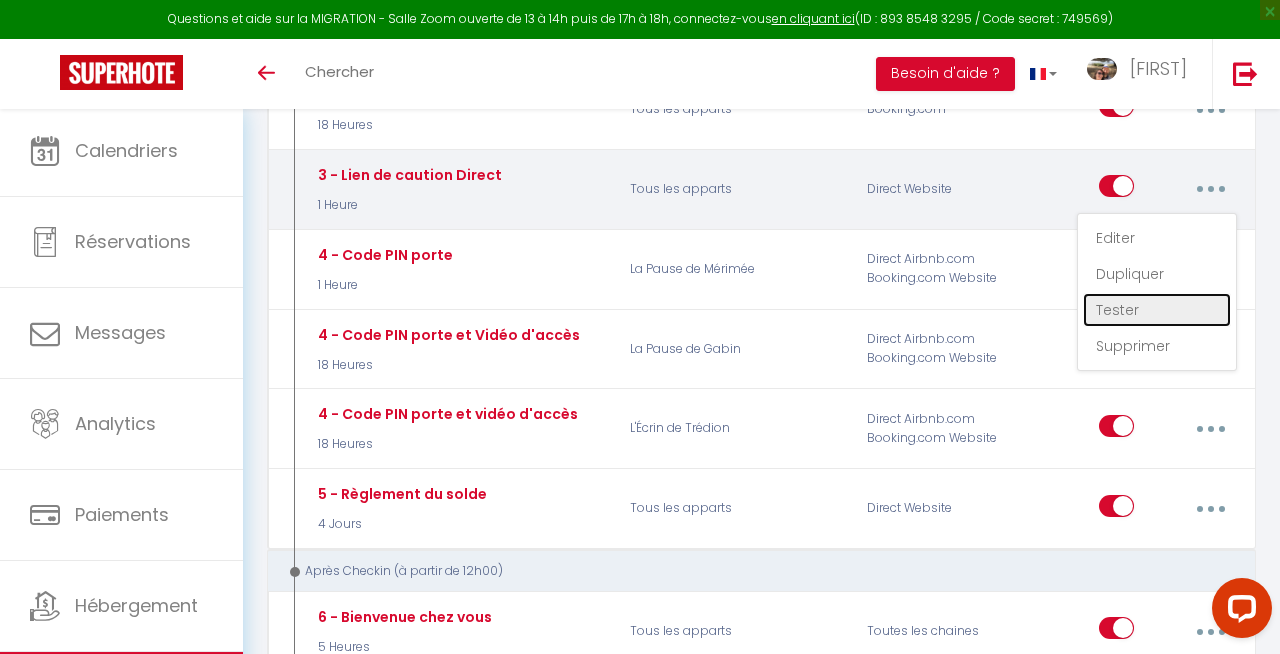 click on "Tester" at bounding box center [1157, 310] 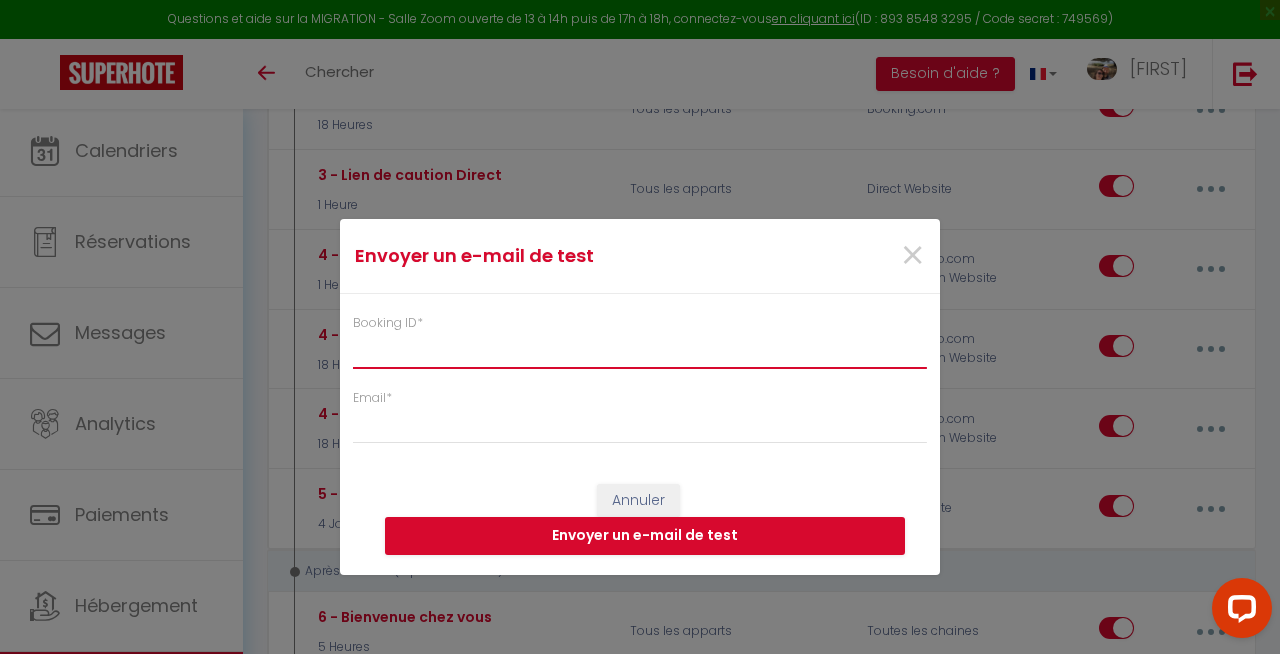 click on "Booking ID
*" at bounding box center [640, 351] 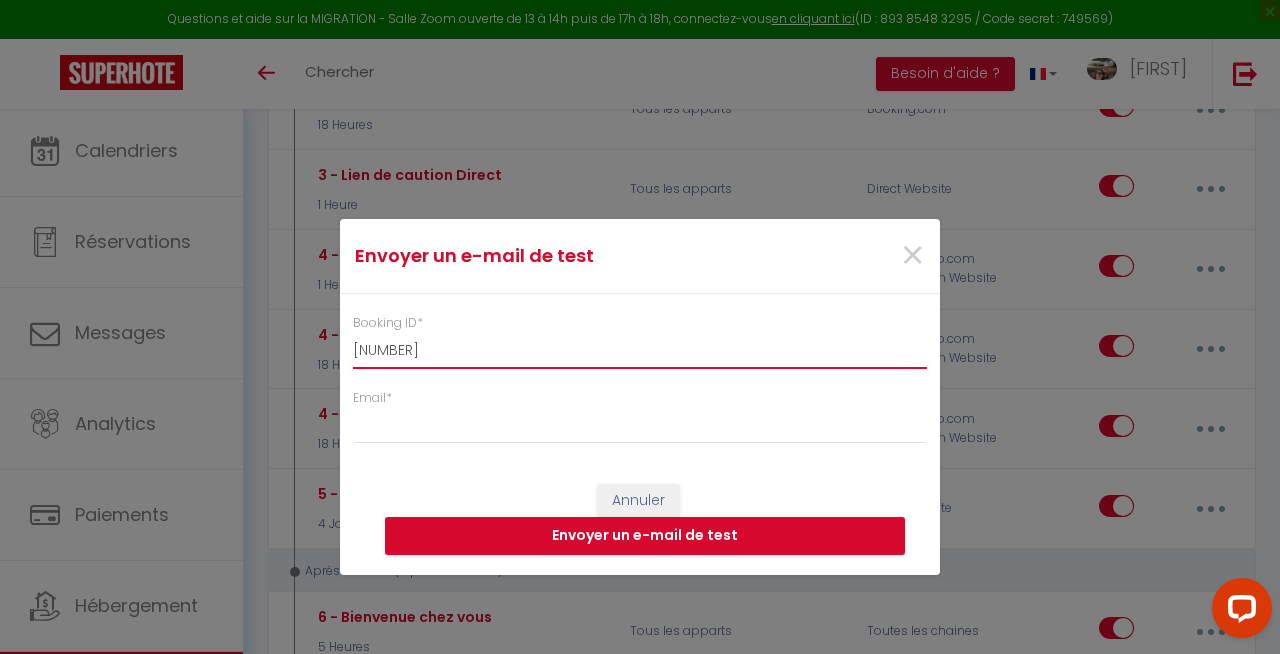 type on "[NUMBER]" 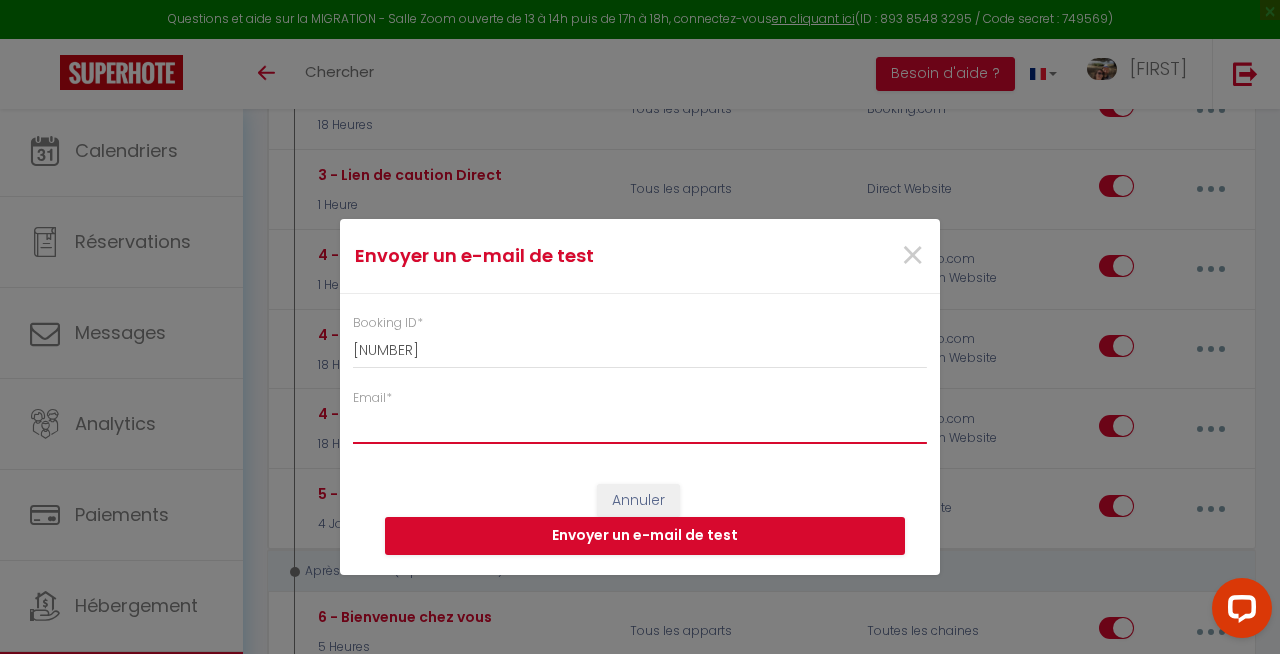 click on "Email
*" at bounding box center (640, 426) 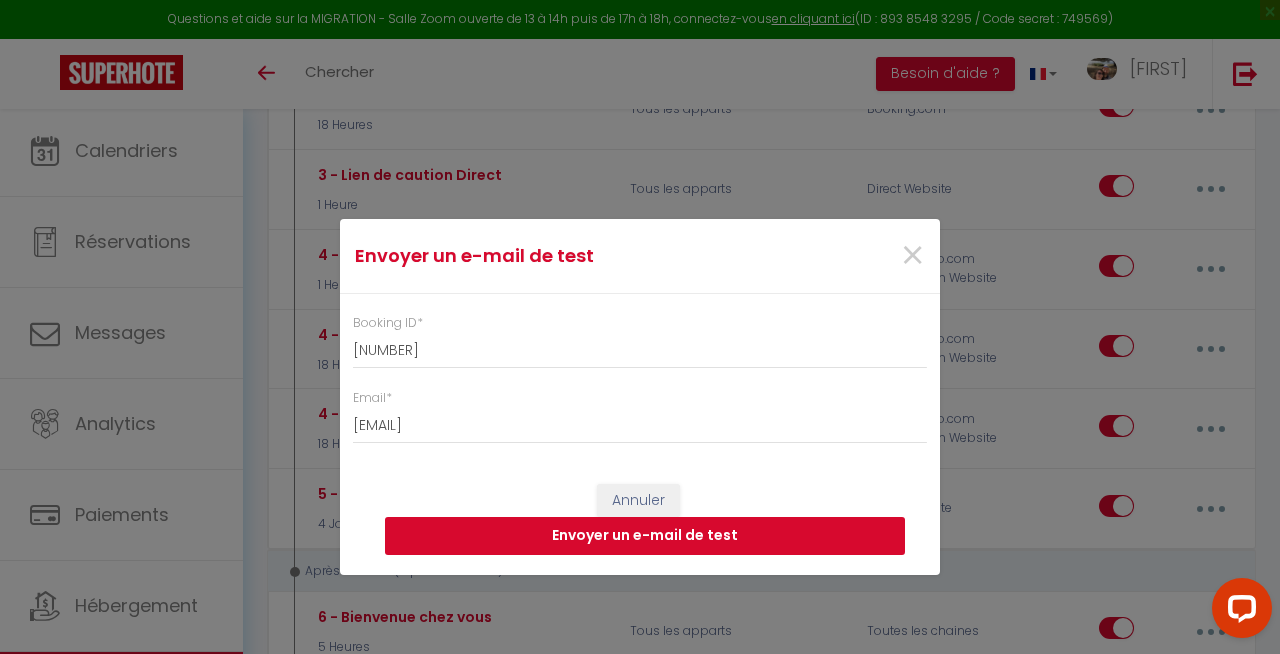 click on "Envoyer un e-mail de test" at bounding box center (645, 536) 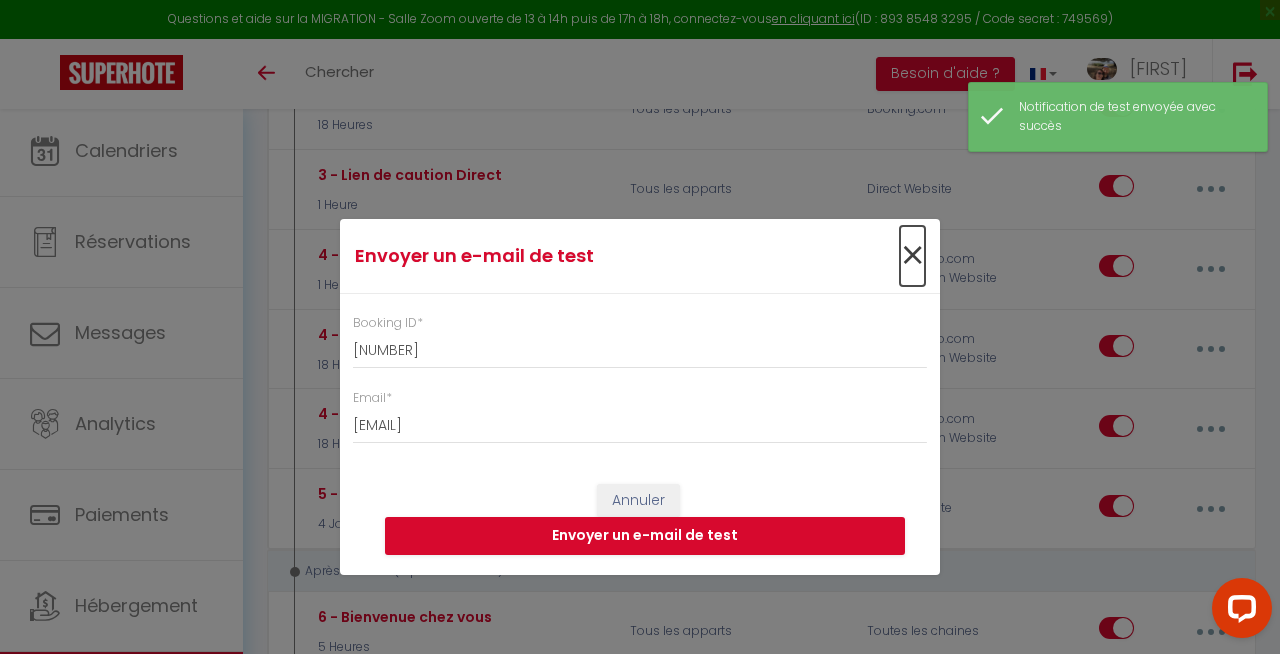 click on "×" at bounding box center [912, 256] 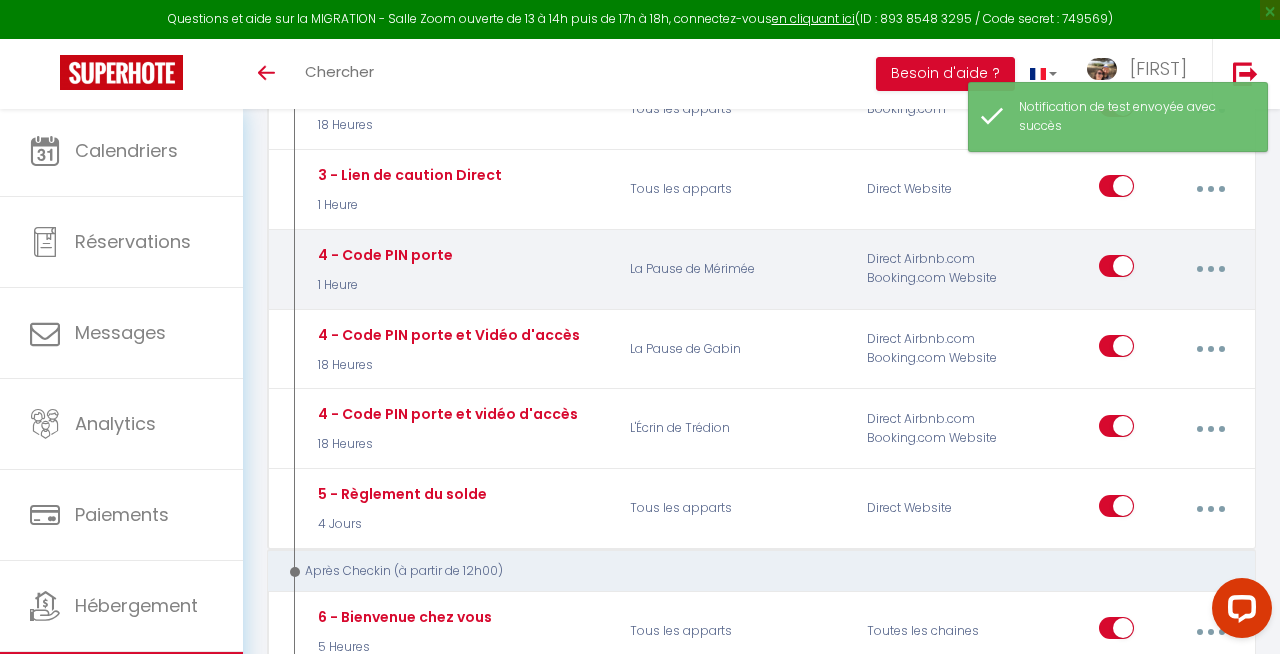 click at bounding box center [1211, 269] 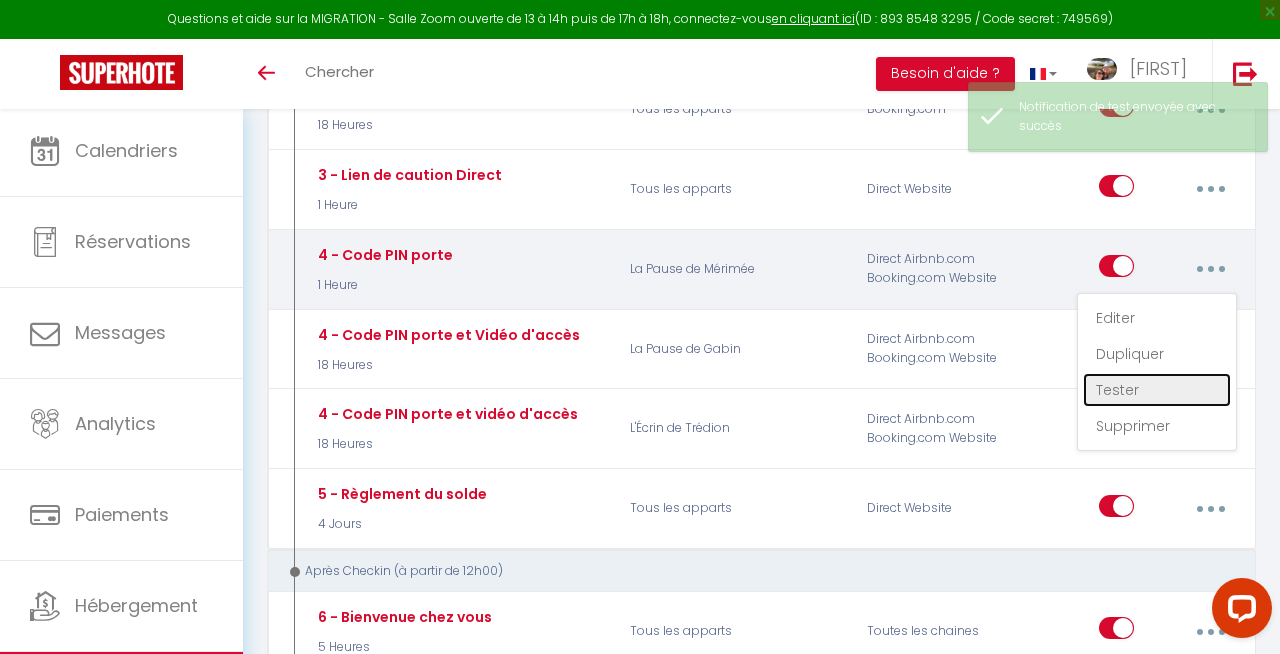 click on "Tester" at bounding box center [1157, 390] 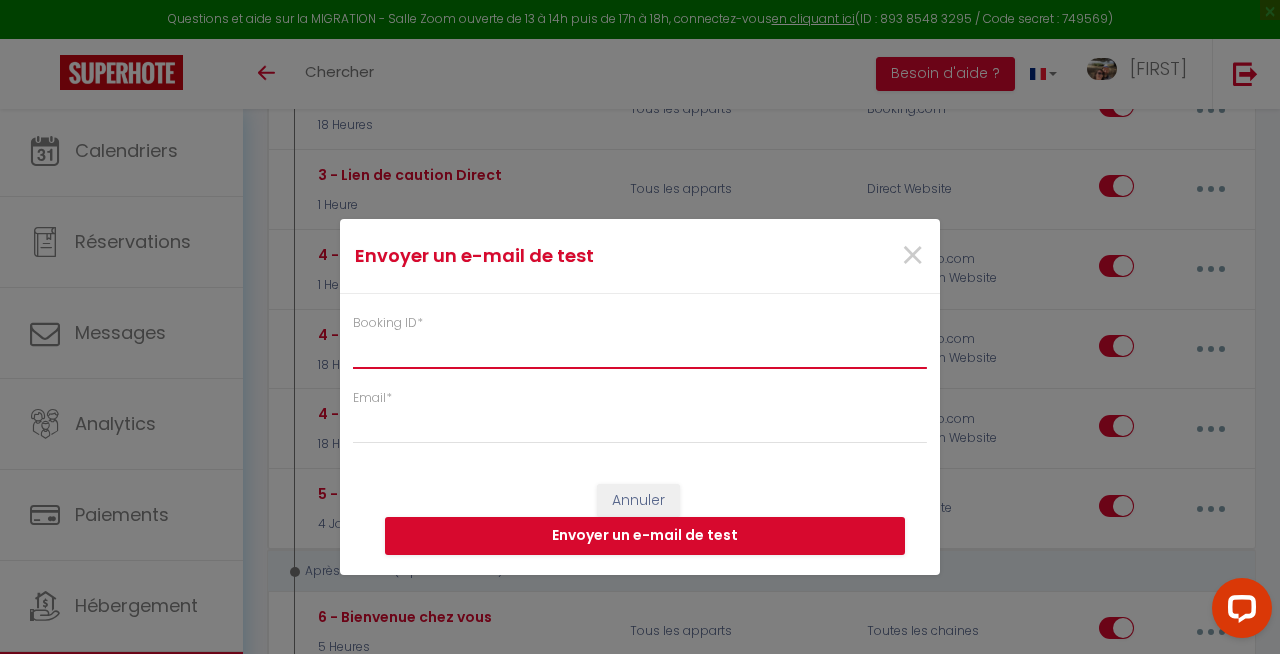 click on "Booking ID
*" at bounding box center [640, 351] 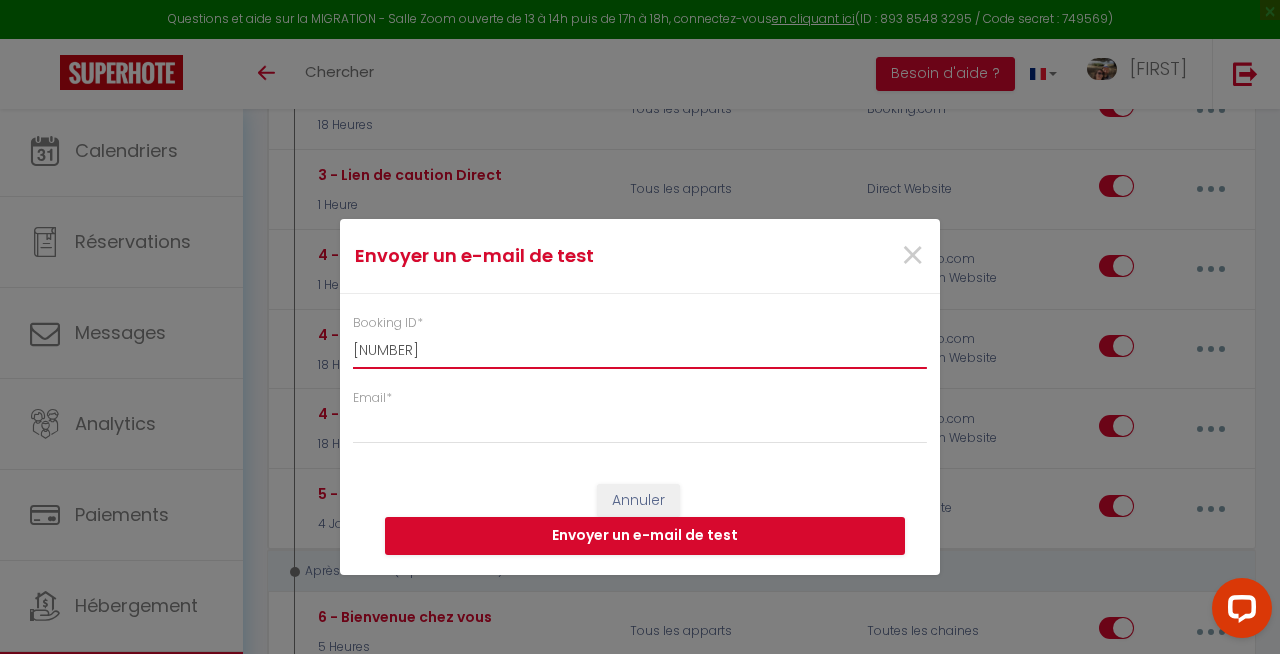 type on "[NUMBER]" 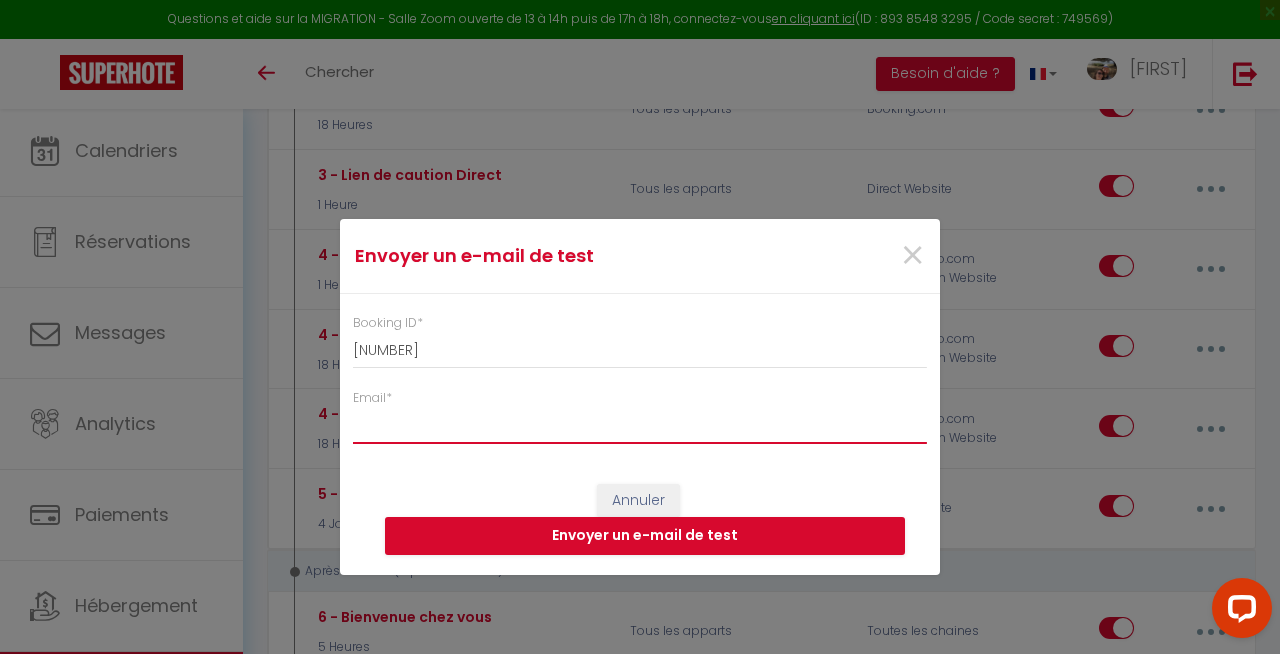 click on "Email
*" at bounding box center (640, 426) 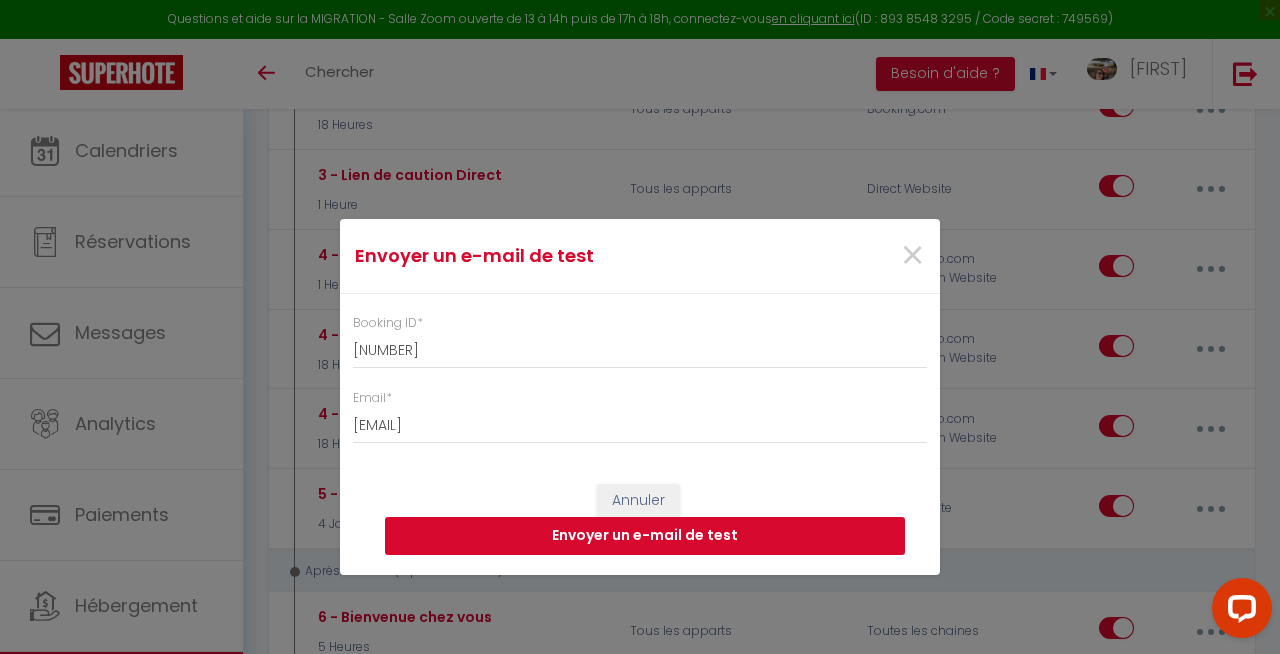 click on "Envoyer un e-mail de test" at bounding box center [645, 536] 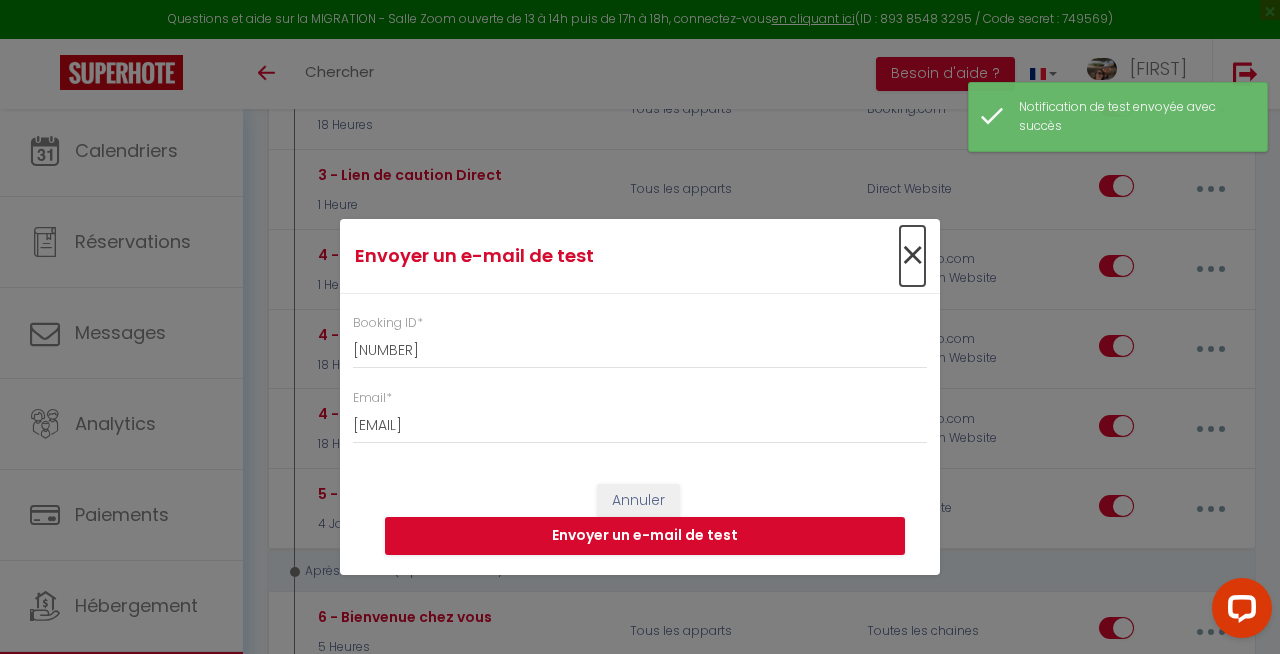 click on "×" at bounding box center [912, 256] 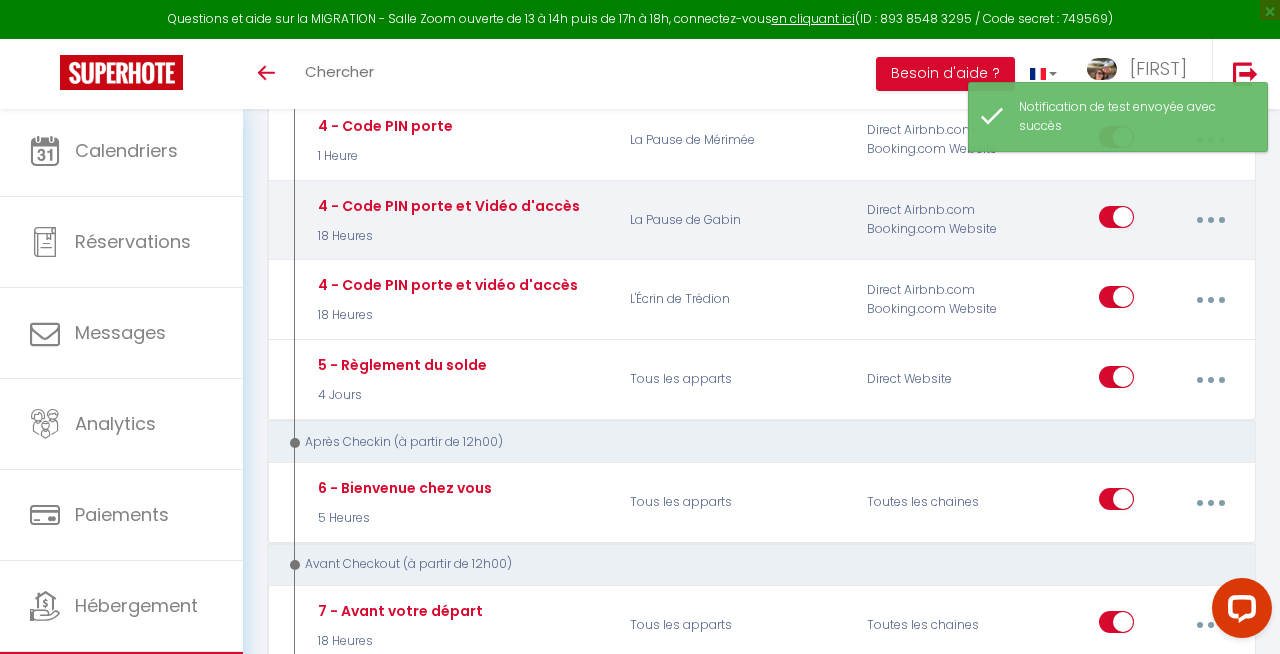 scroll, scrollTop: 1365, scrollLeft: 0, axis: vertical 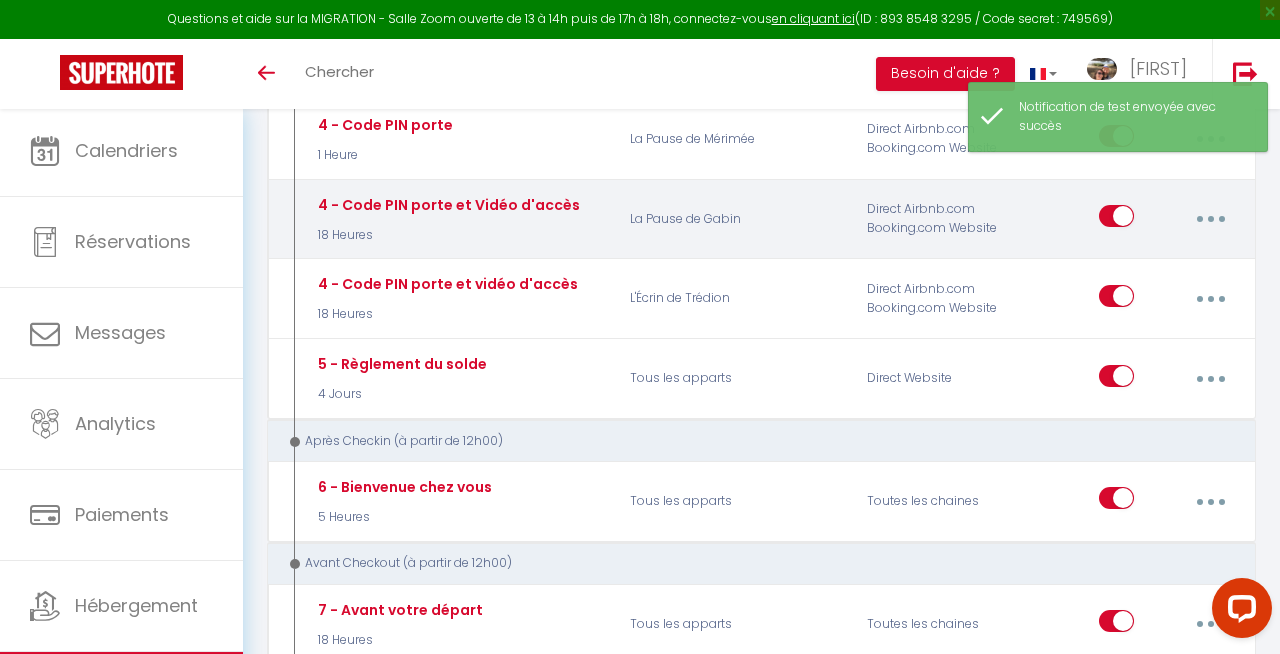 click at bounding box center [1210, 219] 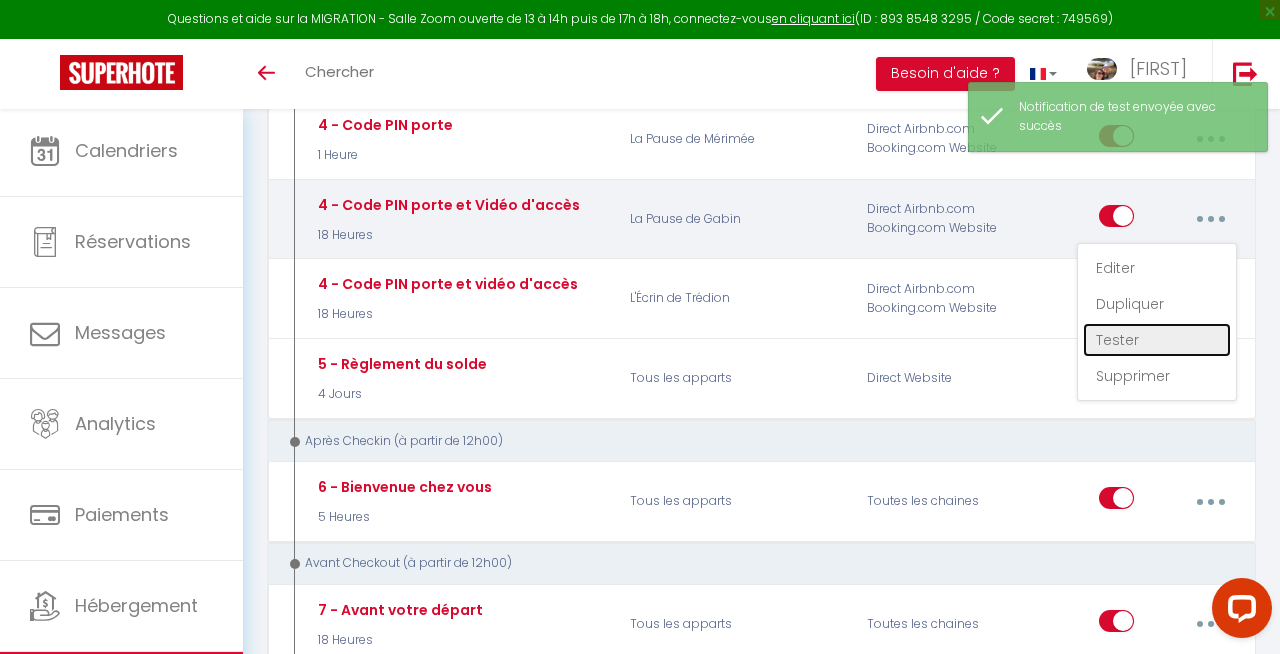 click on "Tester" at bounding box center [1157, 340] 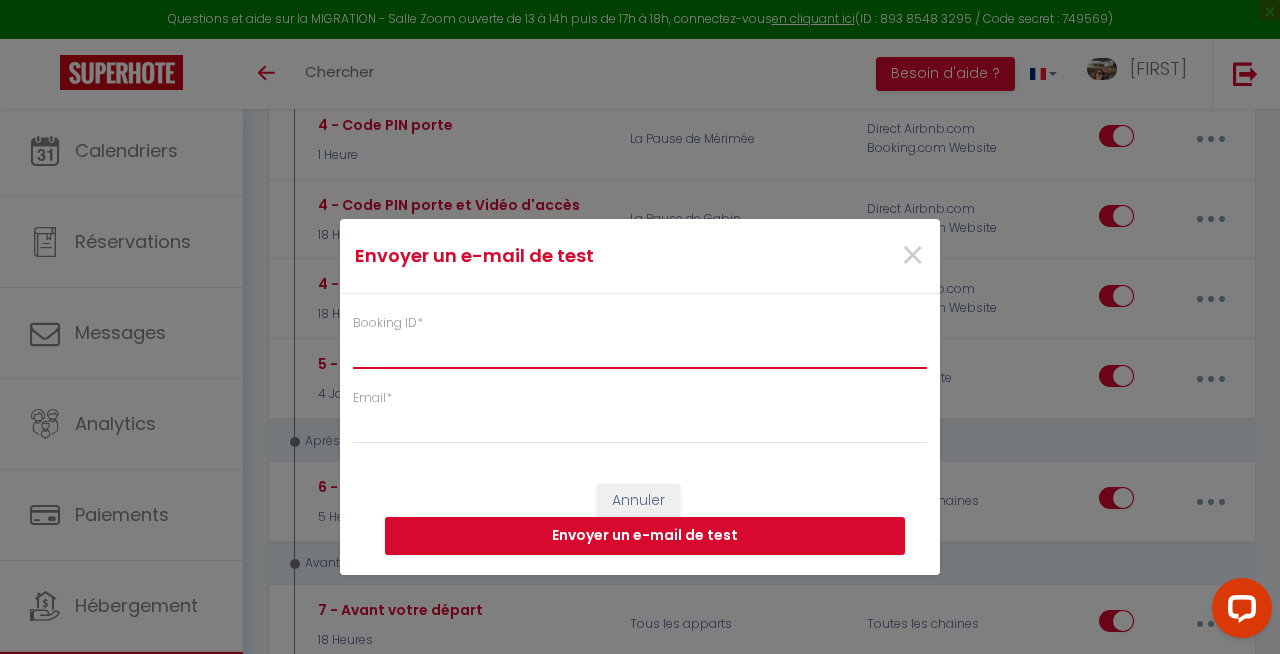 click on "Booking ID
*" at bounding box center [640, 351] 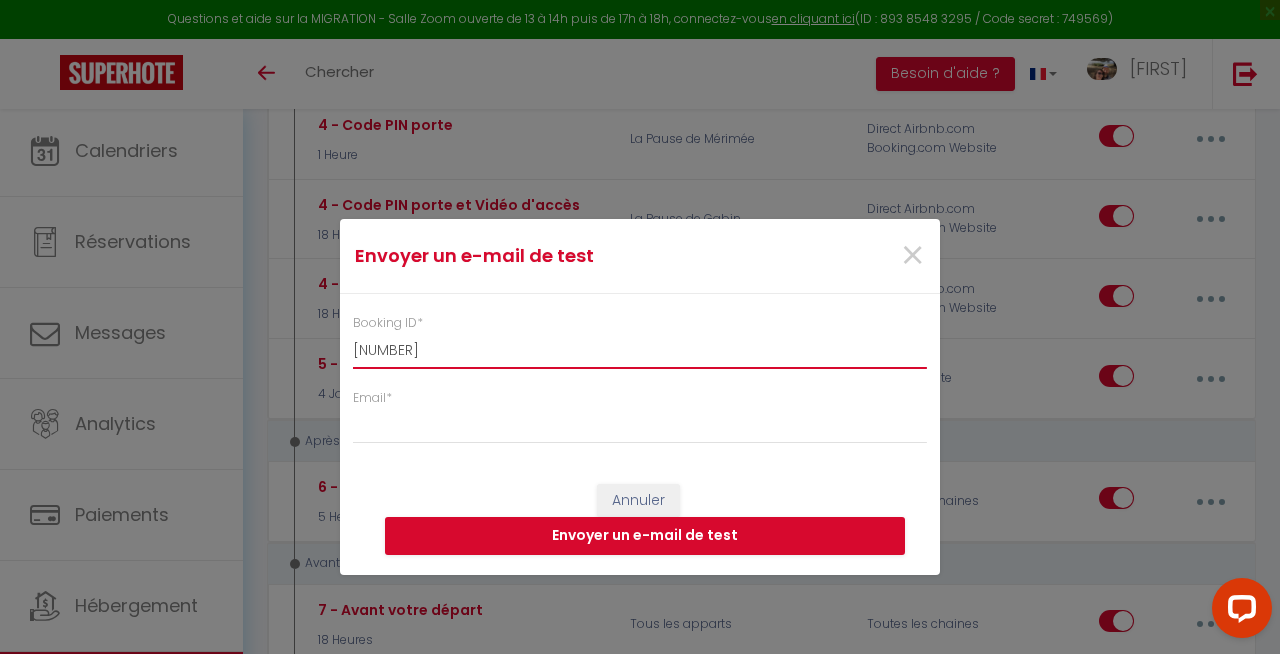 type on "[NUMBER]" 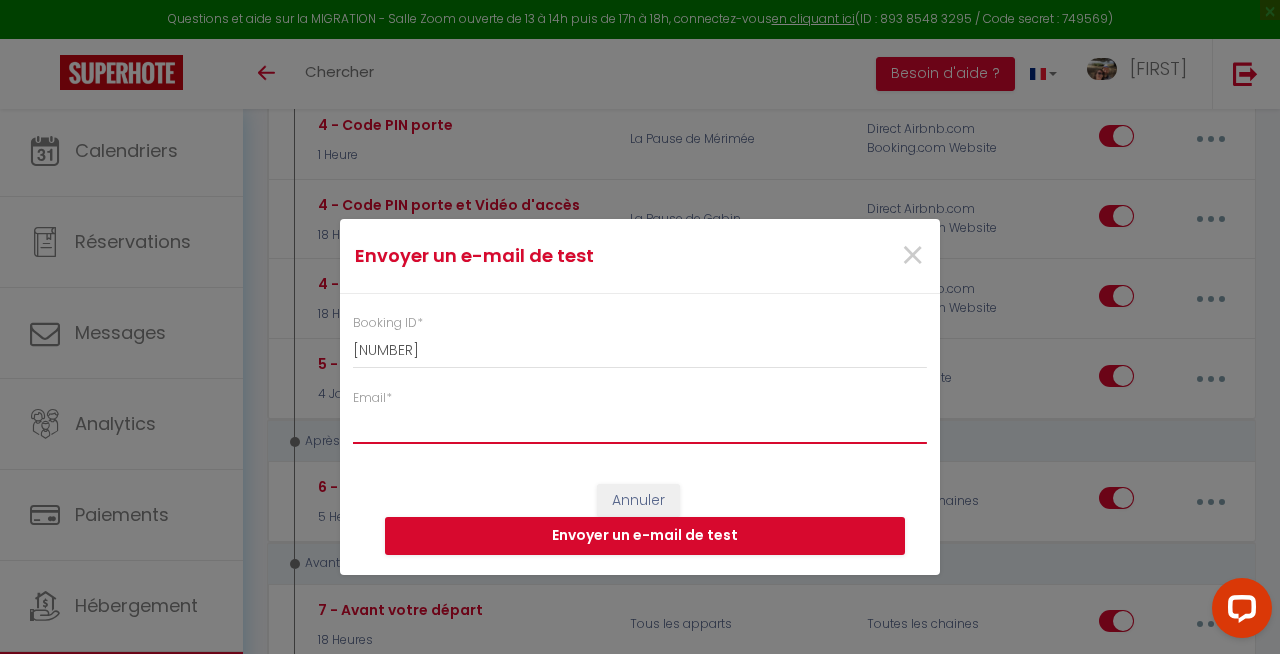 click on "Email
*" at bounding box center (640, 426) 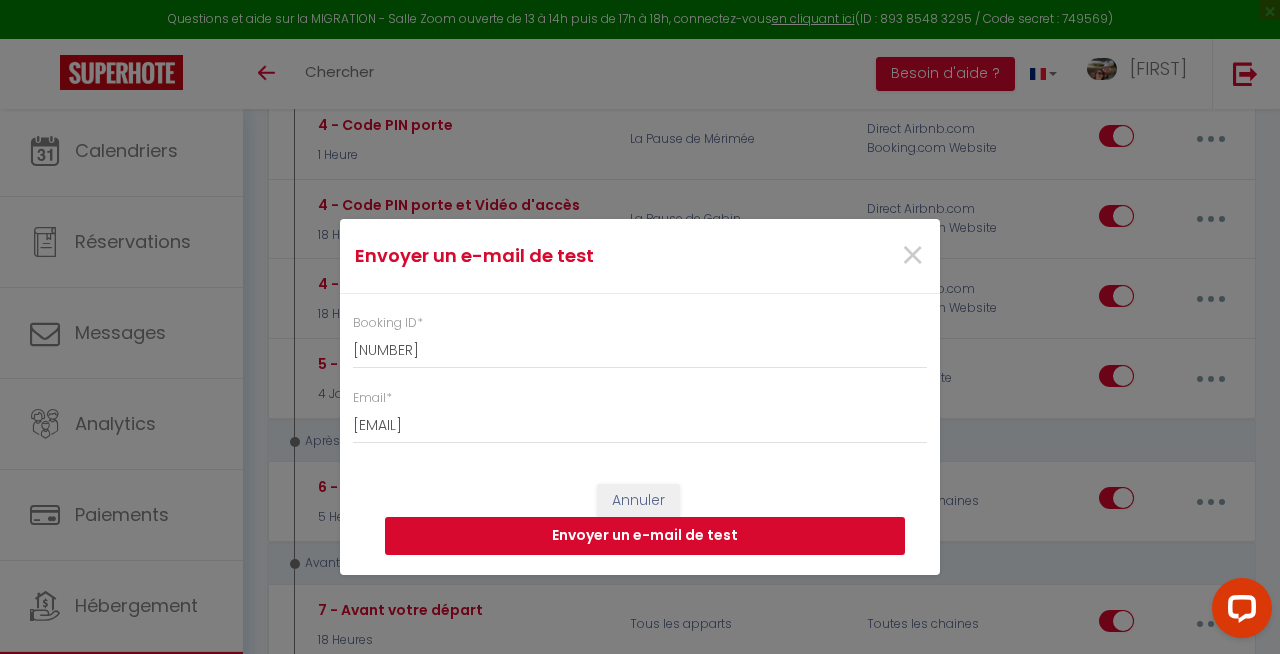 click on "Envoyer un e-mail de test" at bounding box center [645, 536] 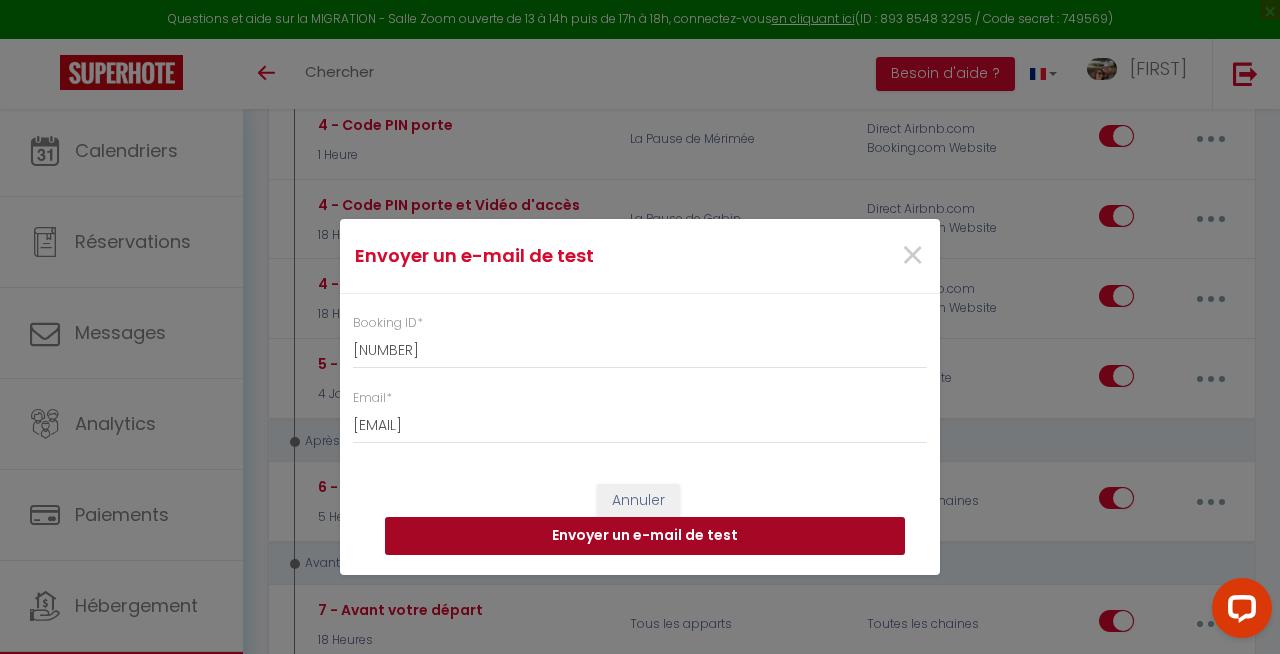 click on "Envoyer un e-mail de test" at bounding box center (645, 536) 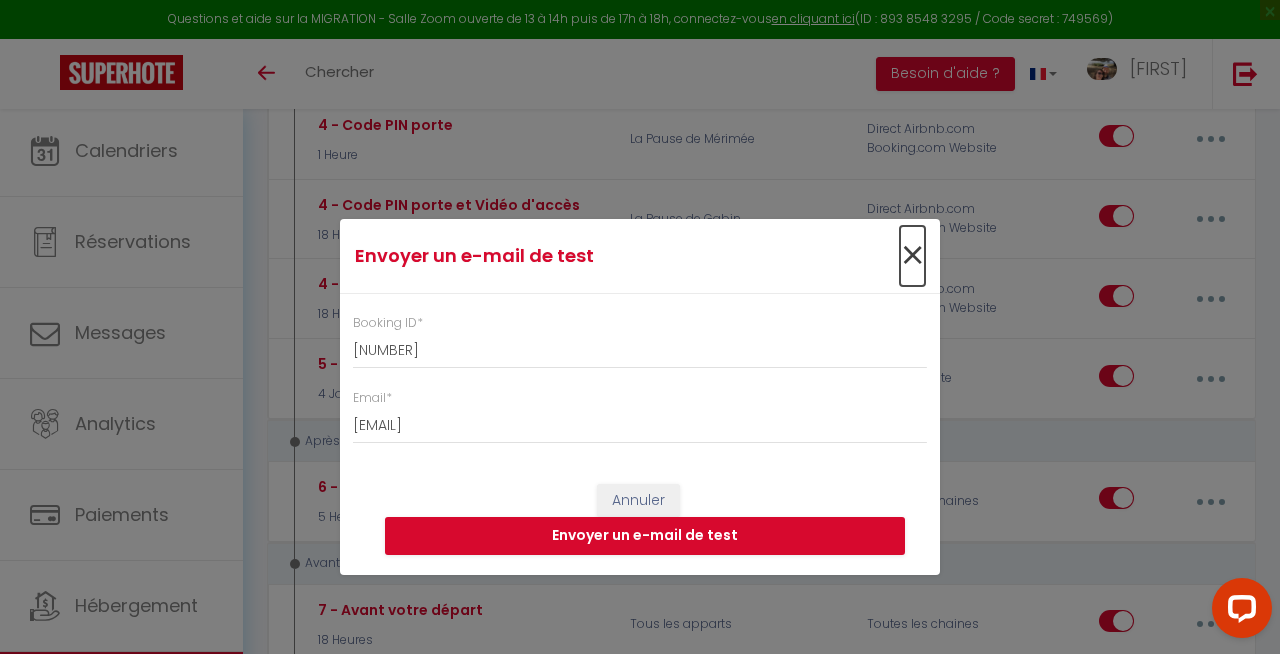 click on "×" at bounding box center [912, 256] 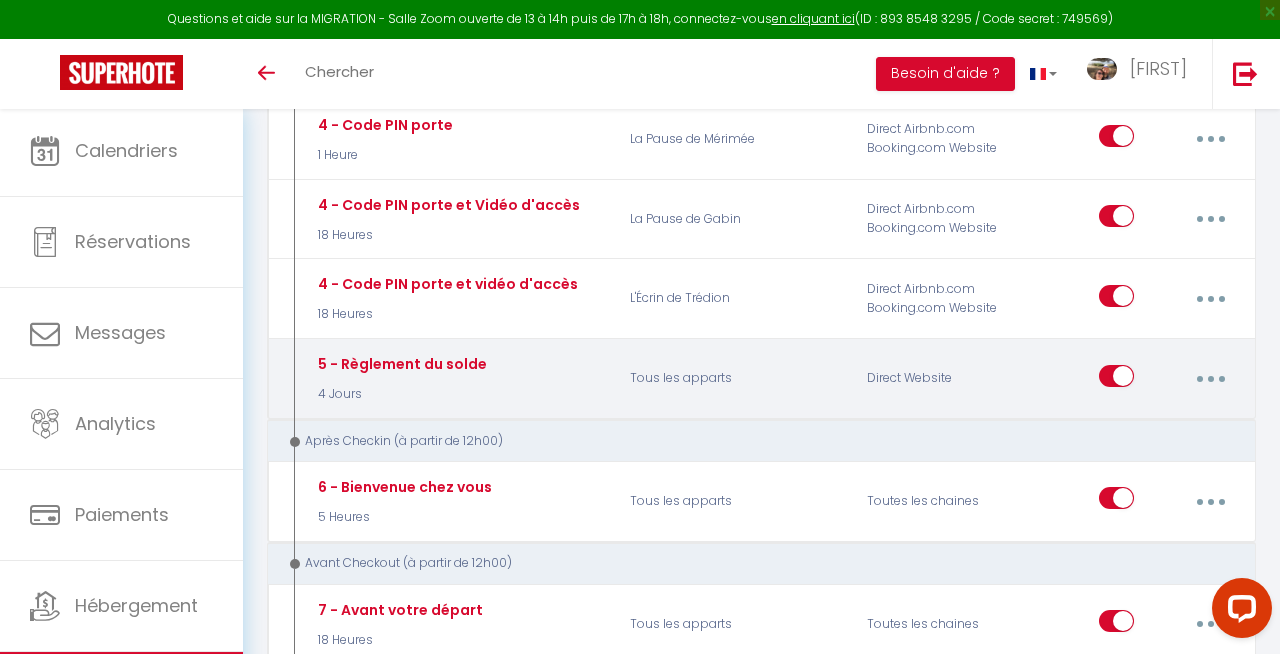 click at bounding box center (1210, 379) 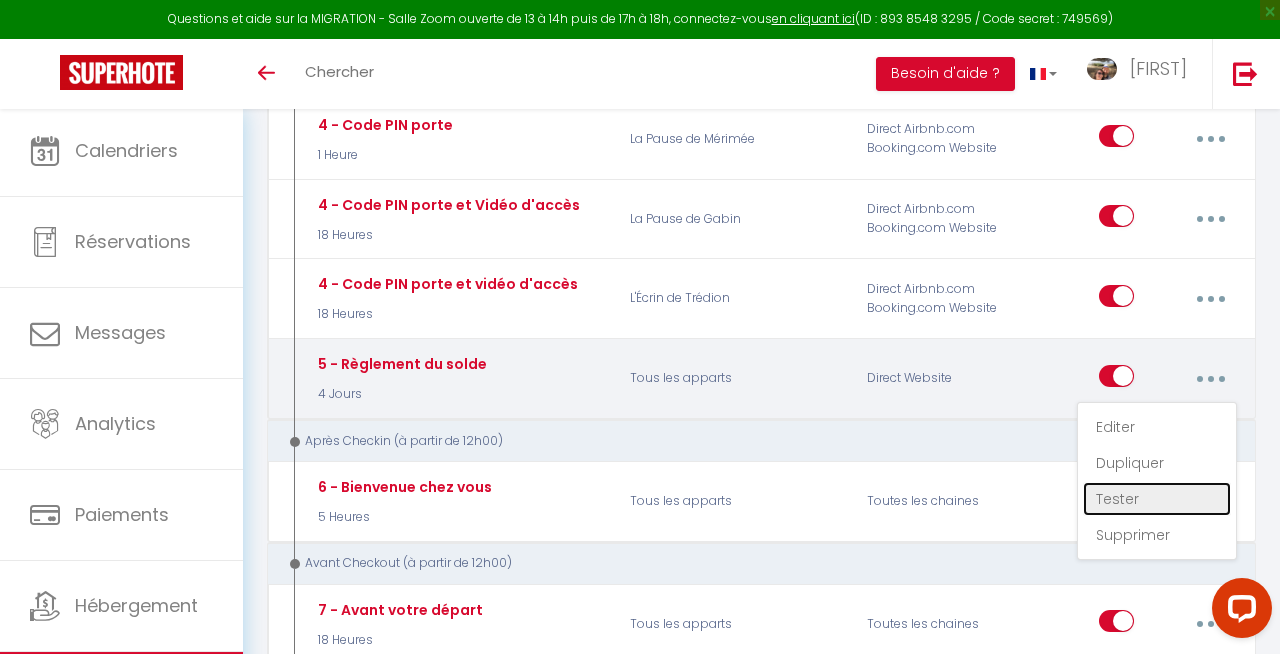 click on "Tester" at bounding box center [1157, 499] 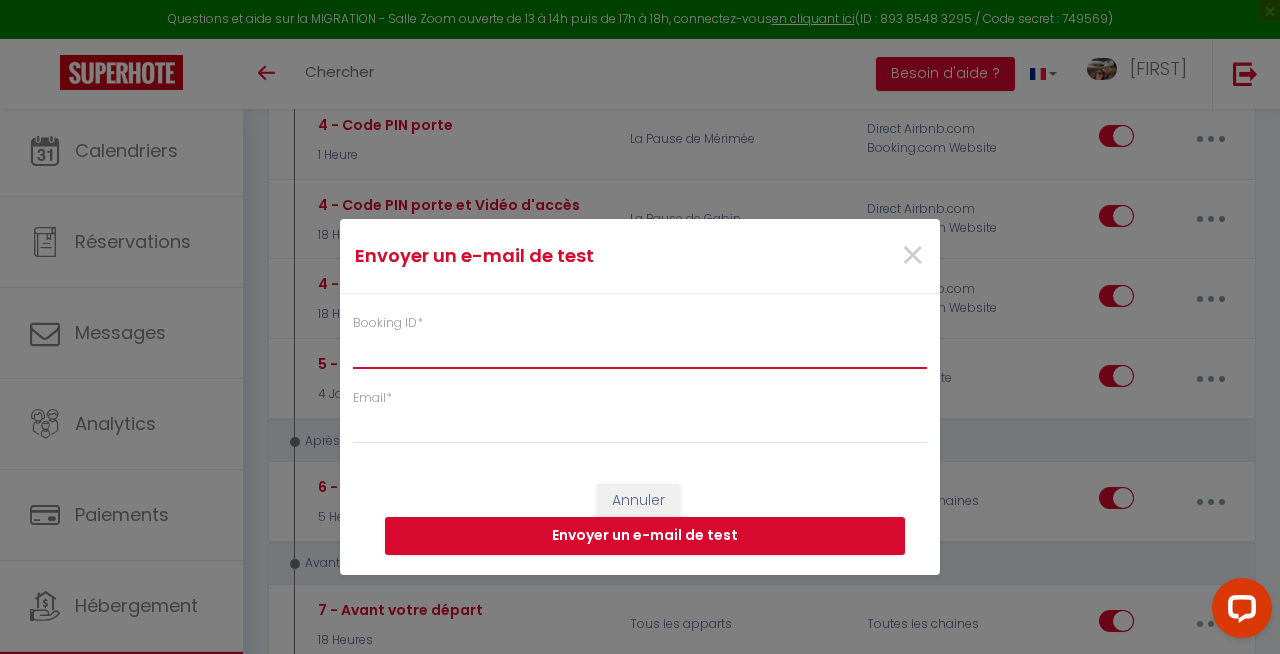 click on "Booking ID
*" at bounding box center [640, 351] 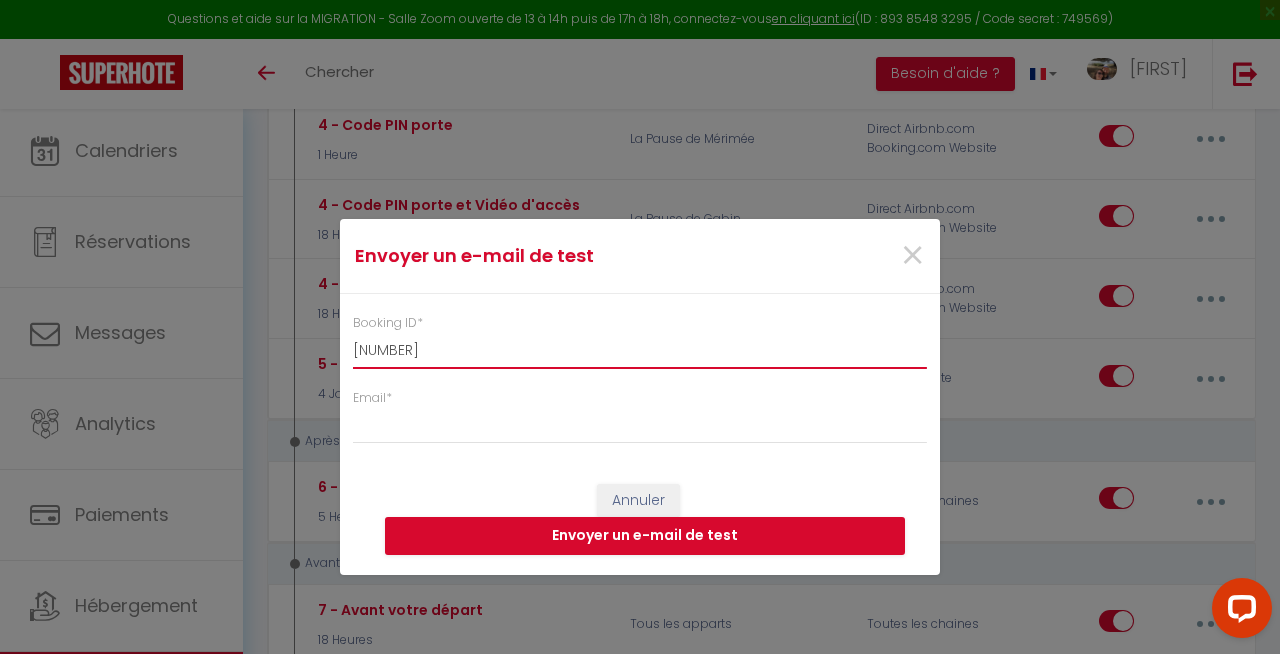 type on "[NUMBER]" 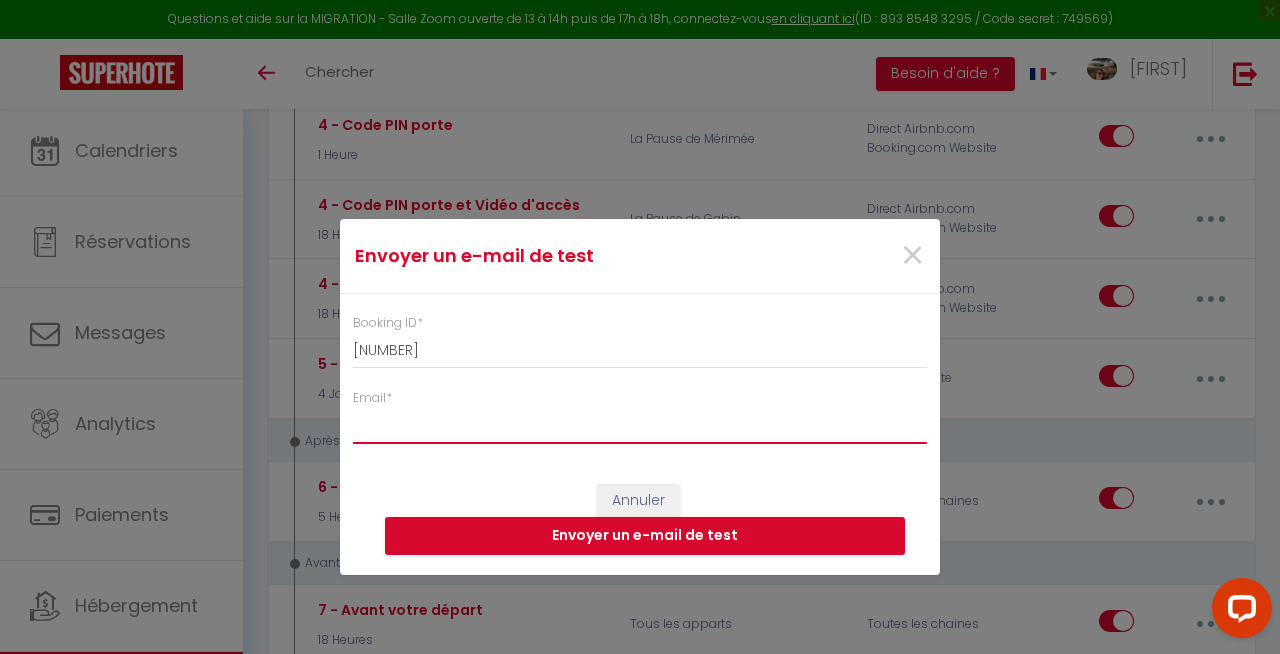 click on "Email
*" at bounding box center (640, 426) 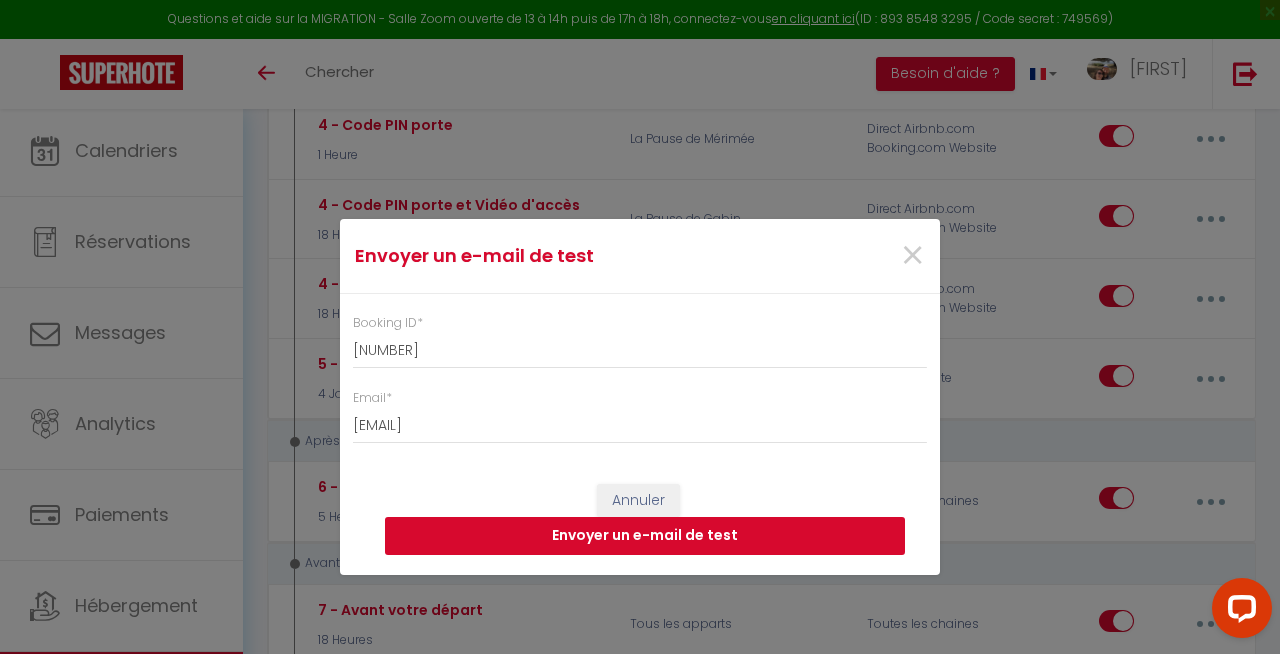 click on "Envoyer un e-mail de test" at bounding box center (645, 536) 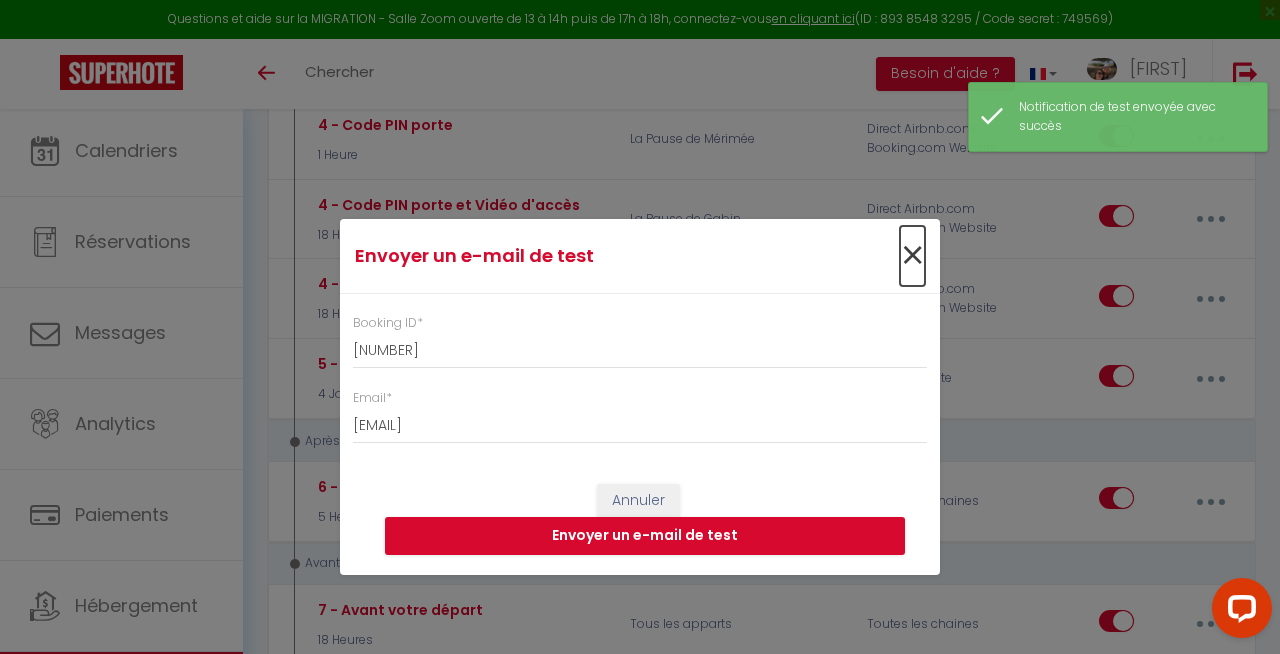 click on "×" at bounding box center (912, 256) 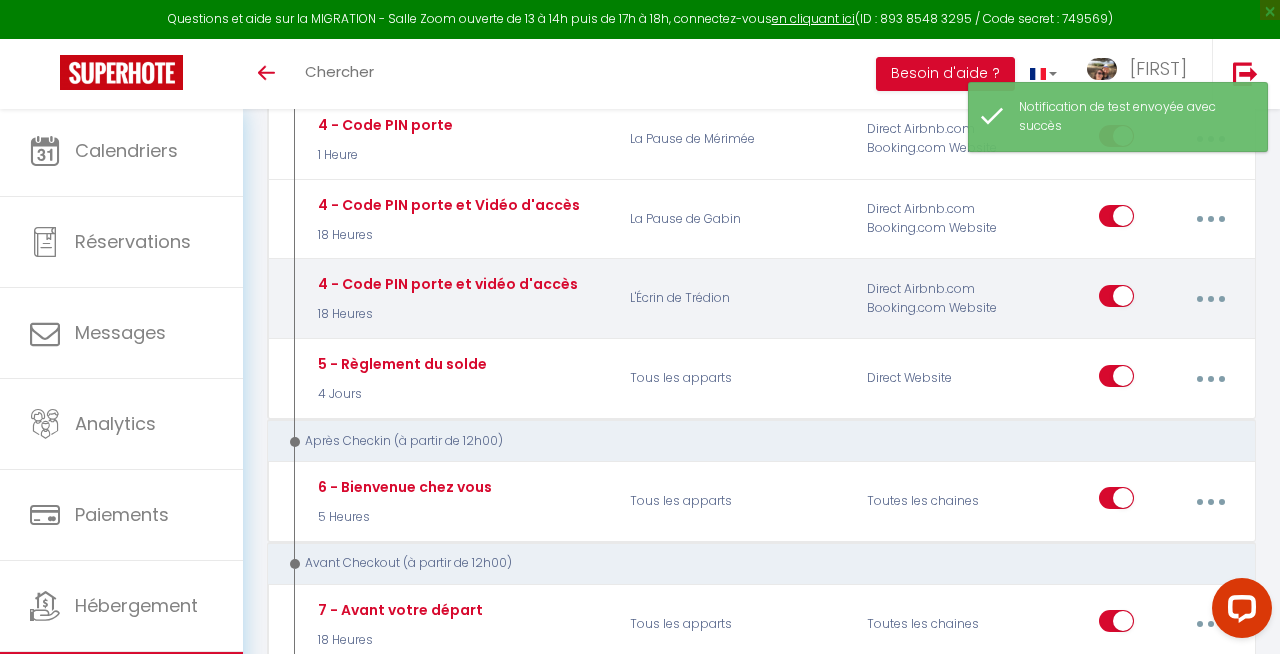 click at bounding box center [1210, 299] 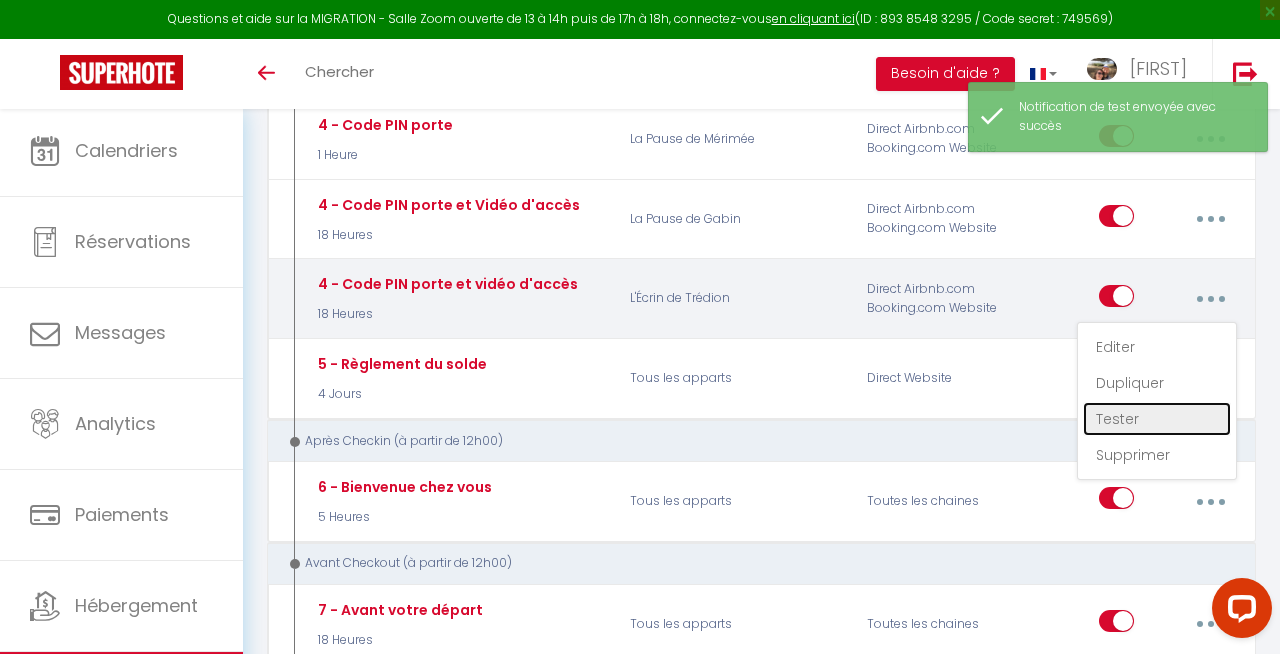 click on "Tester" at bounding box center [1157, 419] 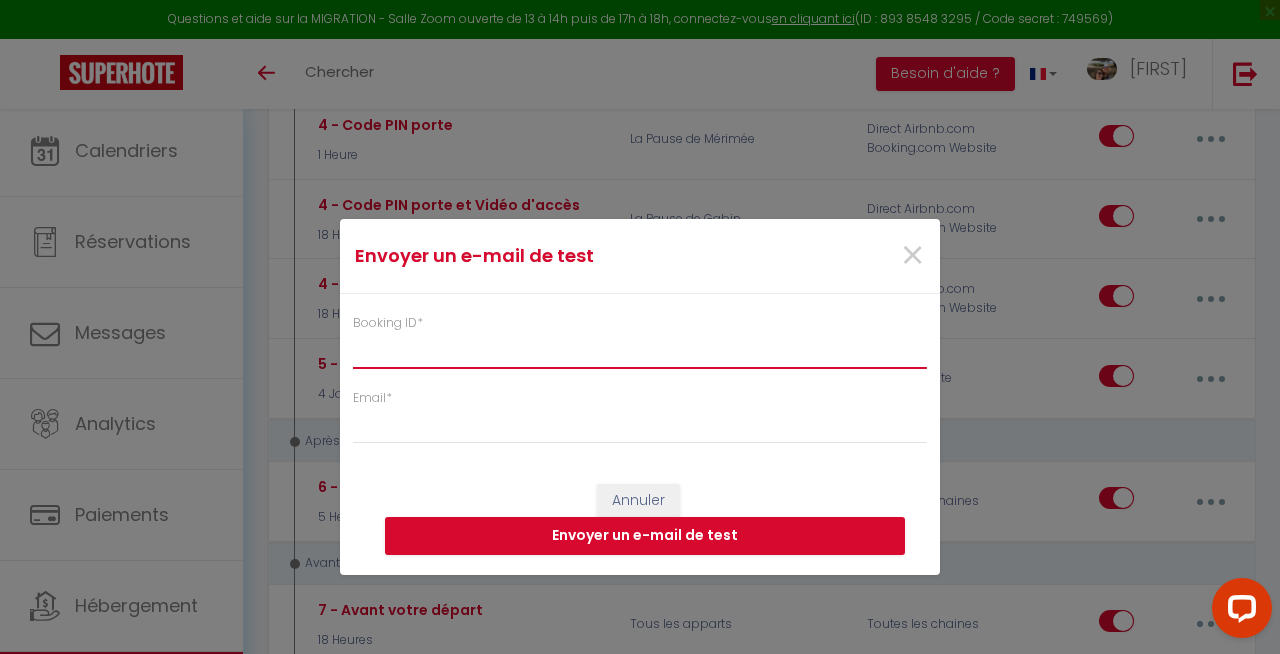 click on "Booking ID
*" at bounding box center (640, 351) 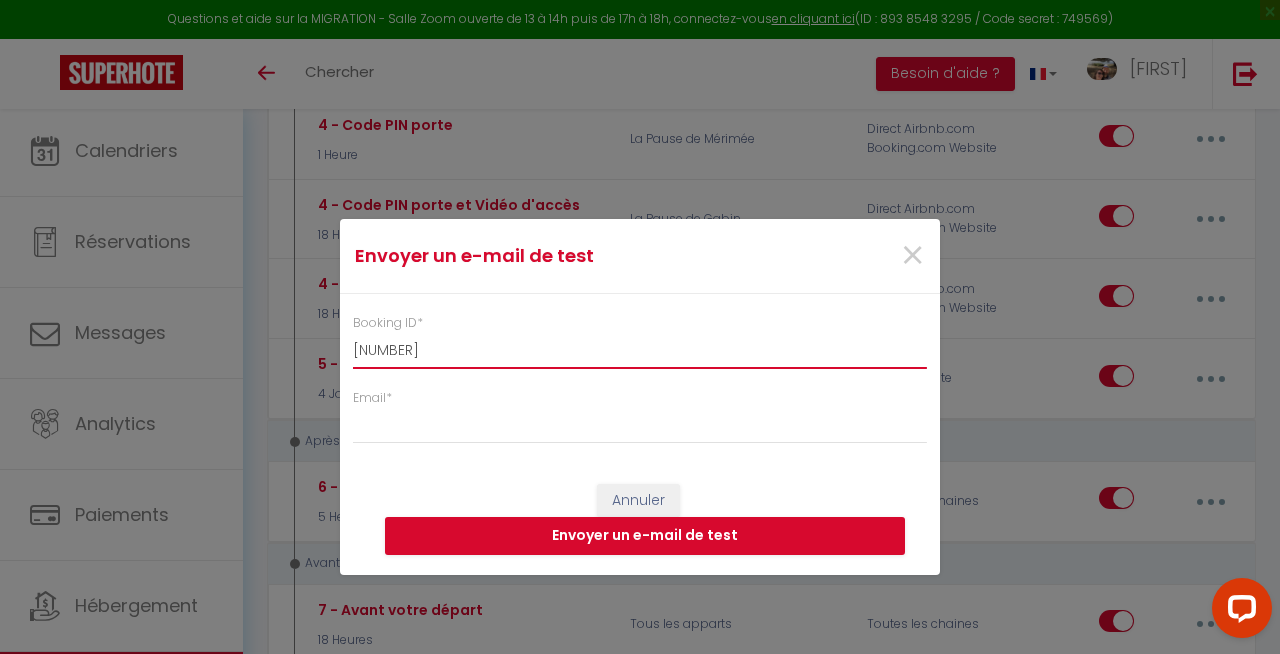type on "[NUMBER]" 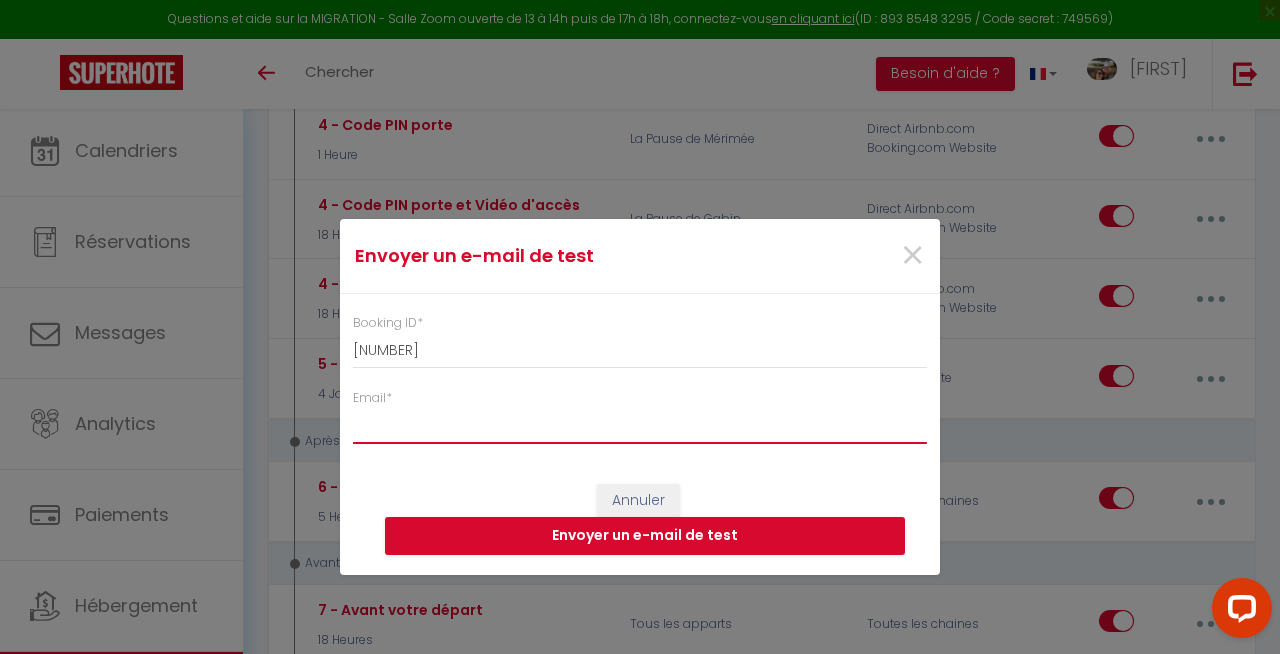 click on "Email
*" at bounding box center (640, 426) 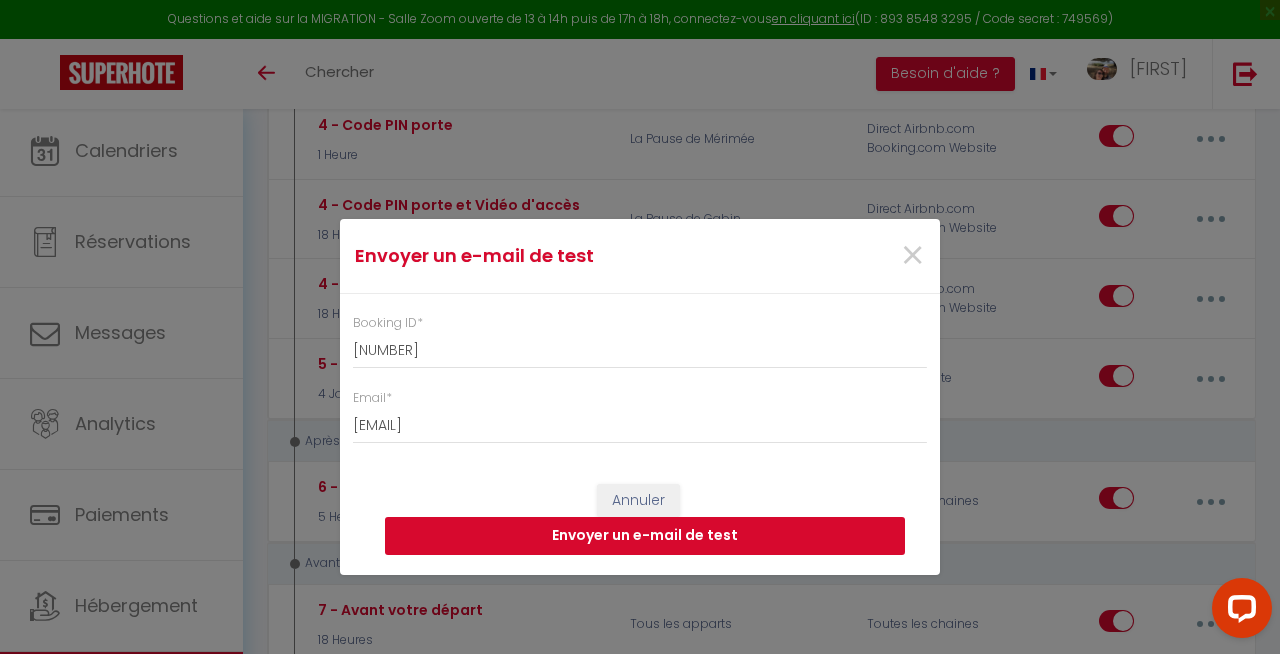 click on "Envoyer un e-mail de test" at bounding box center (645, 536) 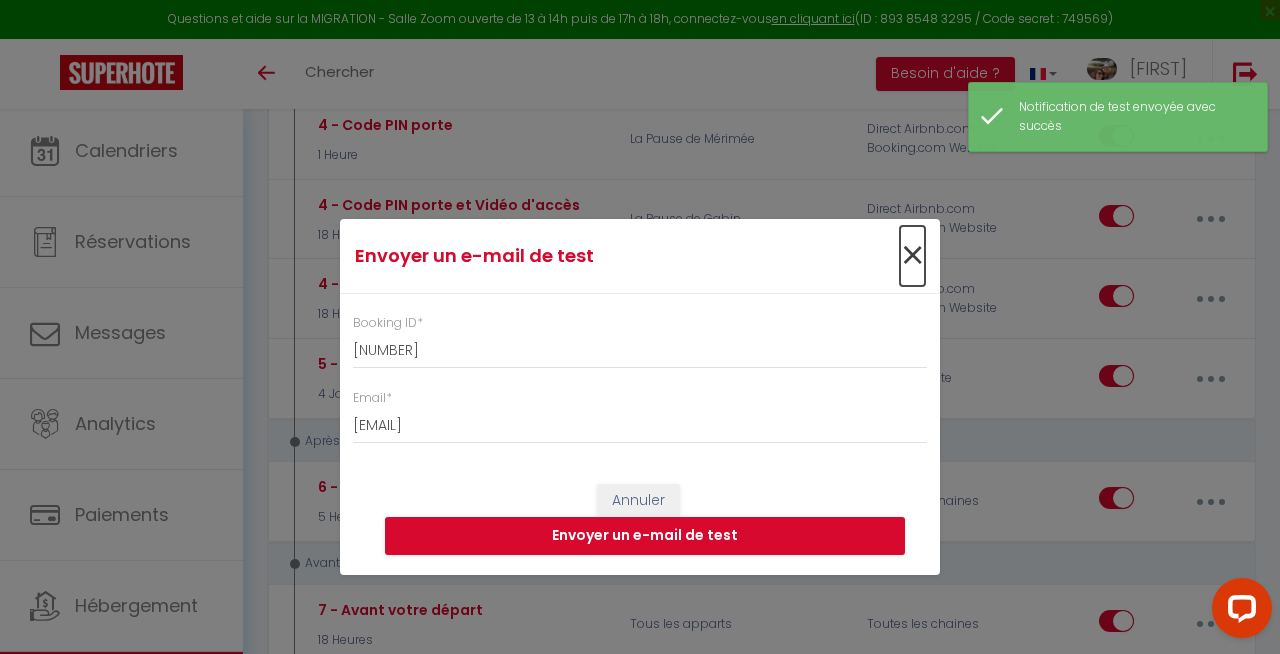 click on "×" at bounding box center (912, 256) 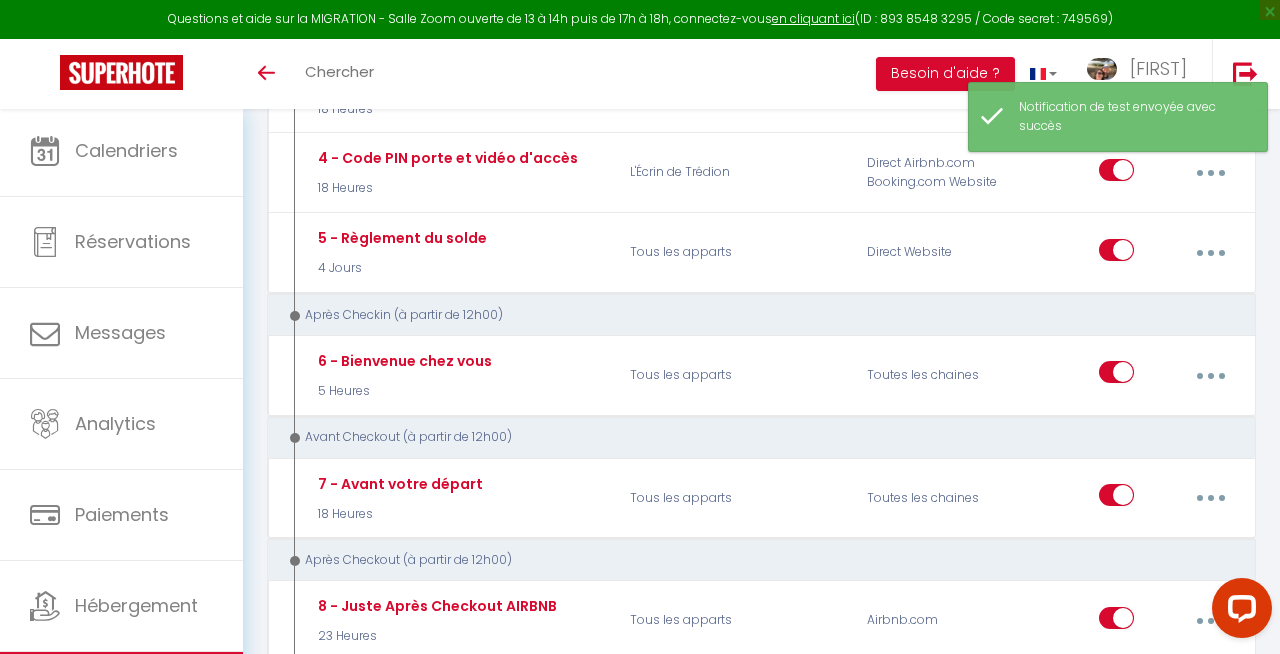 scroll, scrollTop: 1503, scrollLeft: 0, axis: vertical 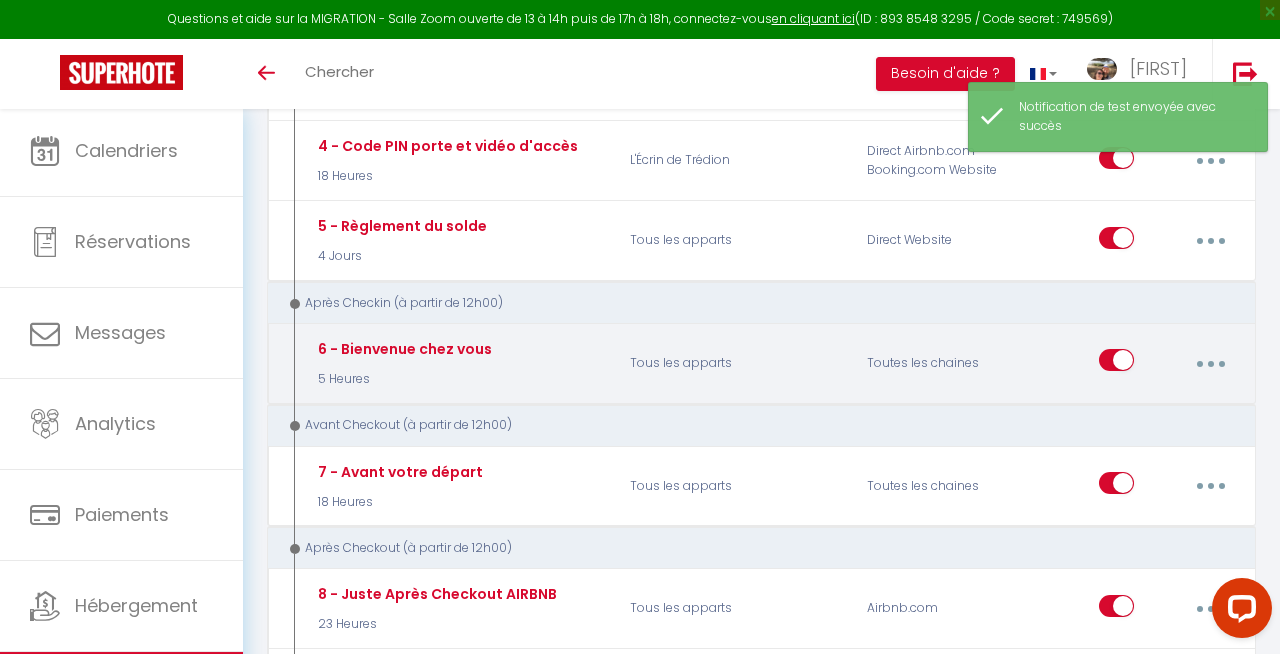 click at bounding box center (1211, 364) 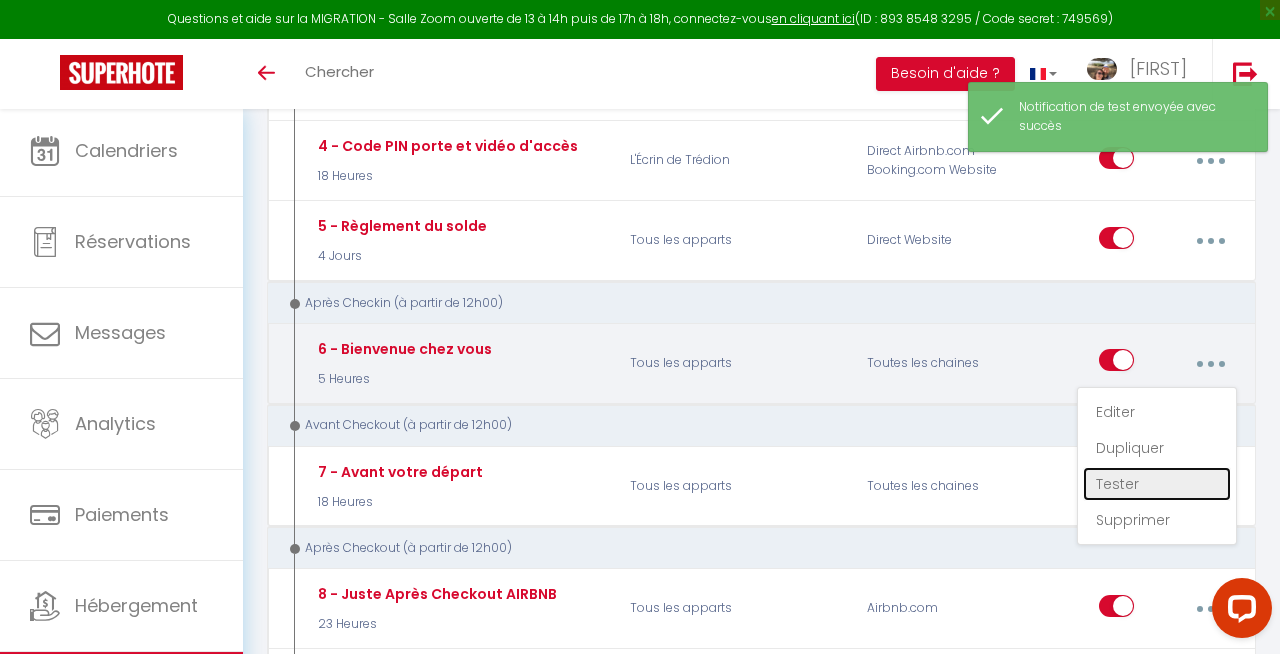 click on "Tester" at bounding box center (1157, 484) 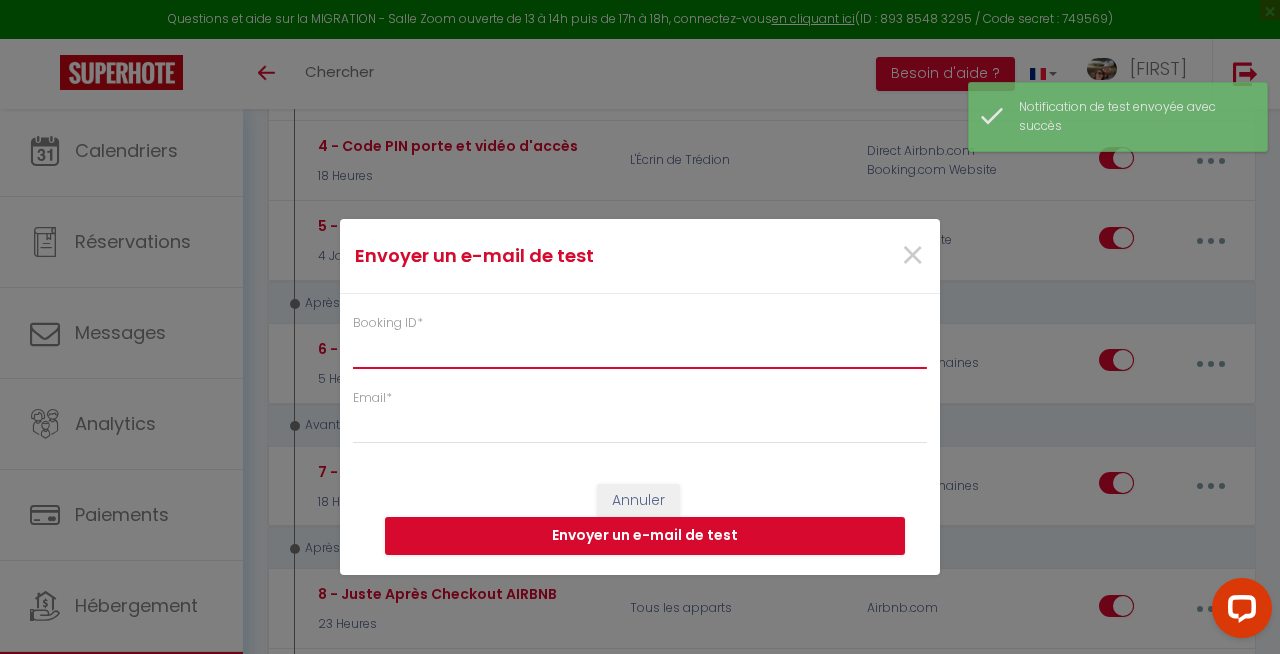 click on "Booking ID
*" at bounding box center [640, 351] 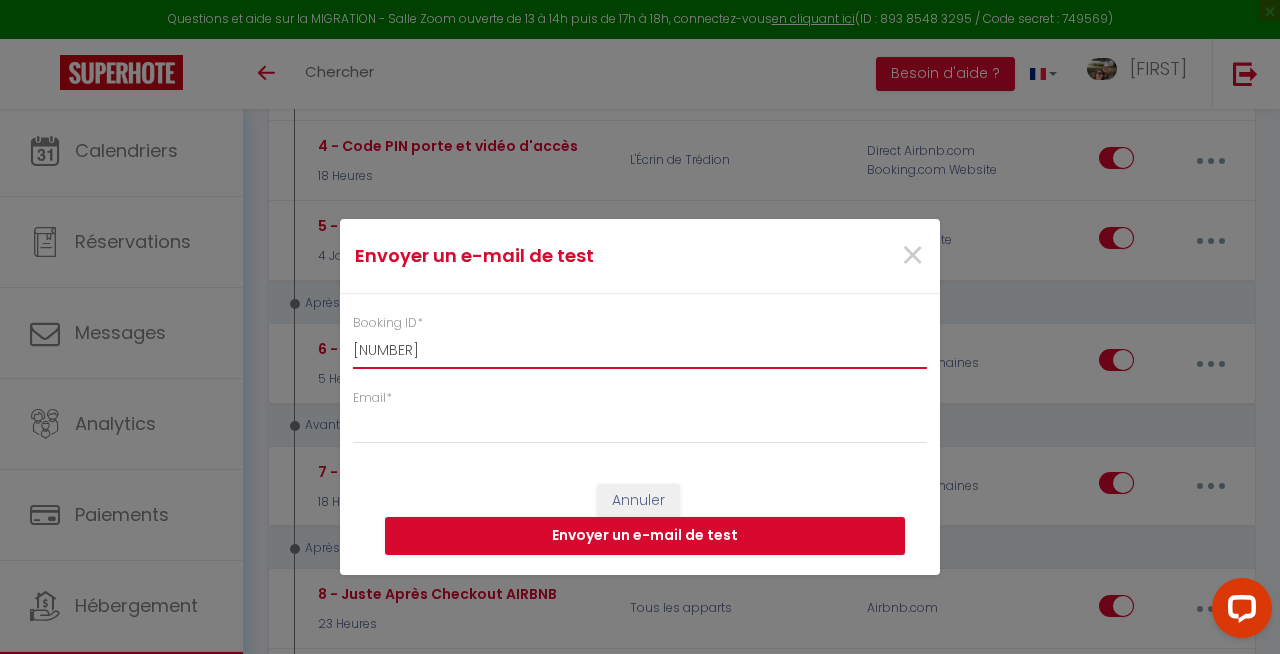 type on "[NUMBER]" 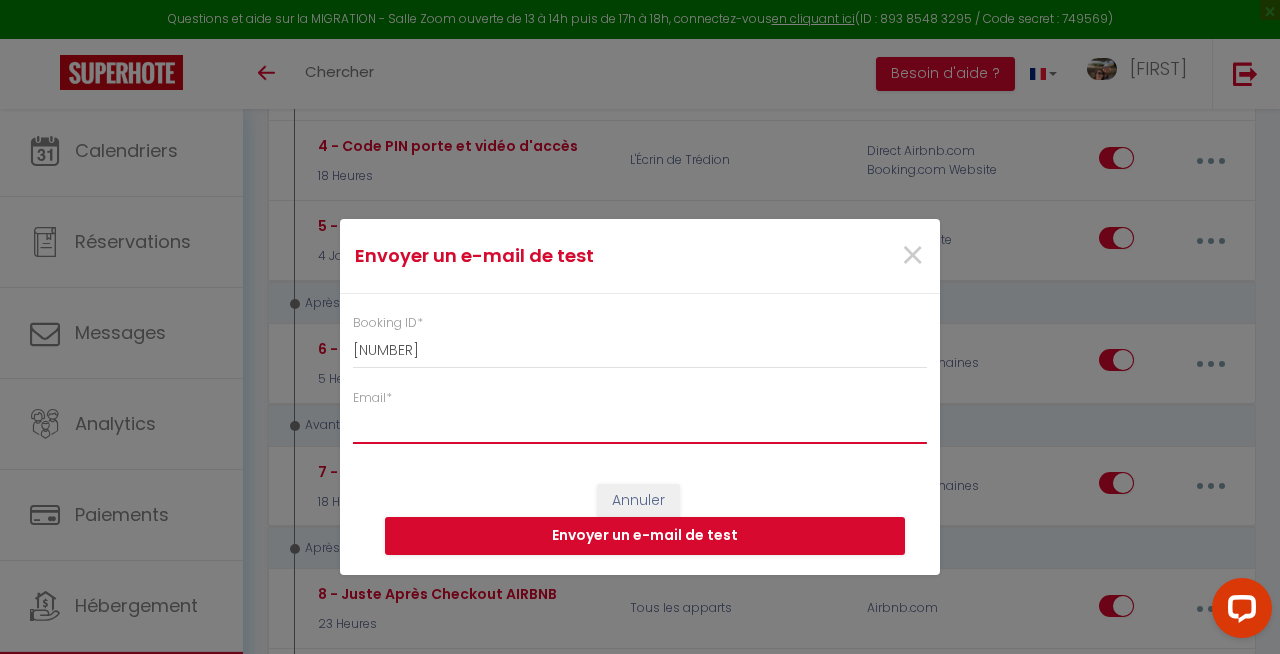 click on "Email
*" at bounding box center (640, 426) 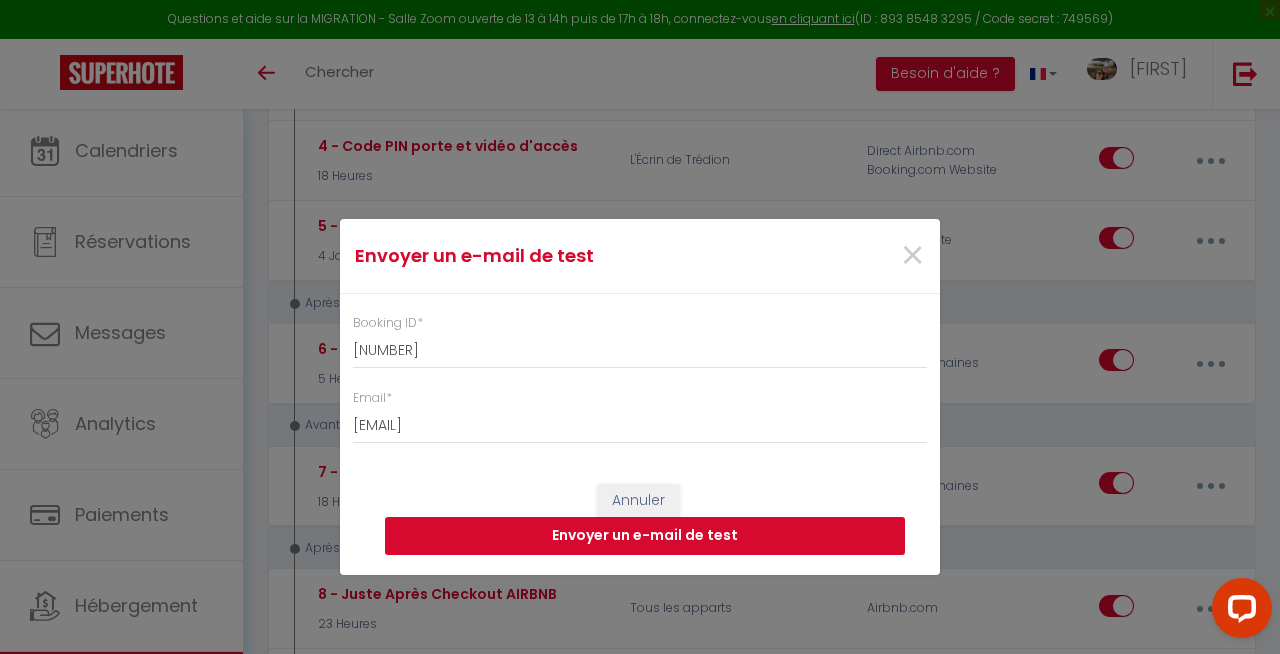 click on "Envoyer un e-mail de test" at bounding box center (645, 536) 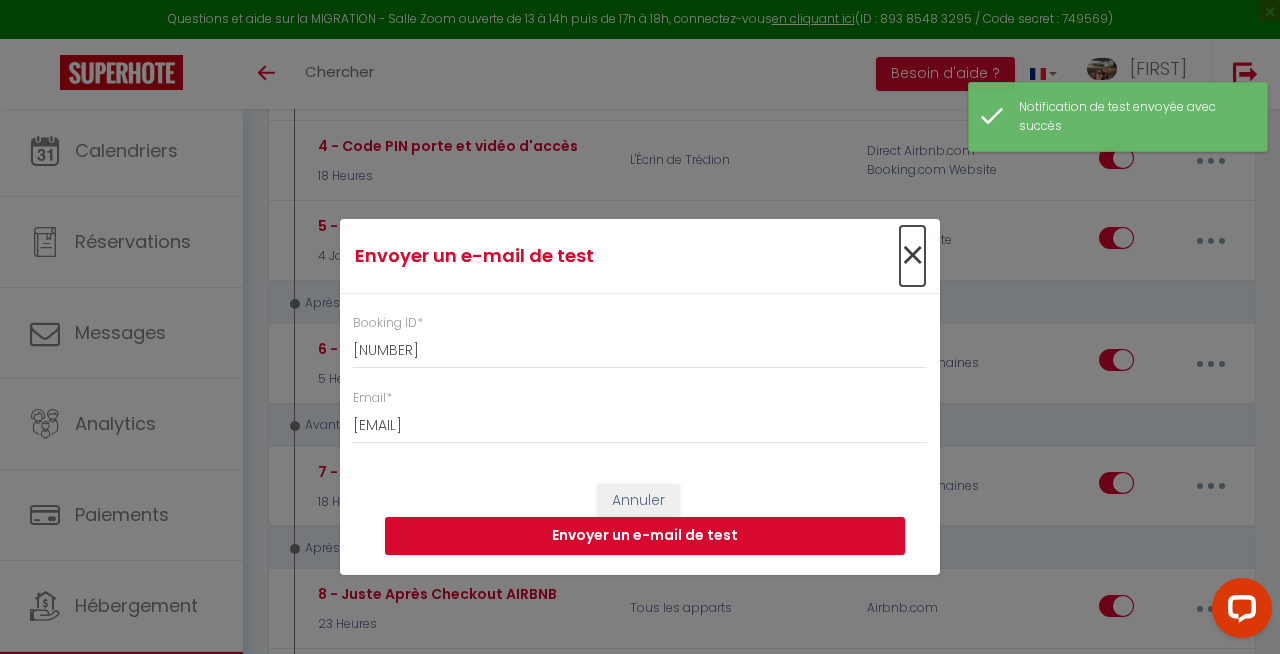 click on "×" at bounding box center [912, 256] 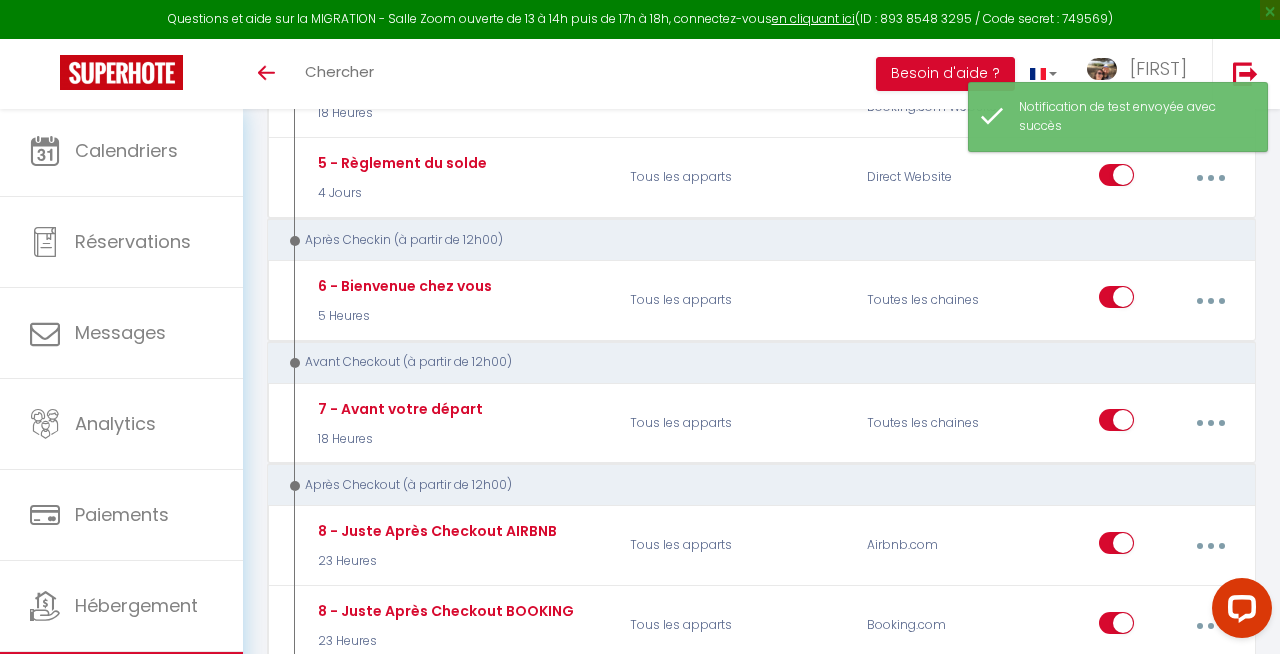 scroll, scrollTop: 1649, scrollLeft: 0, axis: vertical 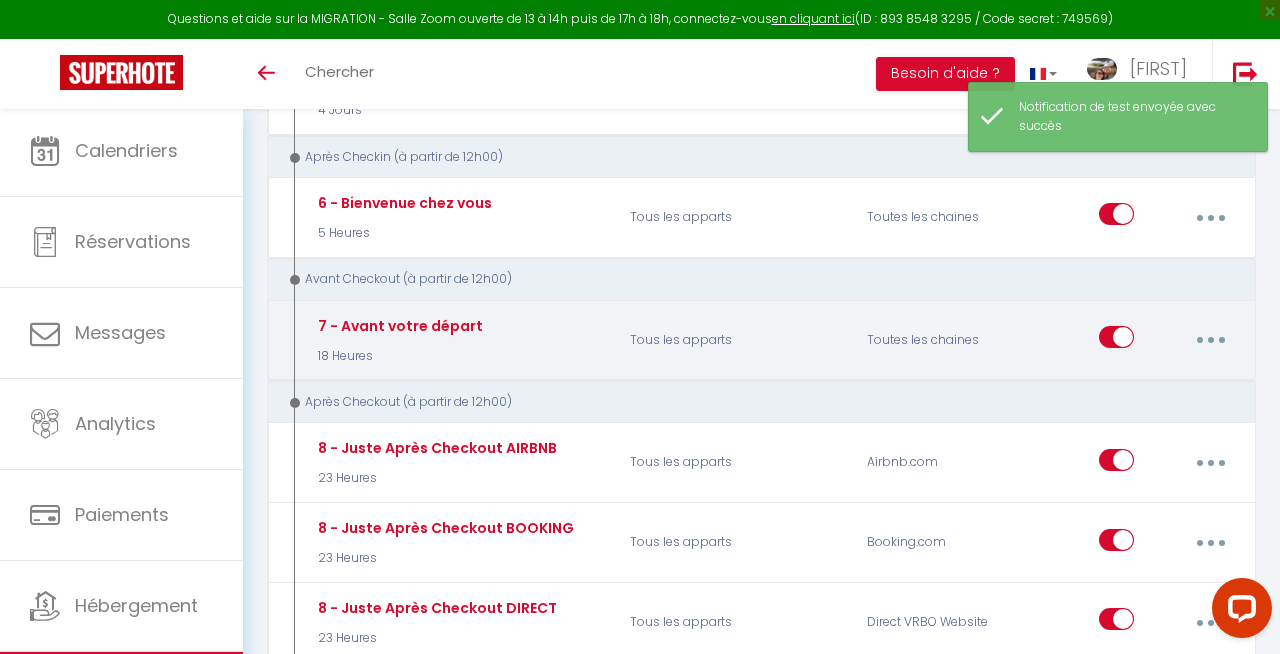 click at bounding box center [1210, 340] 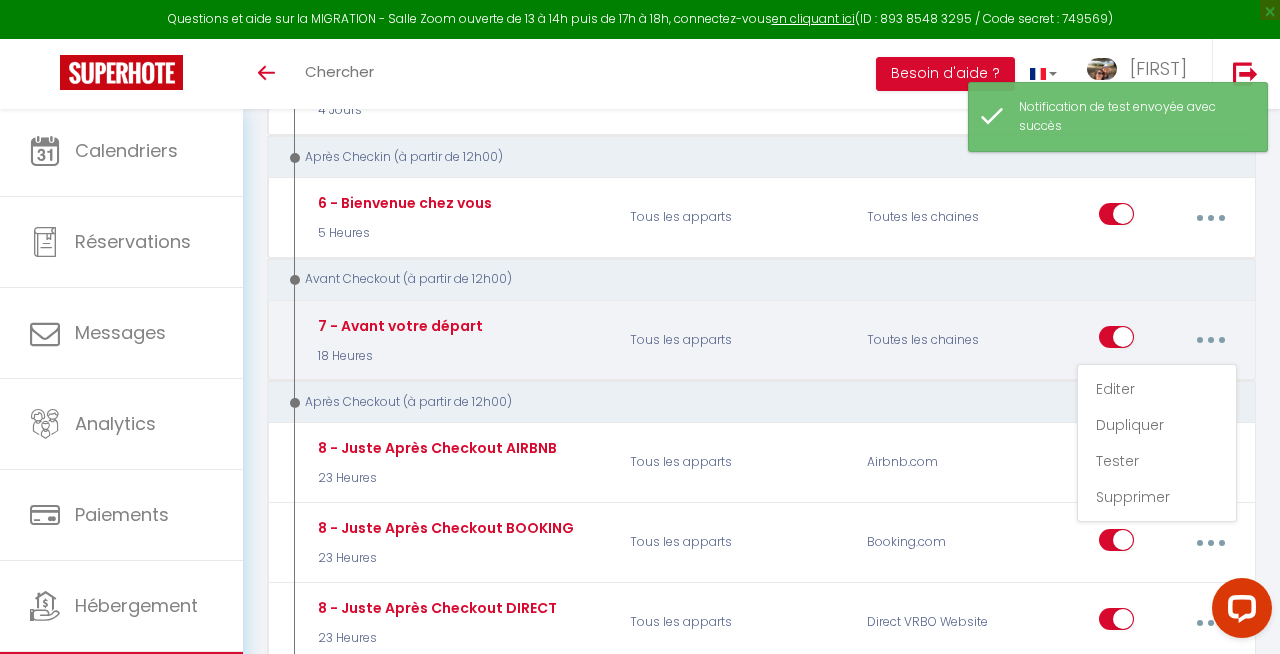 click on "Editer   Dupliquer   Tester   Supprimer" at bounding box center [1157, 443] 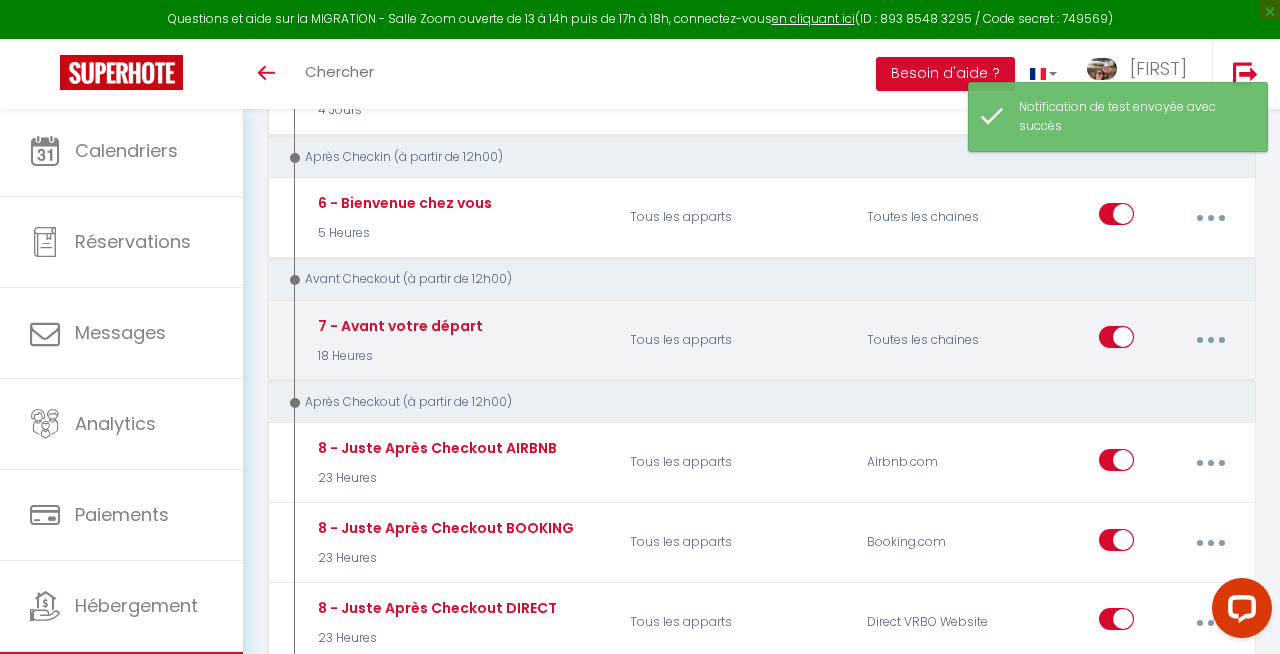 click at bounding box center [1210, 340] 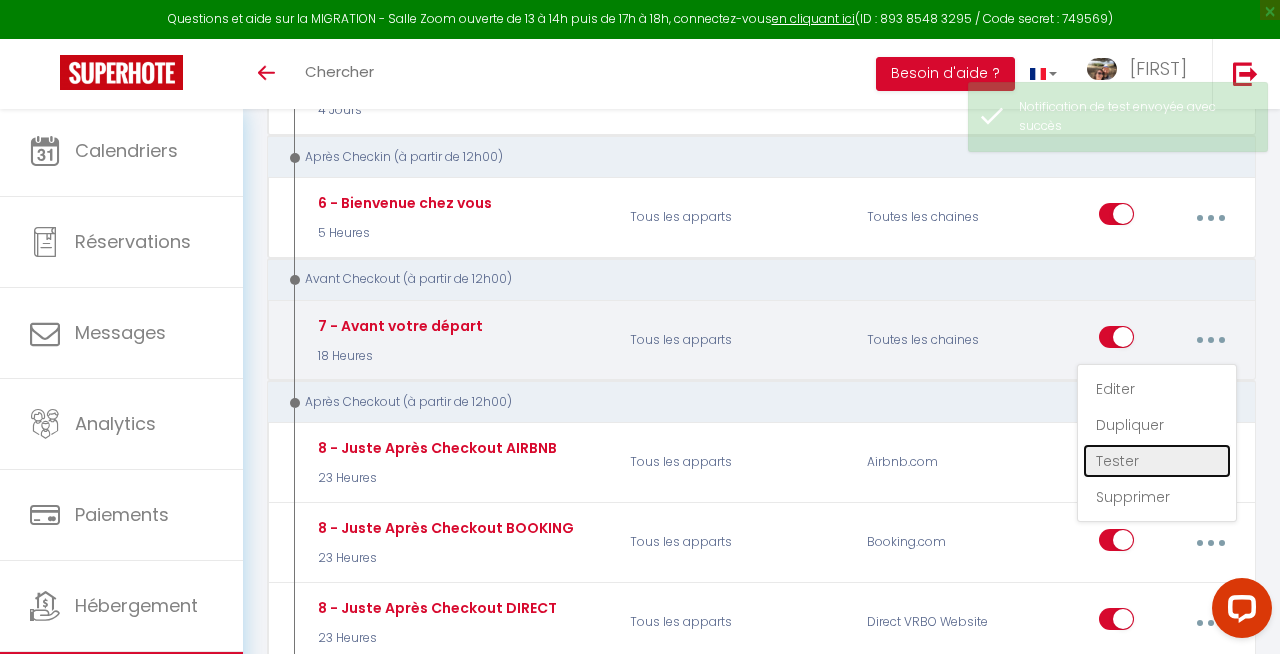 click on "Tester" at bounding box center [1157, 461] 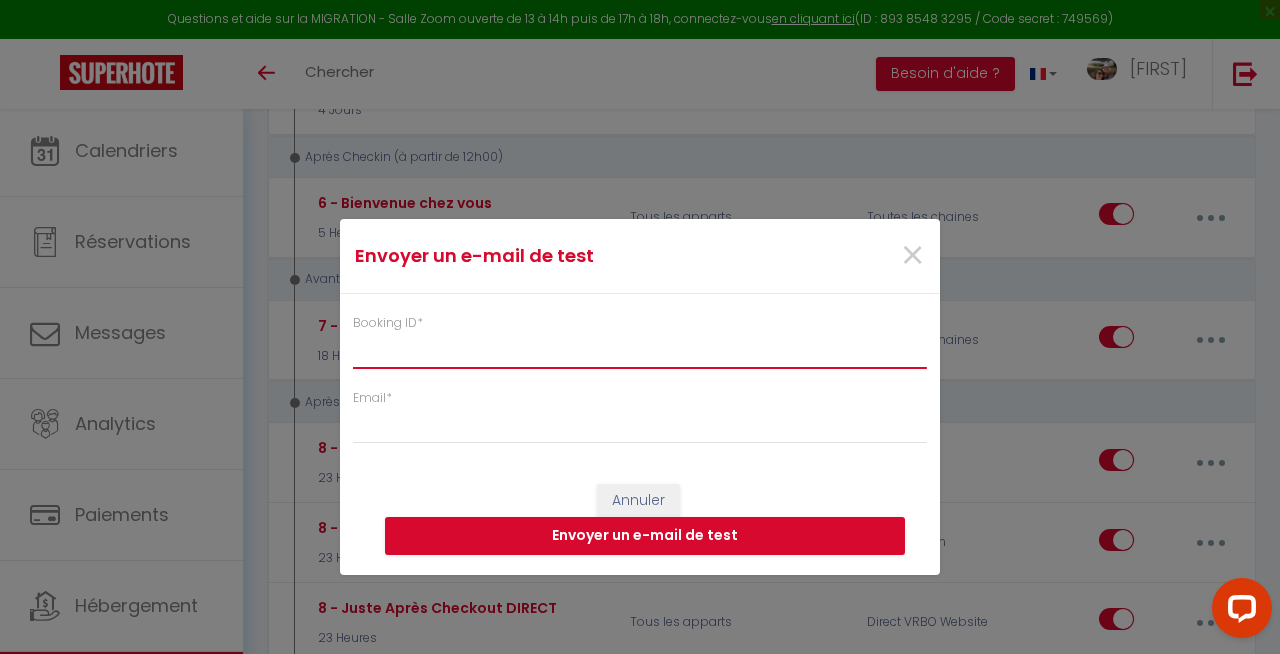 click on "Booking ID
*" at bounding box center (640, 351) 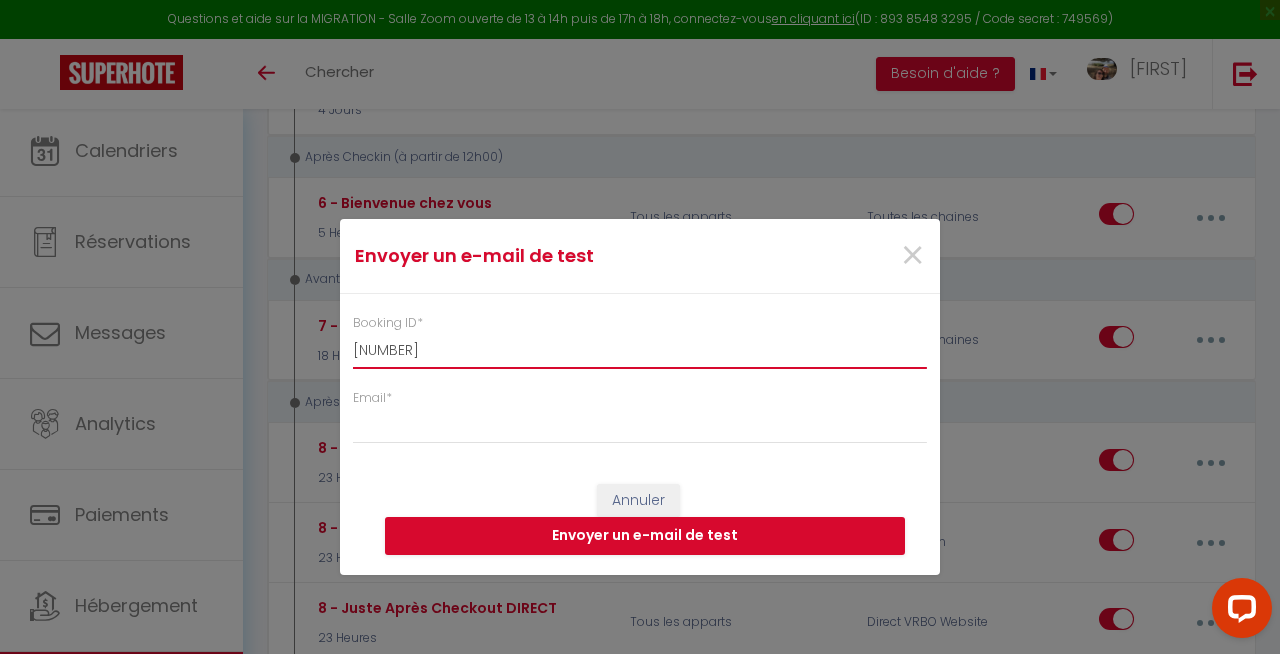 type on "[NUMBER]" 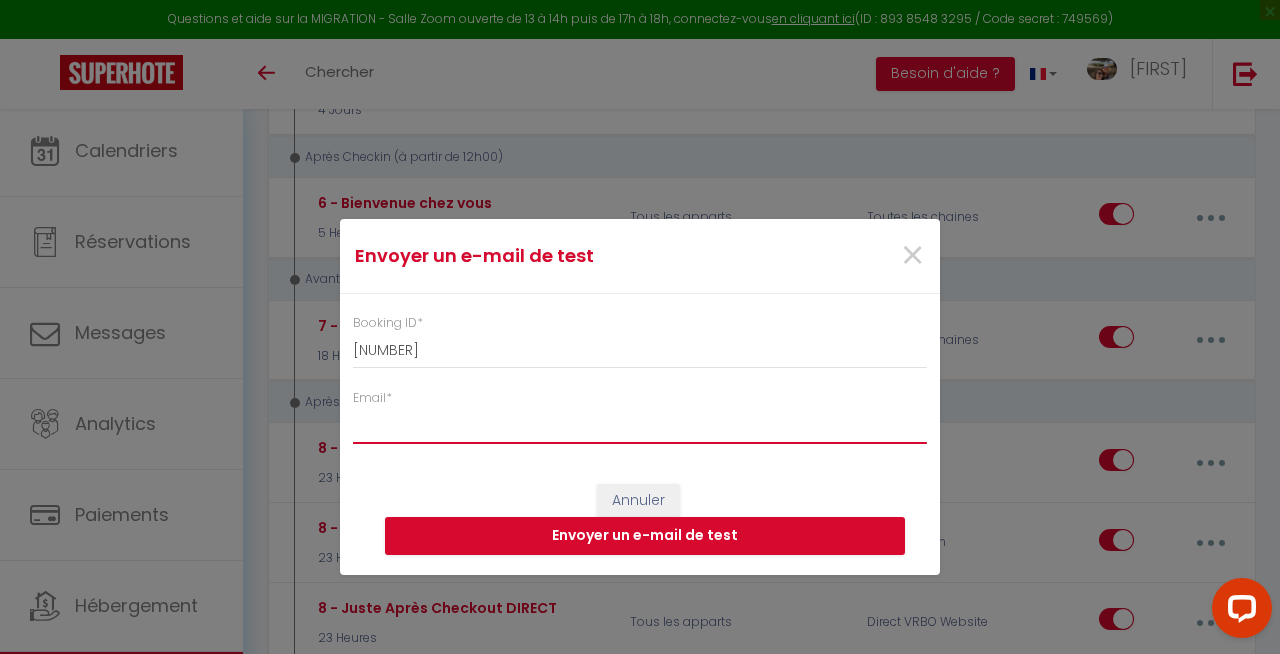 click on "Email
*" at bounding box center [640, 426] 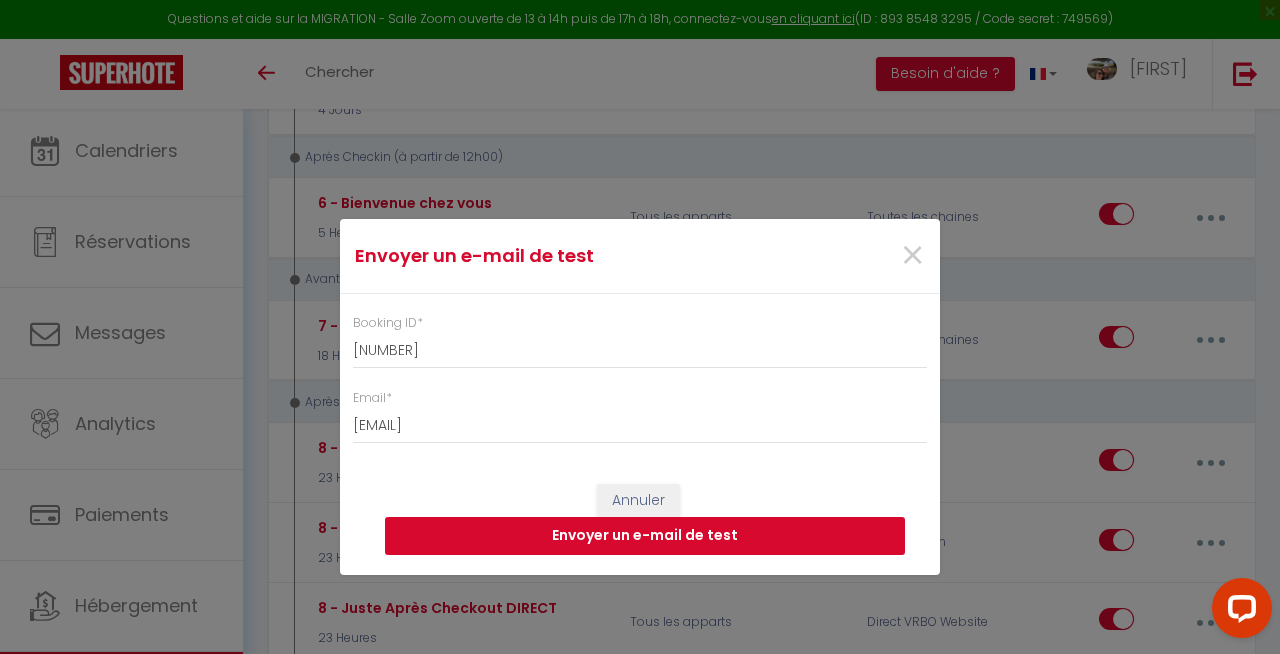 click on "Envoyer un e-mail de test" at bounding box center [645, 536] 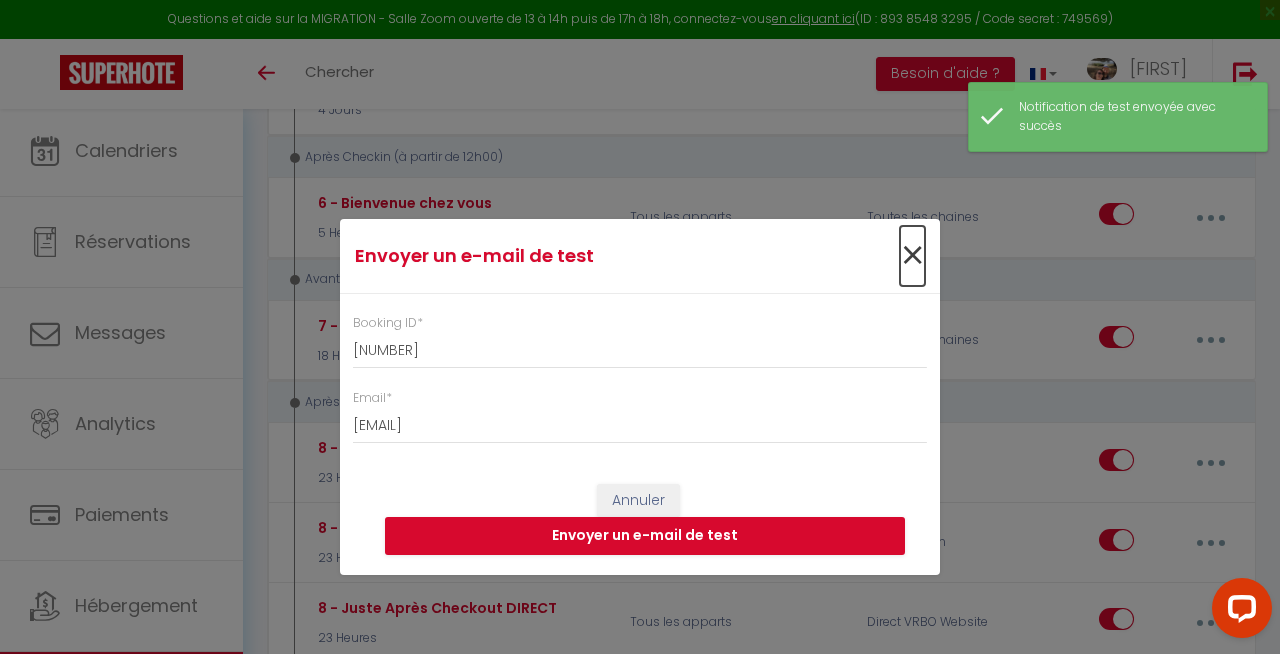 click on "×" at bounding box center (912, 256) 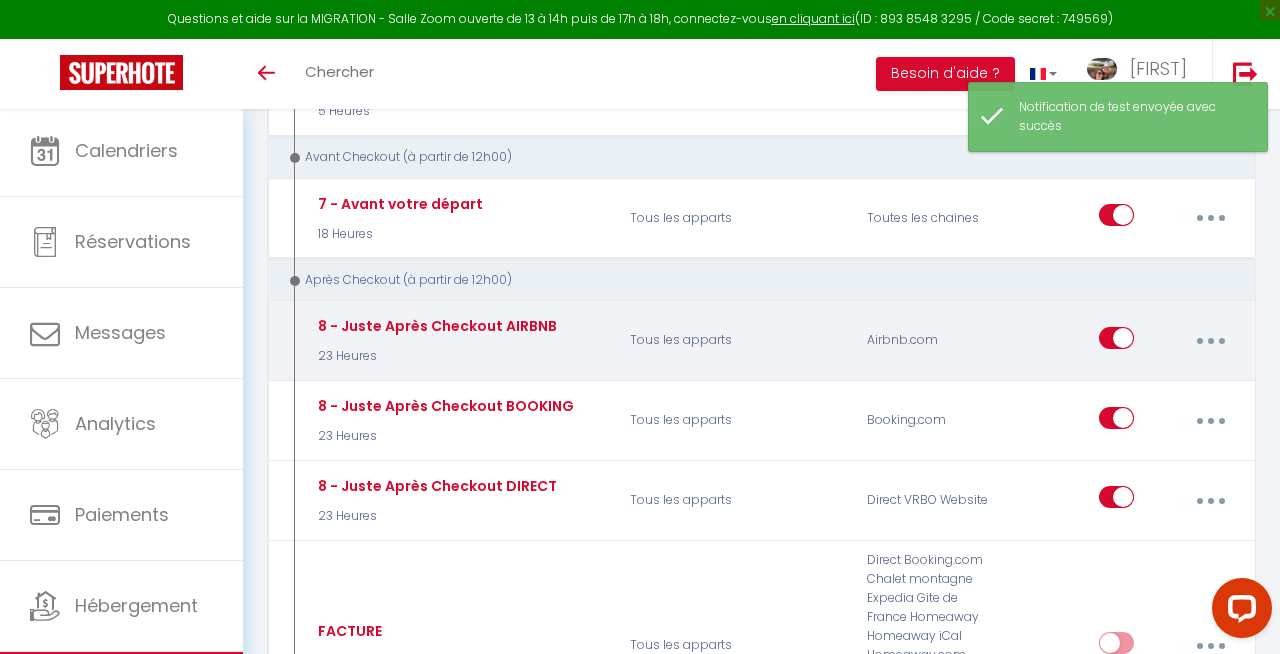 scroll, scrollTop: 1775, scrollLeft: 0, axis: vertical 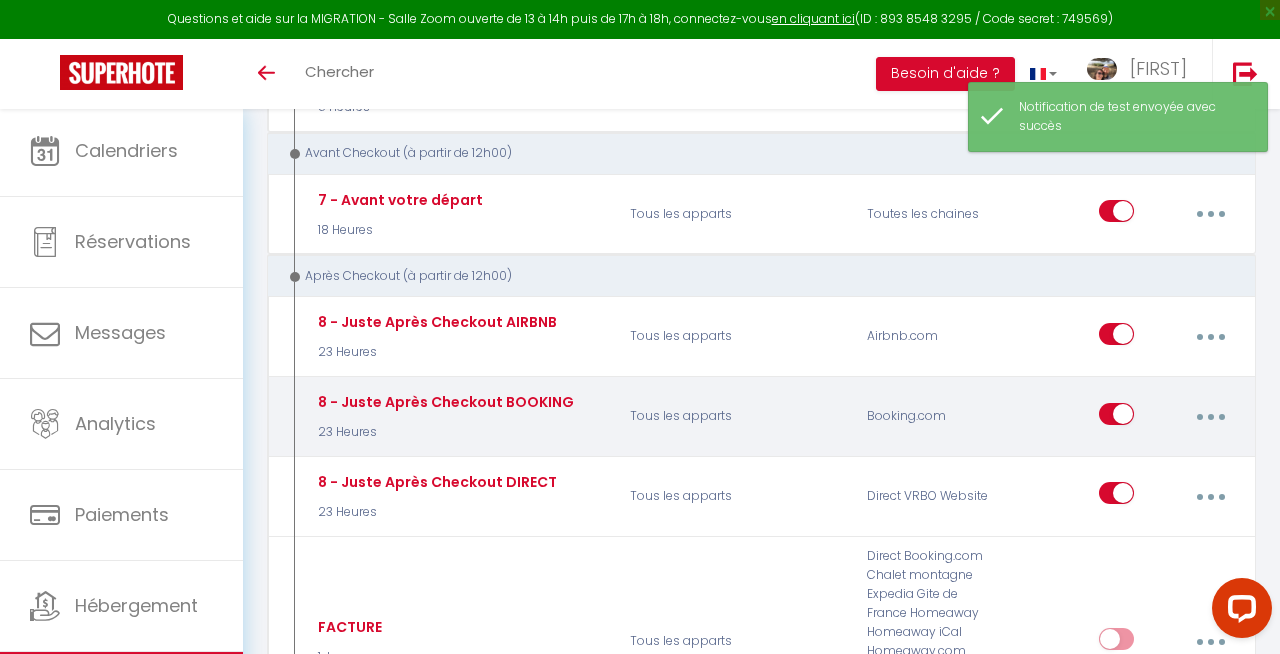 click at bounding box center (1210, 417) 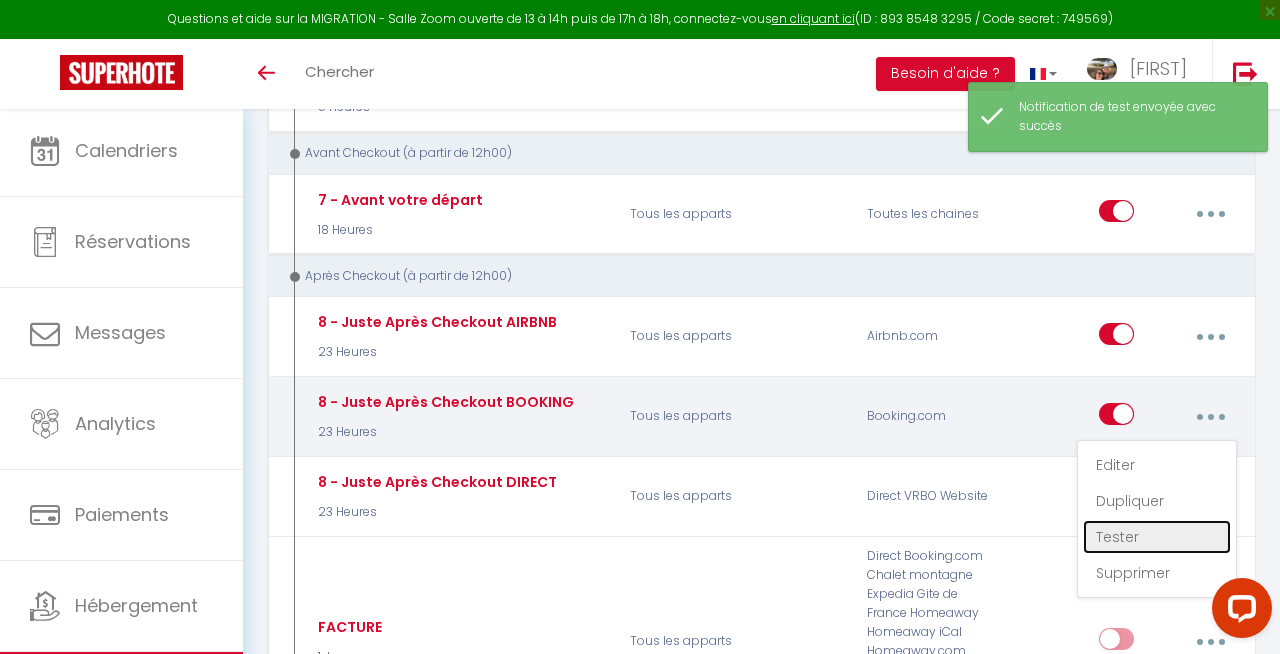 click on "Tester" at bounding box center [1157, 537] 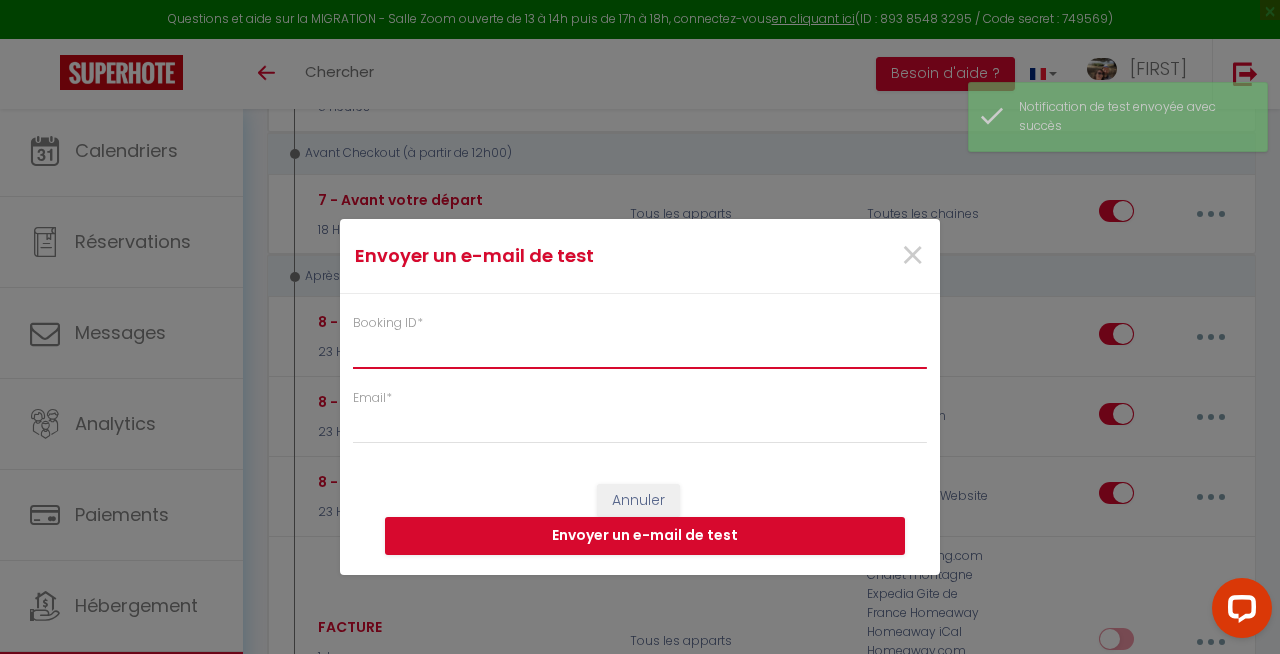 click on "Booking ID
*" at bounding box center (640, 351) 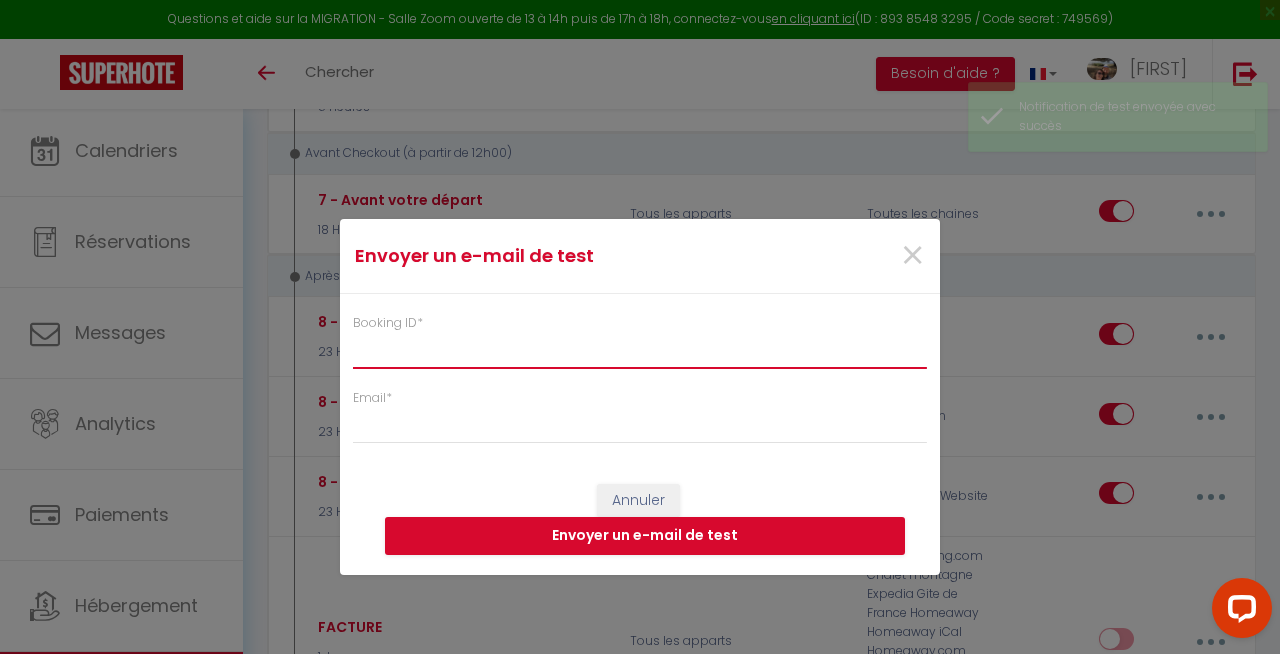paste on "[NUMBER]" 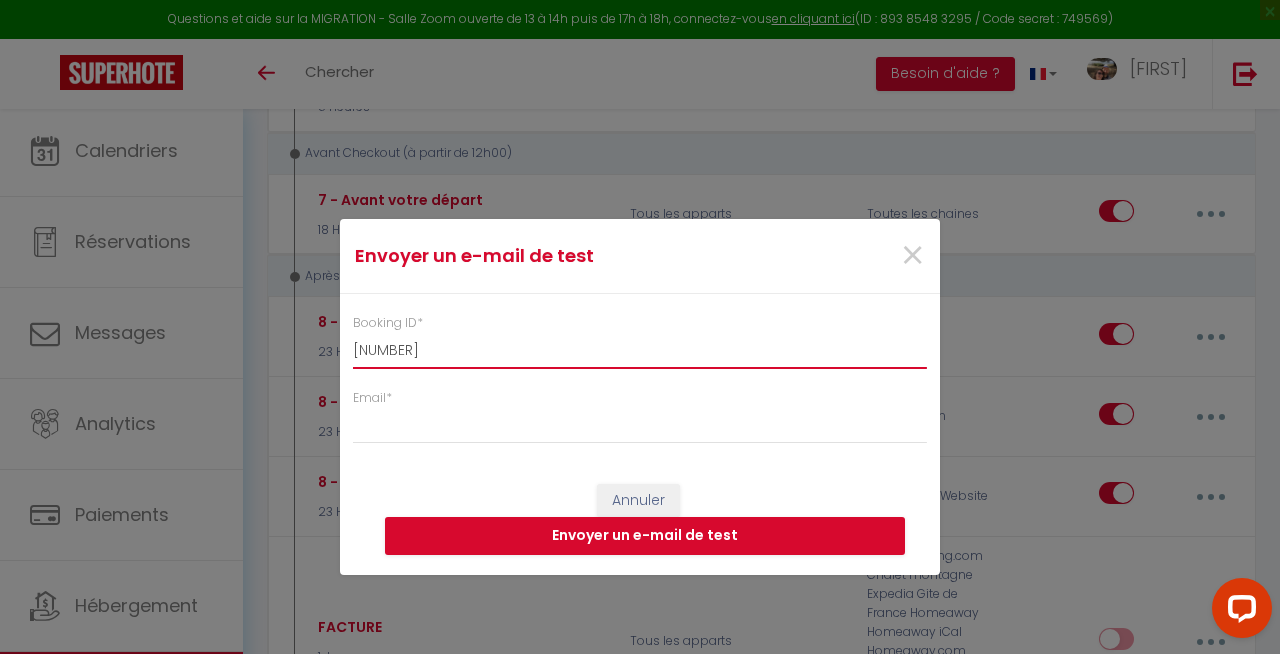 type on "[NUMBER]" 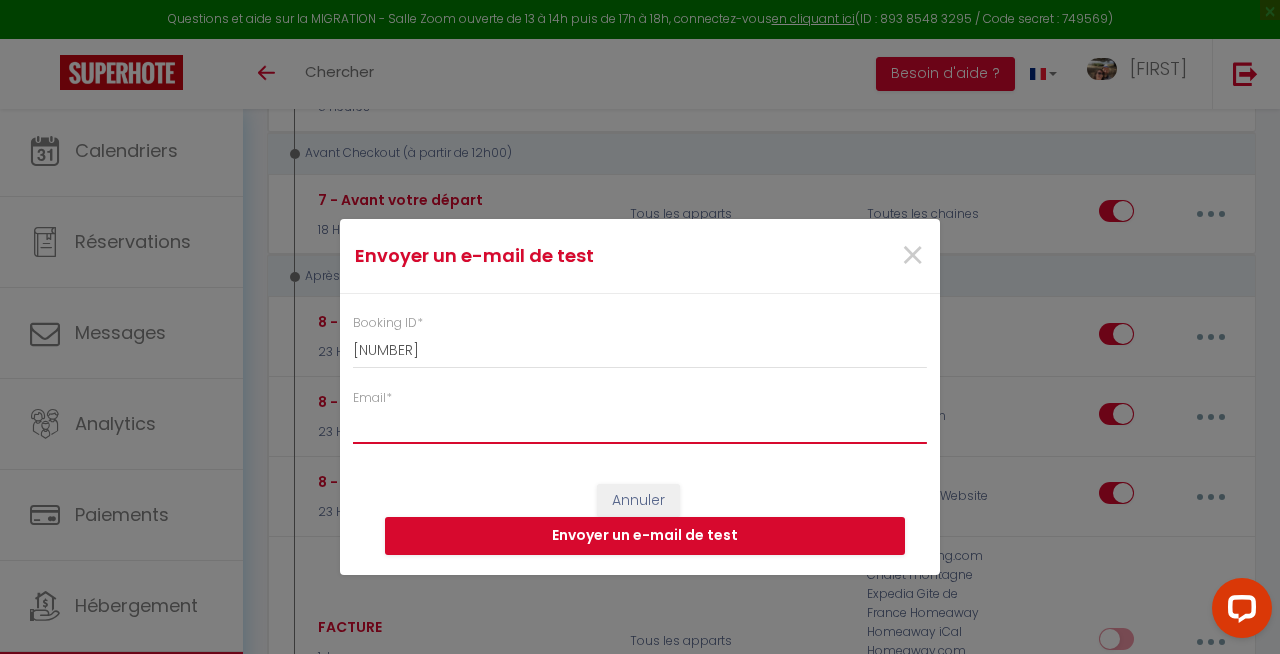 click on "Email
*" at bounding box center (640, 426) 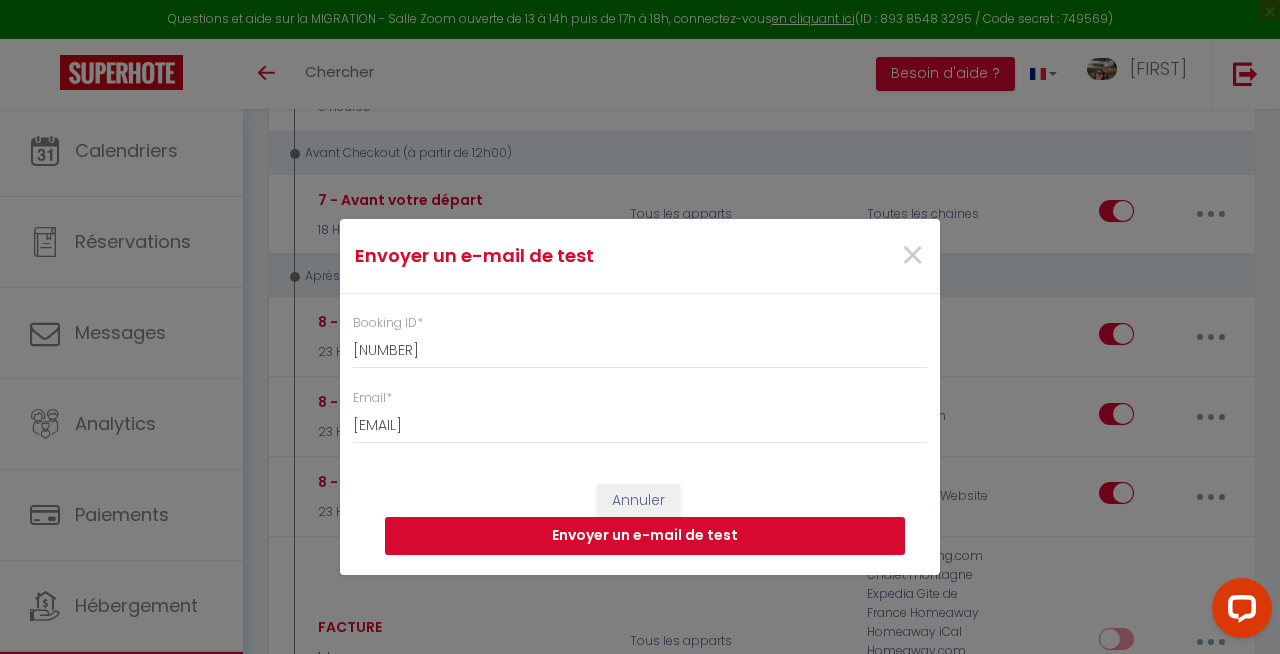 click on "Envoyer un e-mail de test" at bounding box center [645, 536] 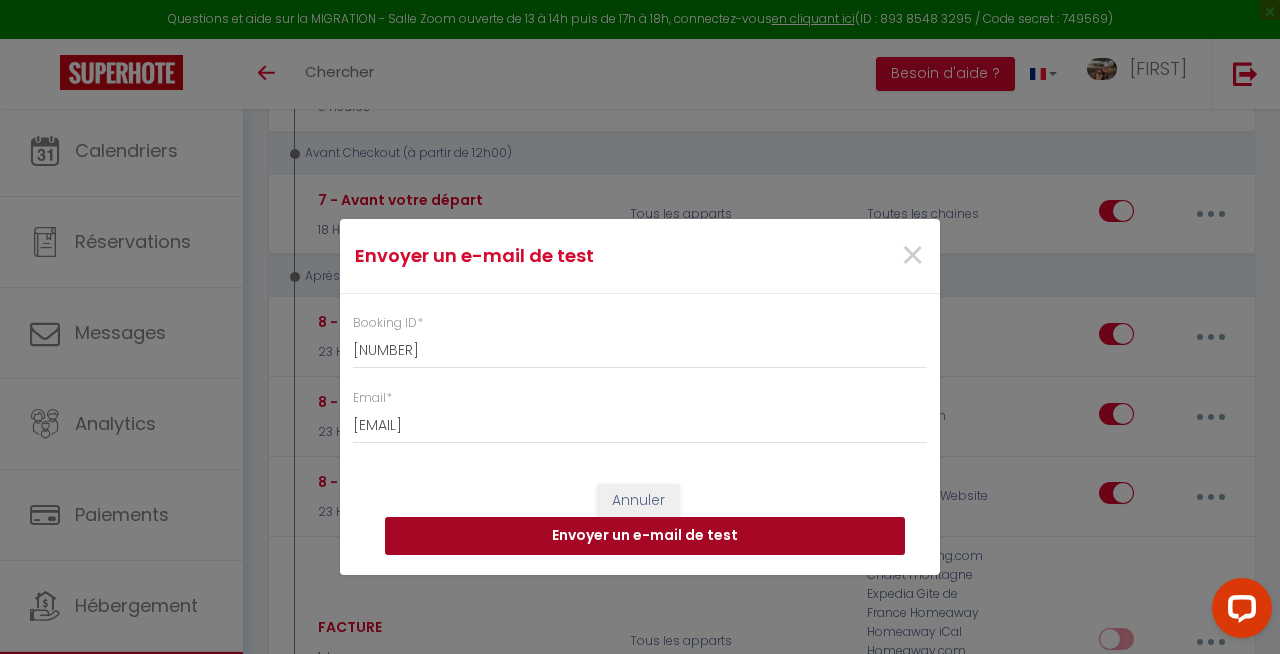 click on "Envoyer un e-mail de test" at bounding box center (645, 536) 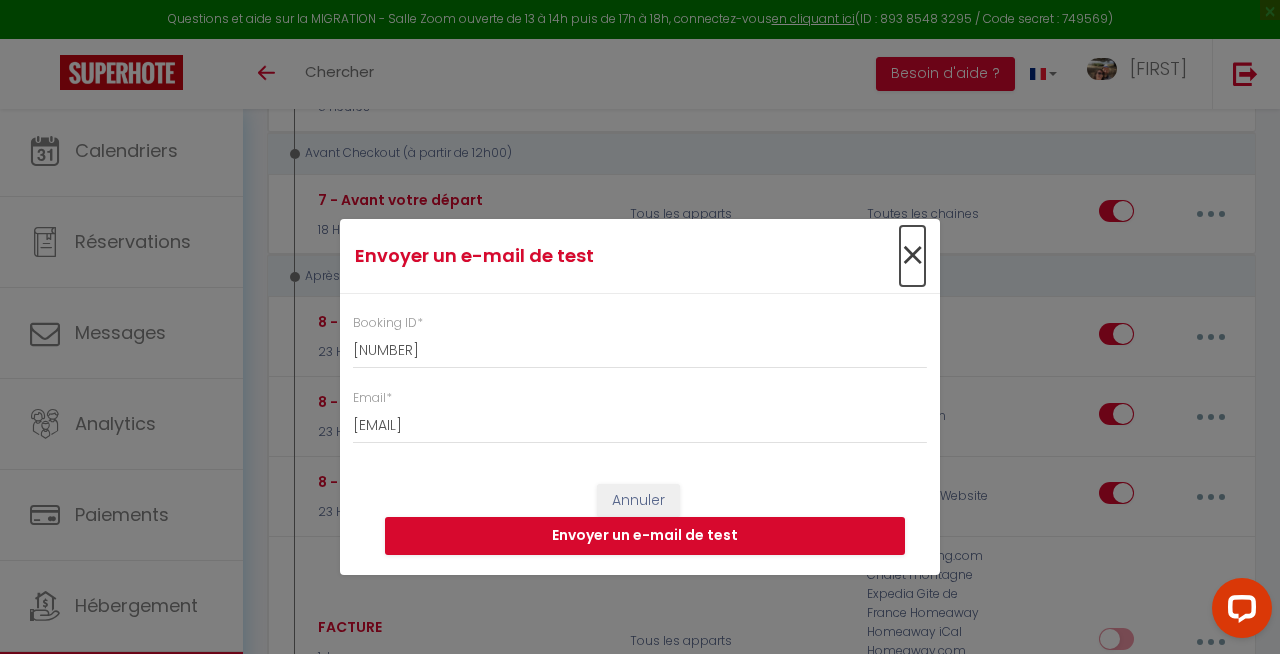 click on "×" at bounding box center [912, 256] 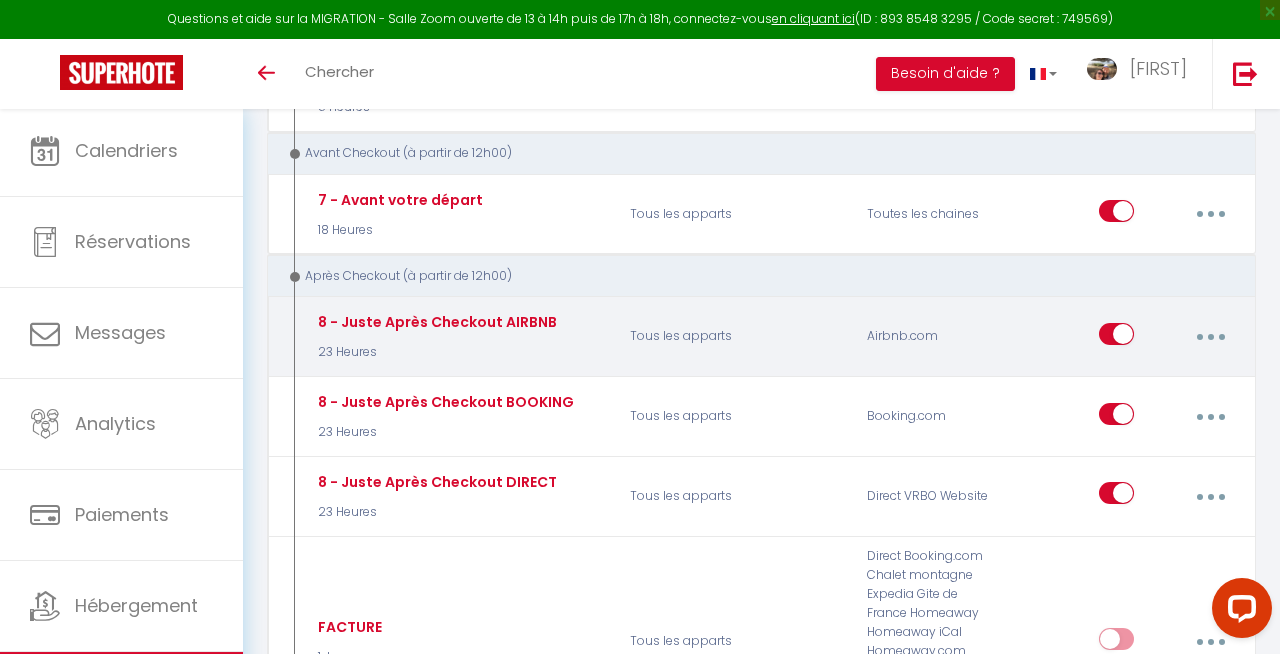 click at bounding box center [1210, 337] 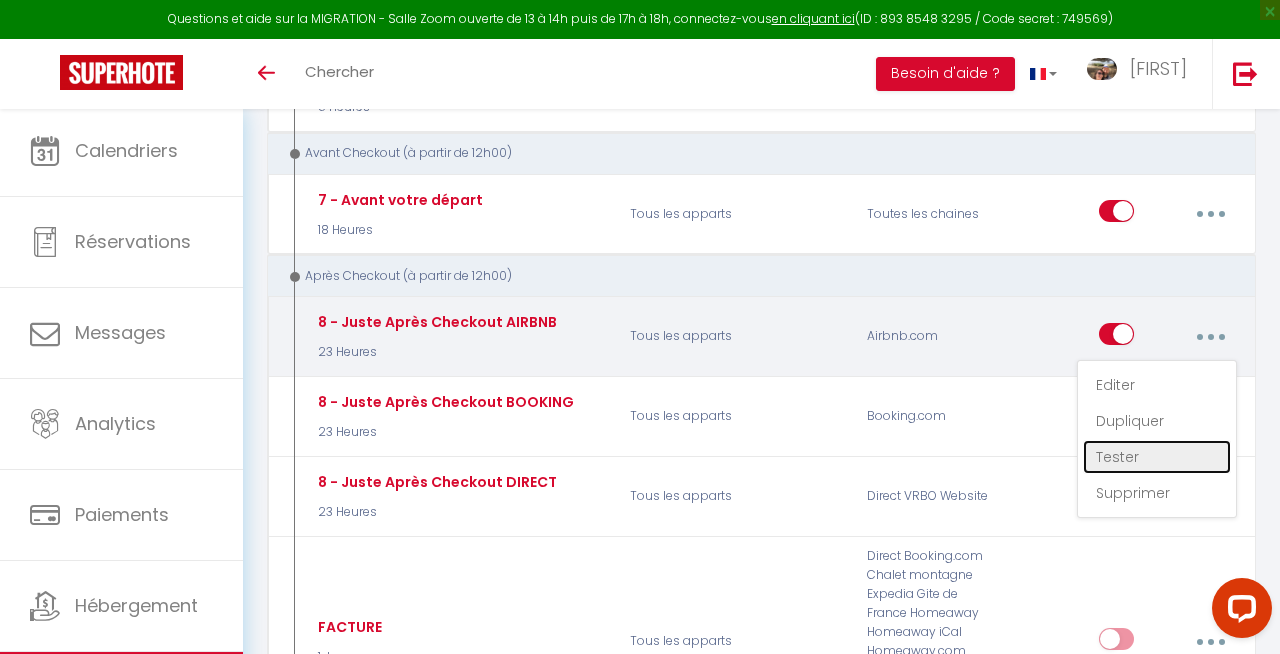 click on "Tester" at bounding box center (1157, 457) 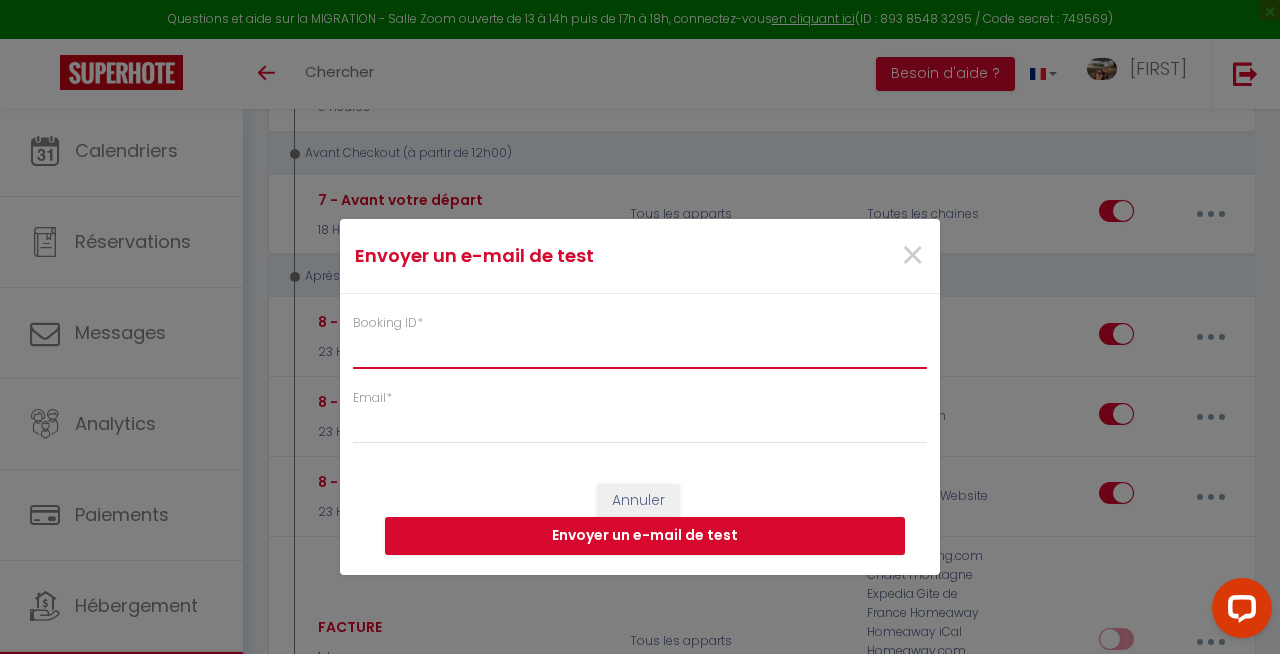 click on "Booking ID
*" at bounding box center (640, 351) 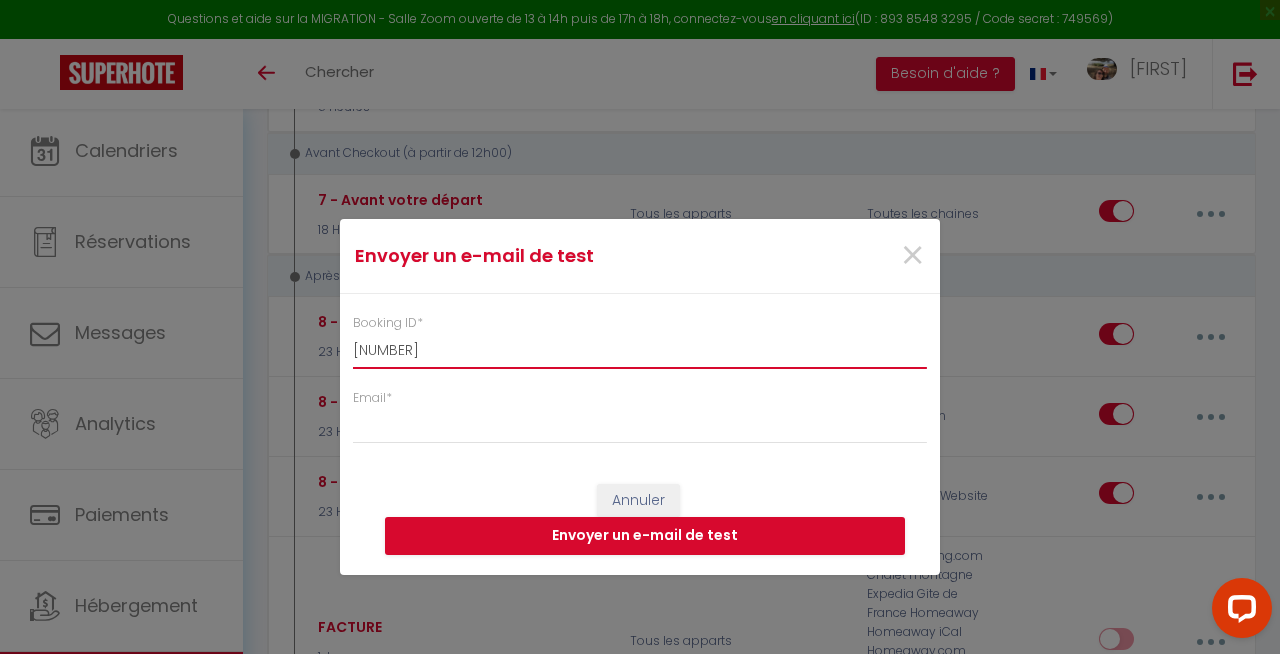 type on "[NUMBER]" 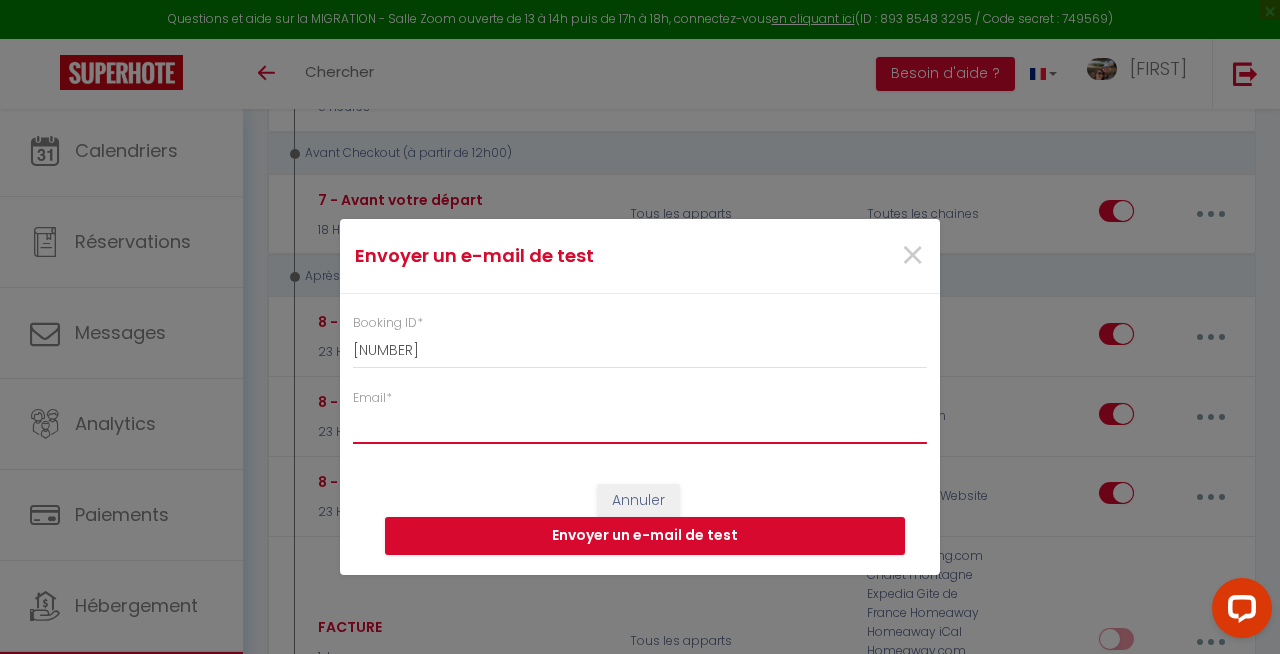 click on "Email
*" at bounding box center (640, 426) 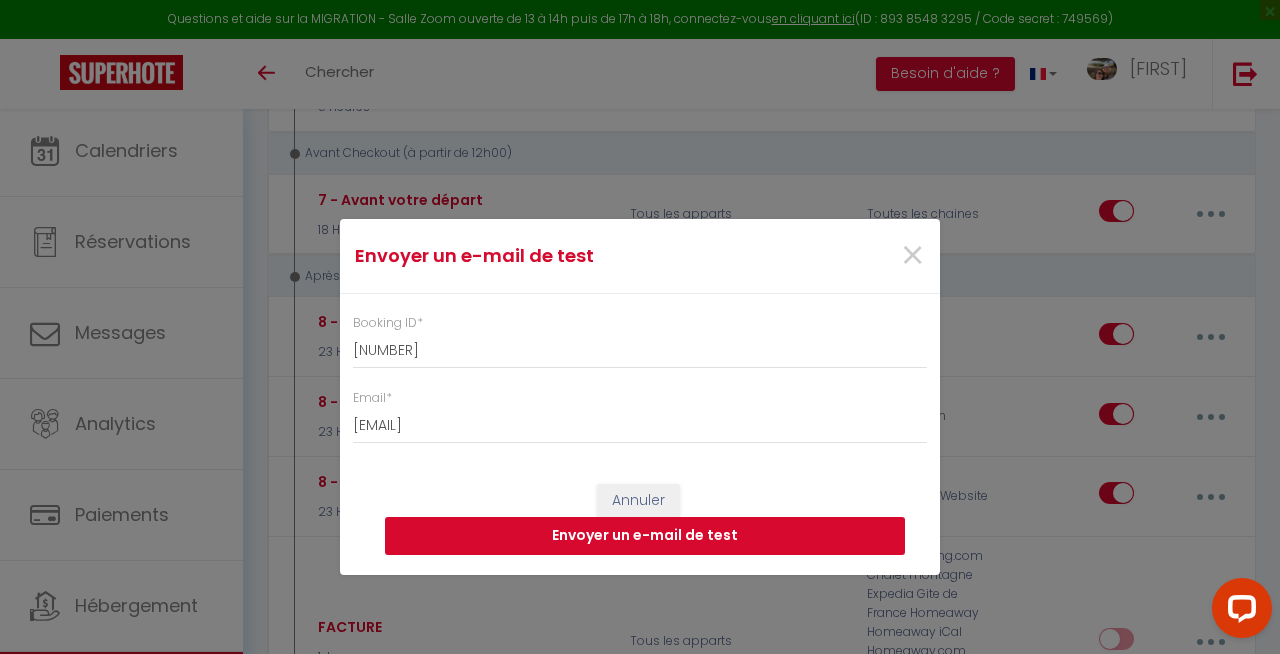 click on "Envoyer un e-mail de test" at bounding box center [645, 536] 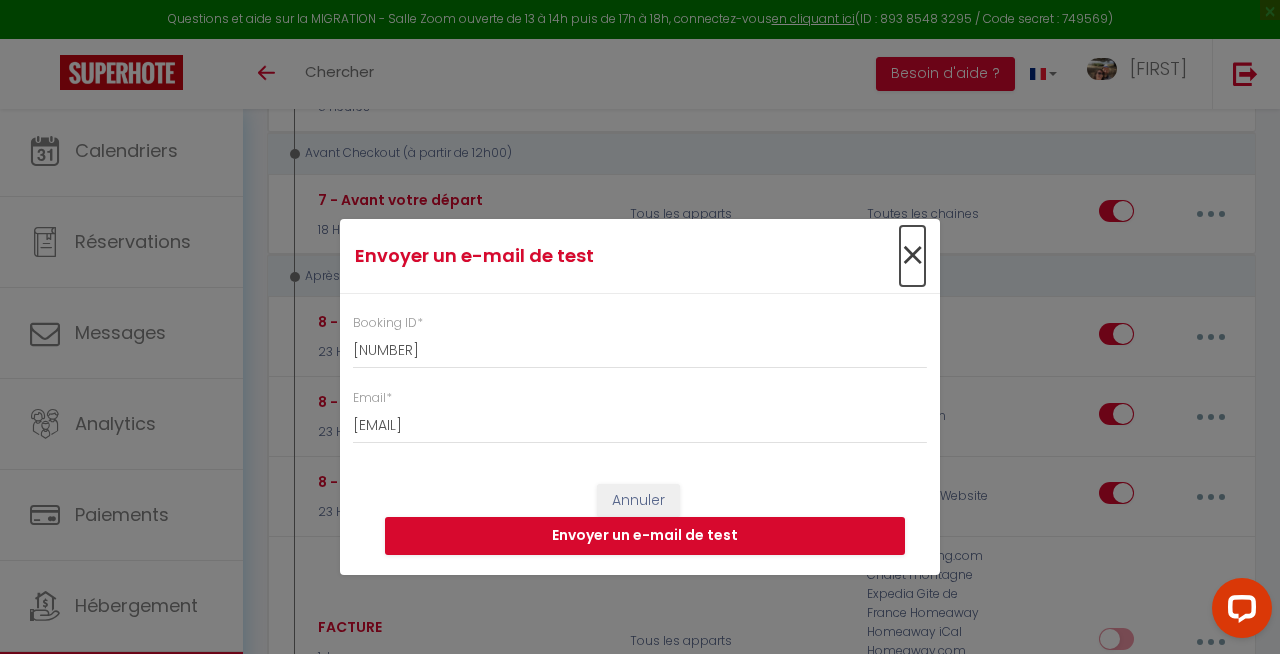 click on "×" at bounding box center (912, 256) 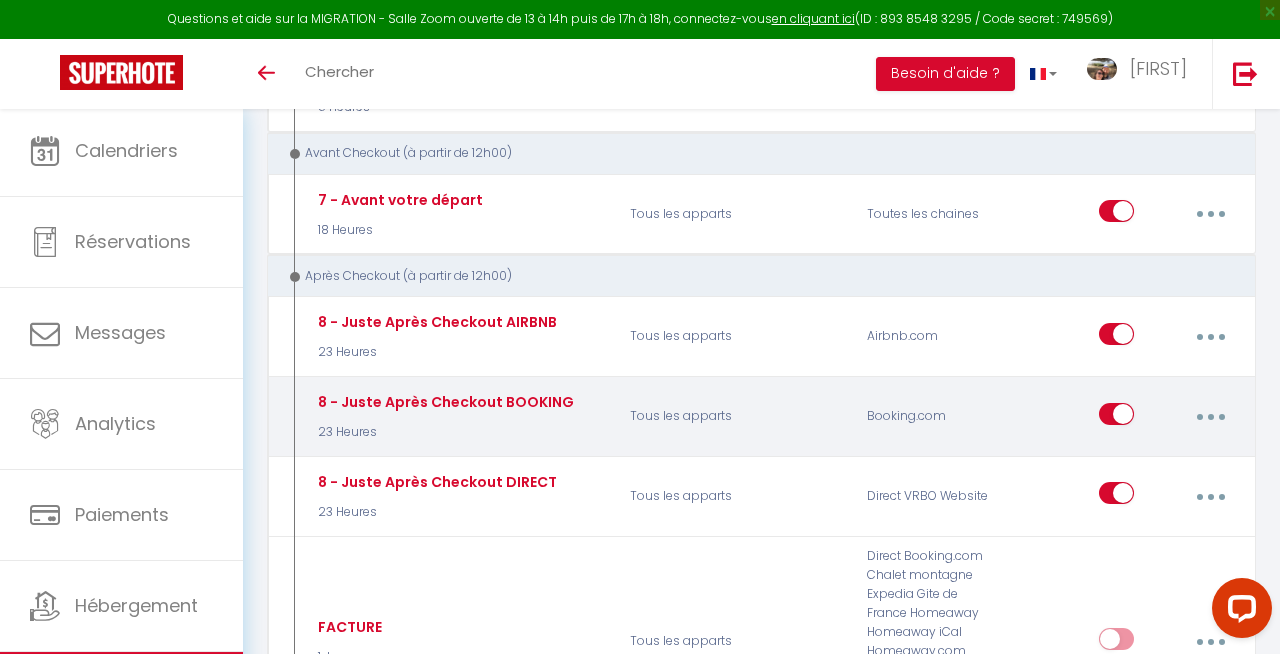 click at bounding box center [1210, 417] 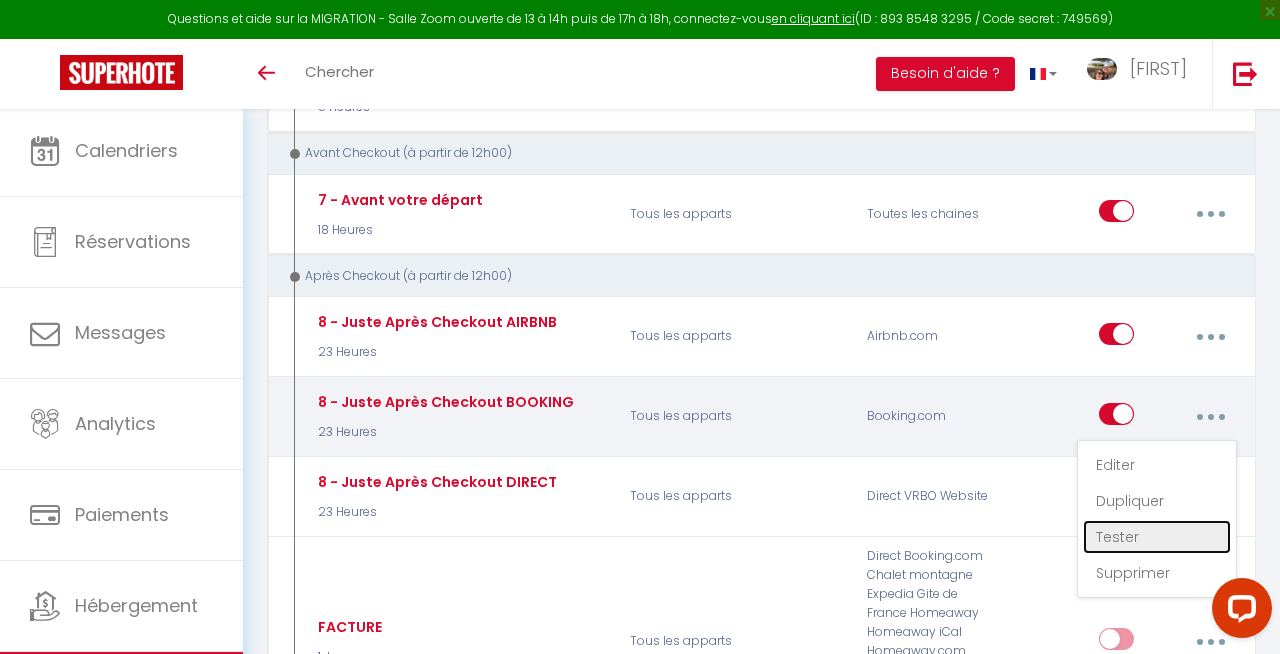 click on "Tester" at bounding box center [1157, 537] 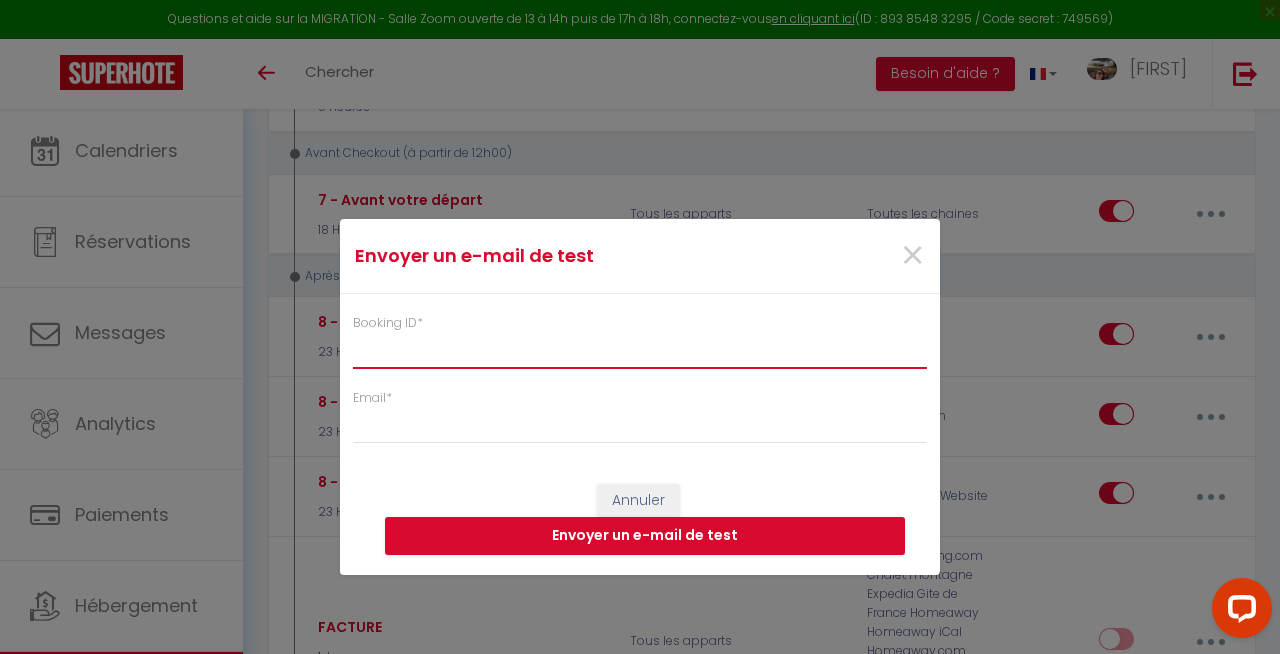 click on "Booking ID
*" at bounding box center [640, 351] 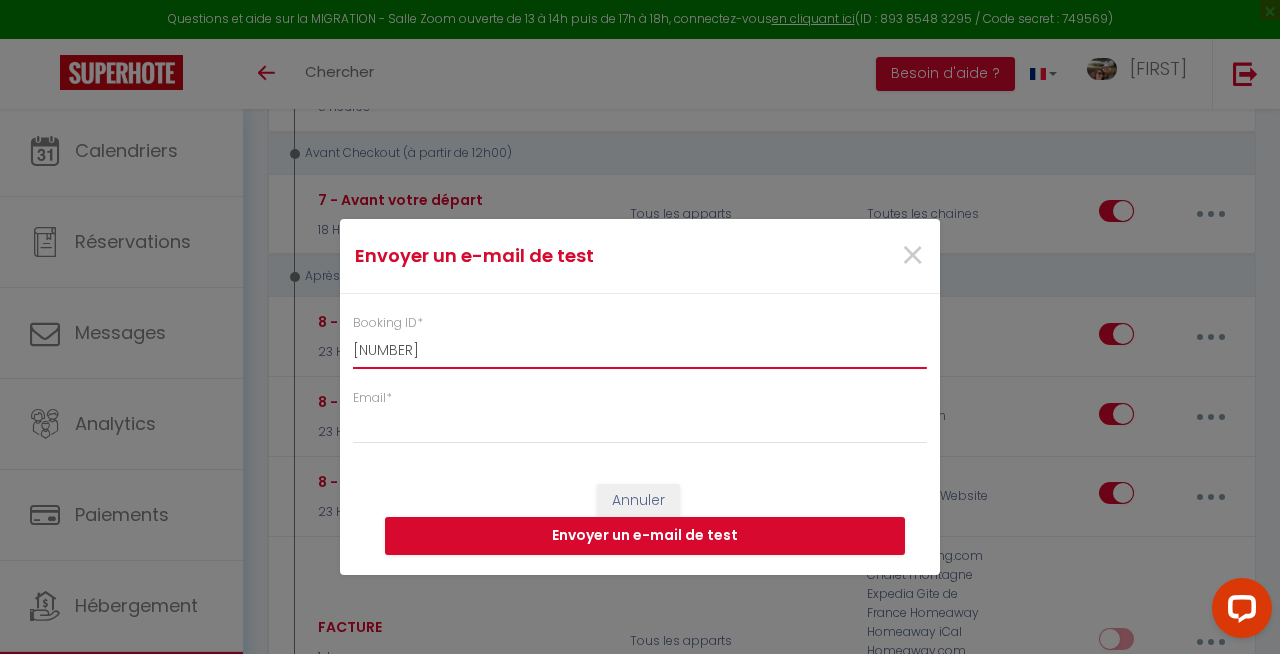 type on "[NUMBER]" 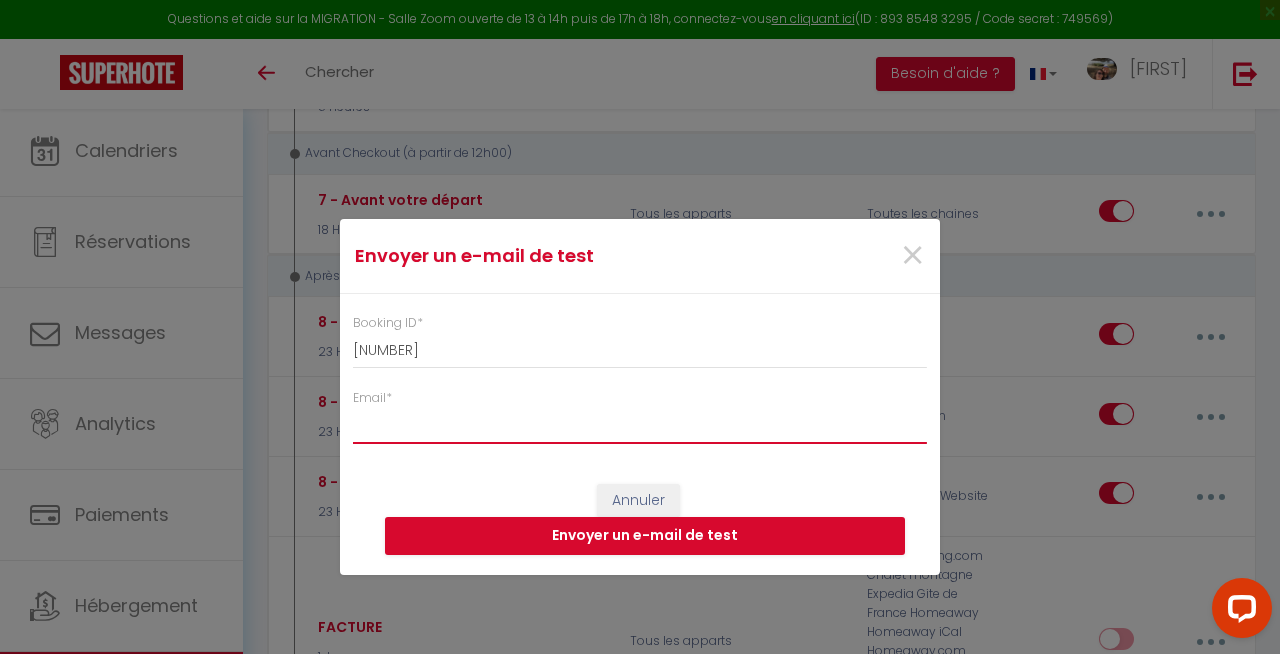 click on "Email
*" at bounding box center (640, 426) 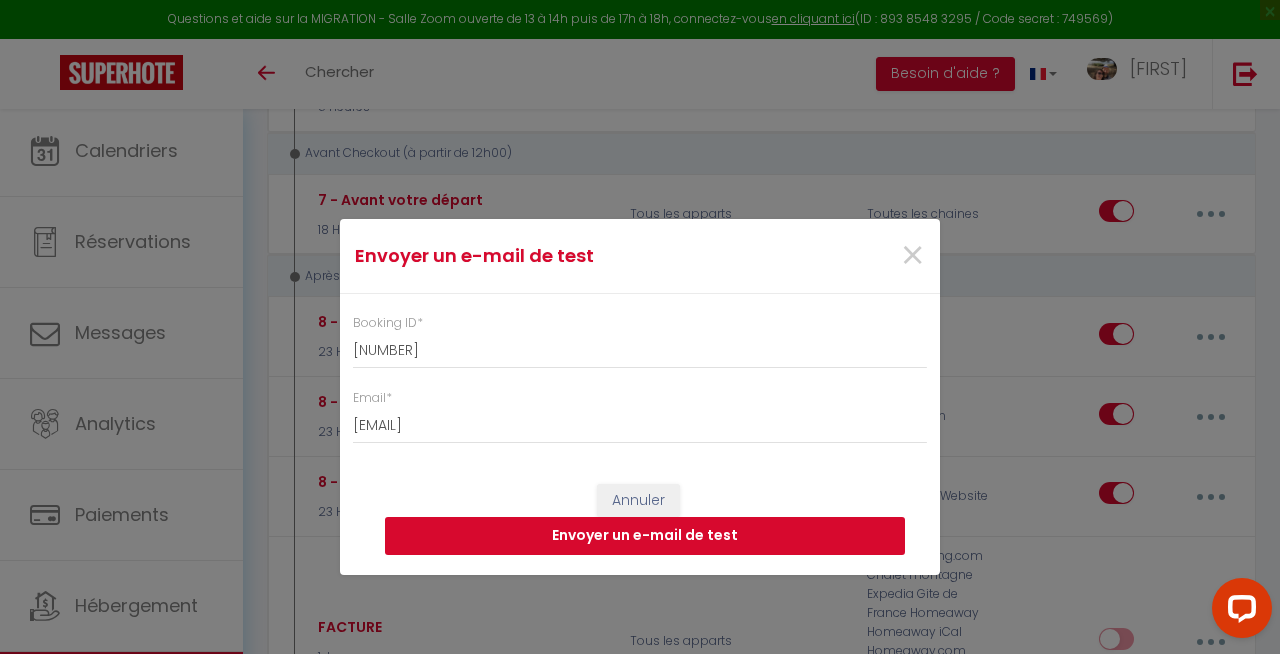 click on "Envoyer un e-mail de test" at bounding box center [645, 536] 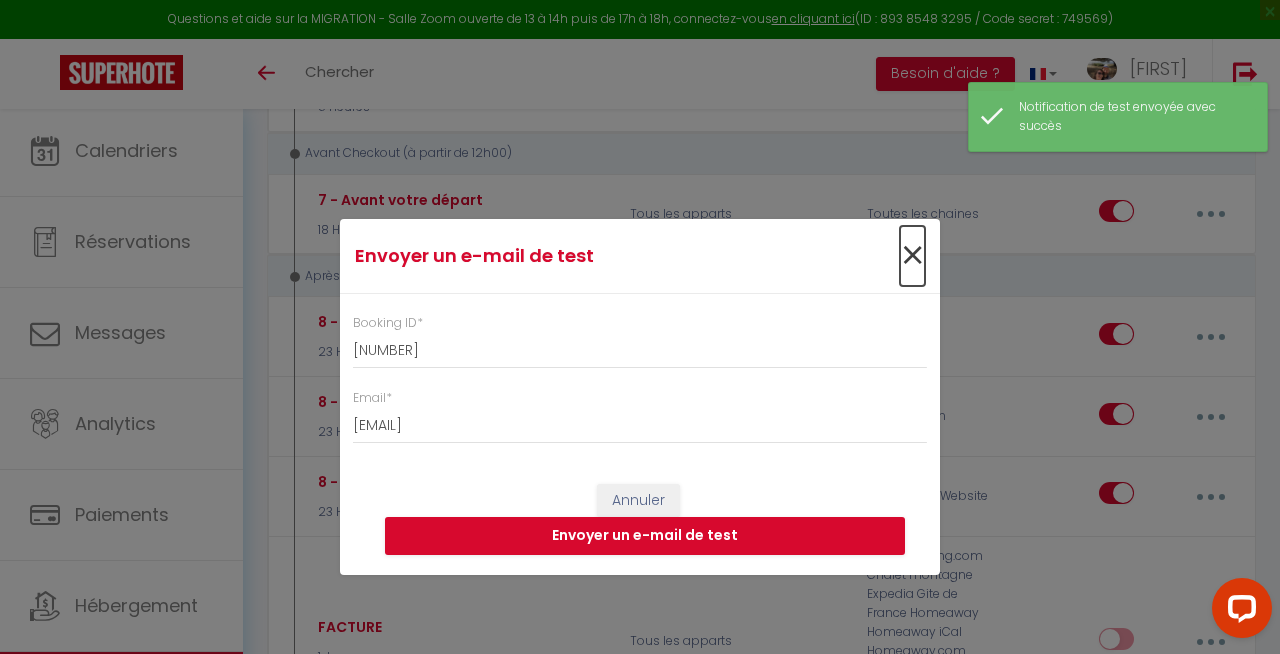 click on "×" at bounding box center [912, 256] 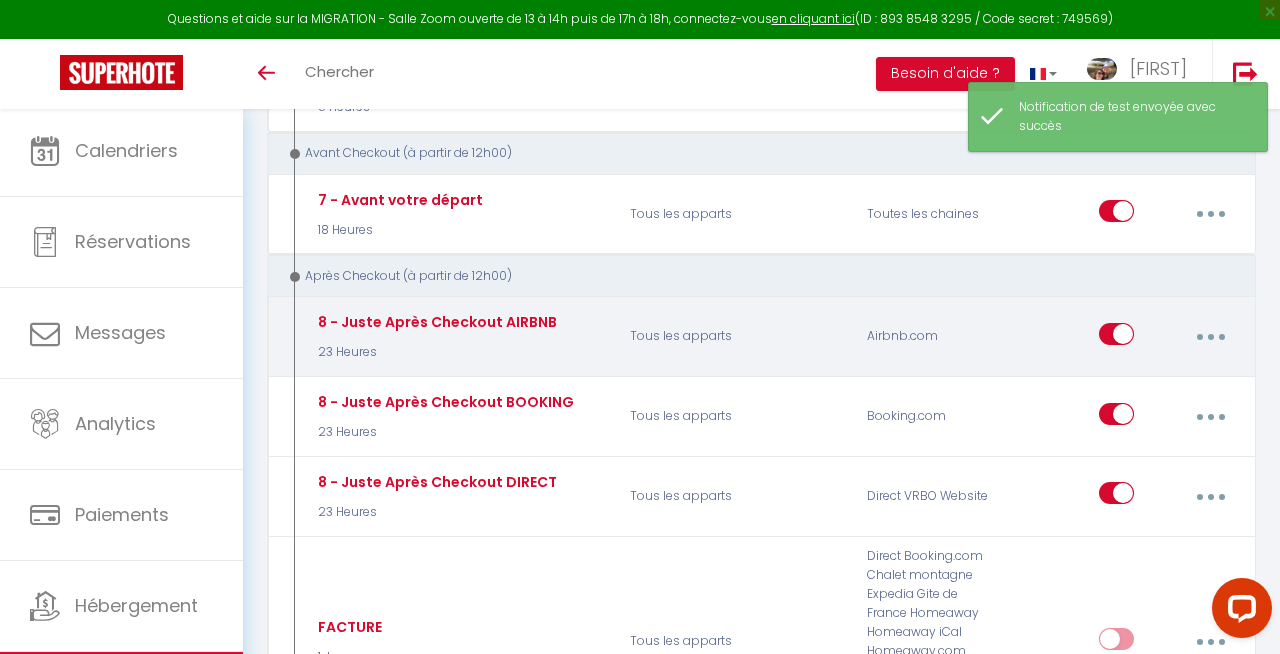 click at bounding box center [1210, 337] 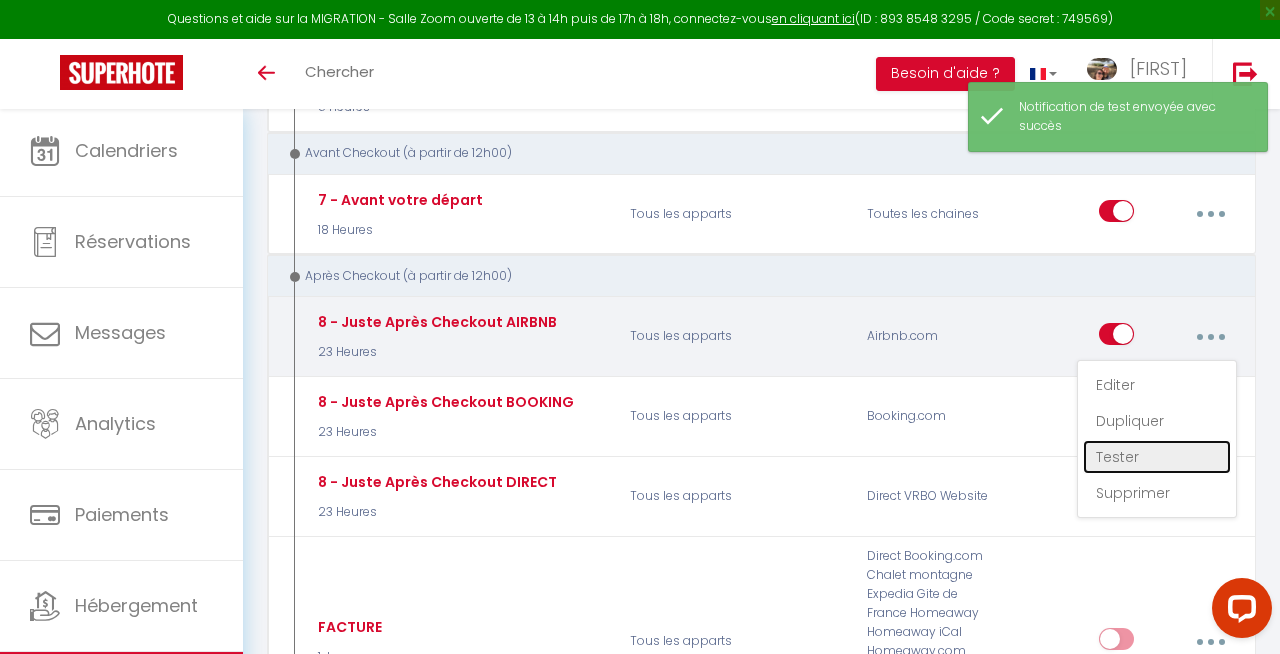 click on "Tester" at bounding box center (1157, 457) 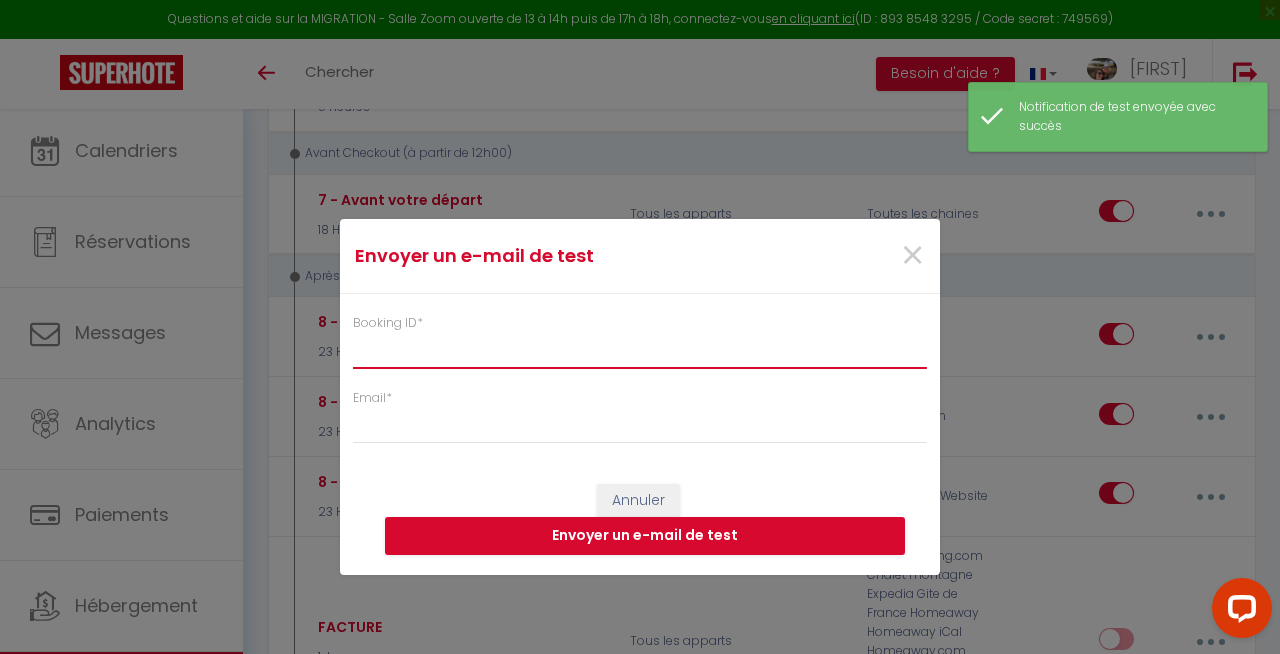 click on "Booking ID
*" at bounding box center [640, 351] 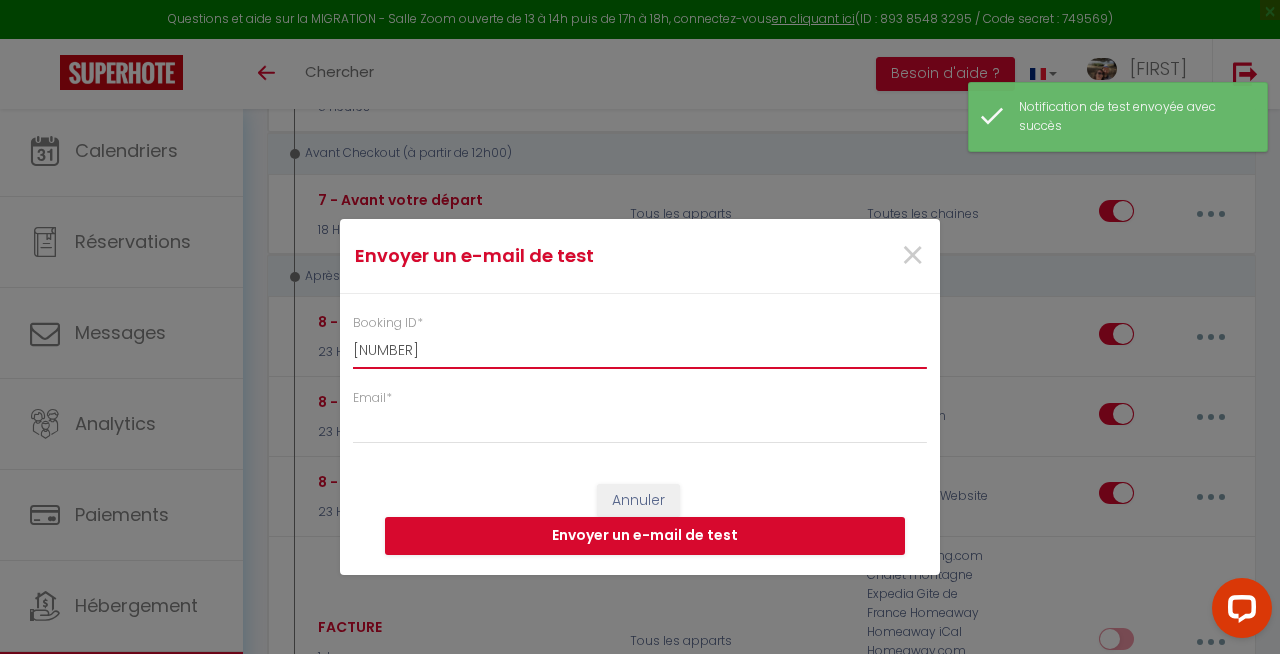 type on "[NUMBER]" 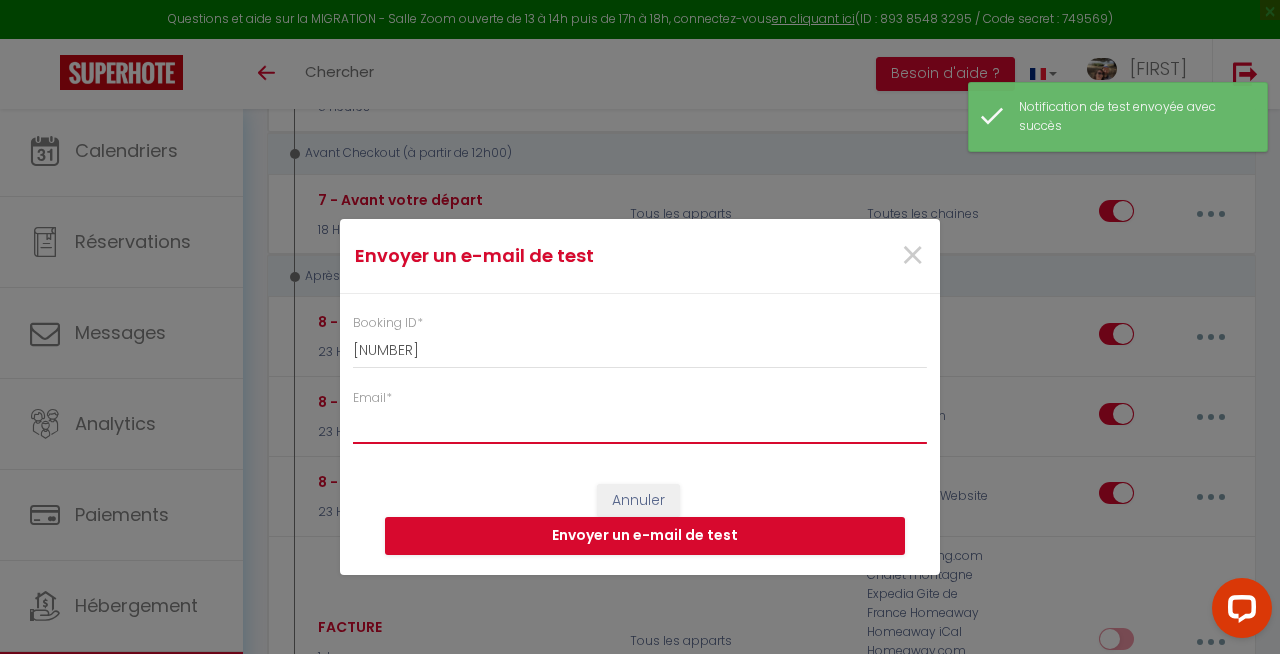 click on "Email
*" at bounding box center [640, 426] 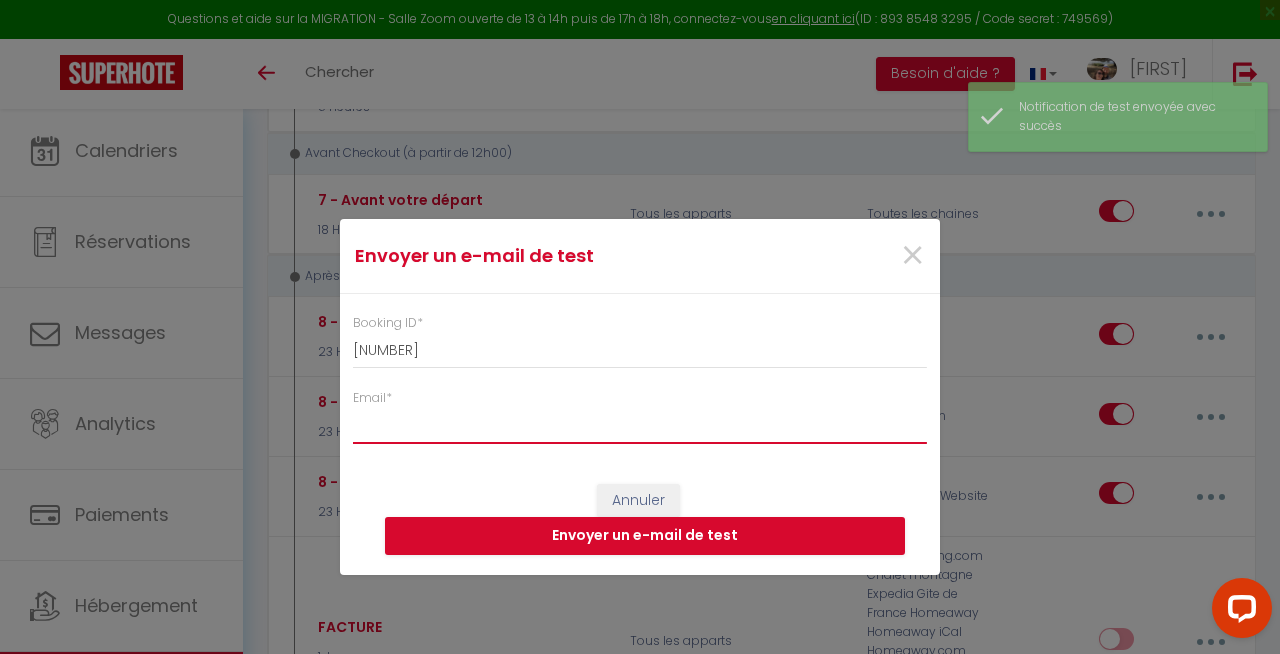 type on "[EMAIL]" 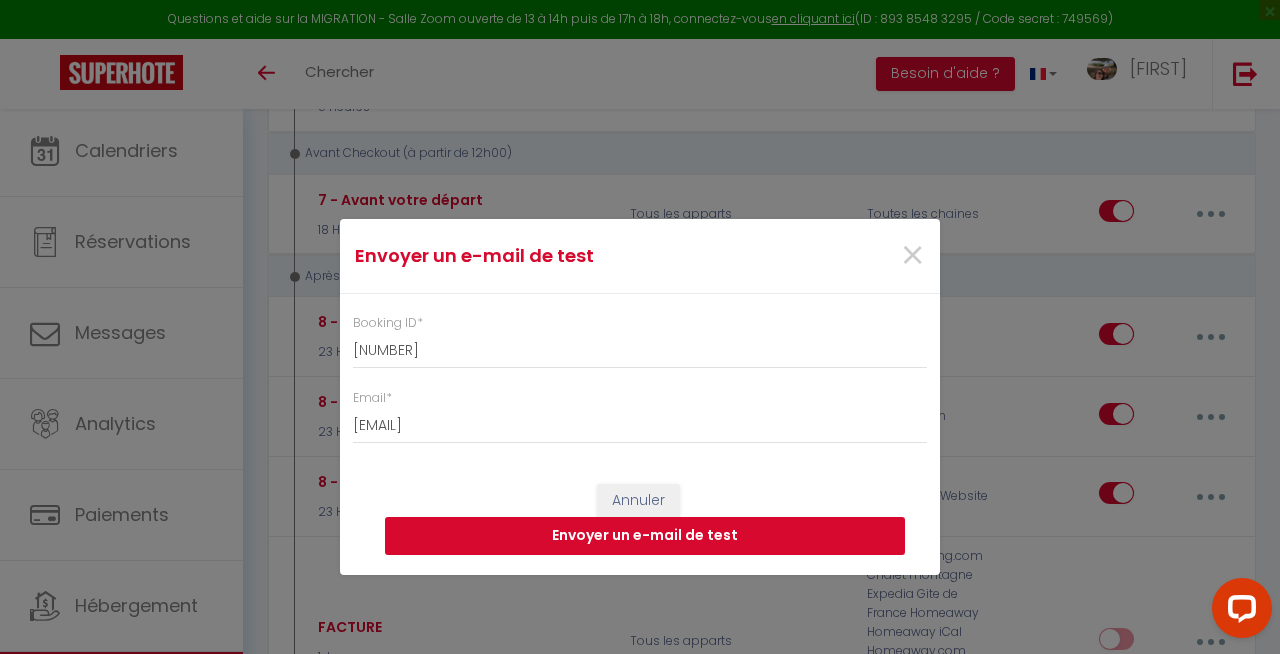 click on "Envoyer un e-mail de test" at bounding box center (645, 536) 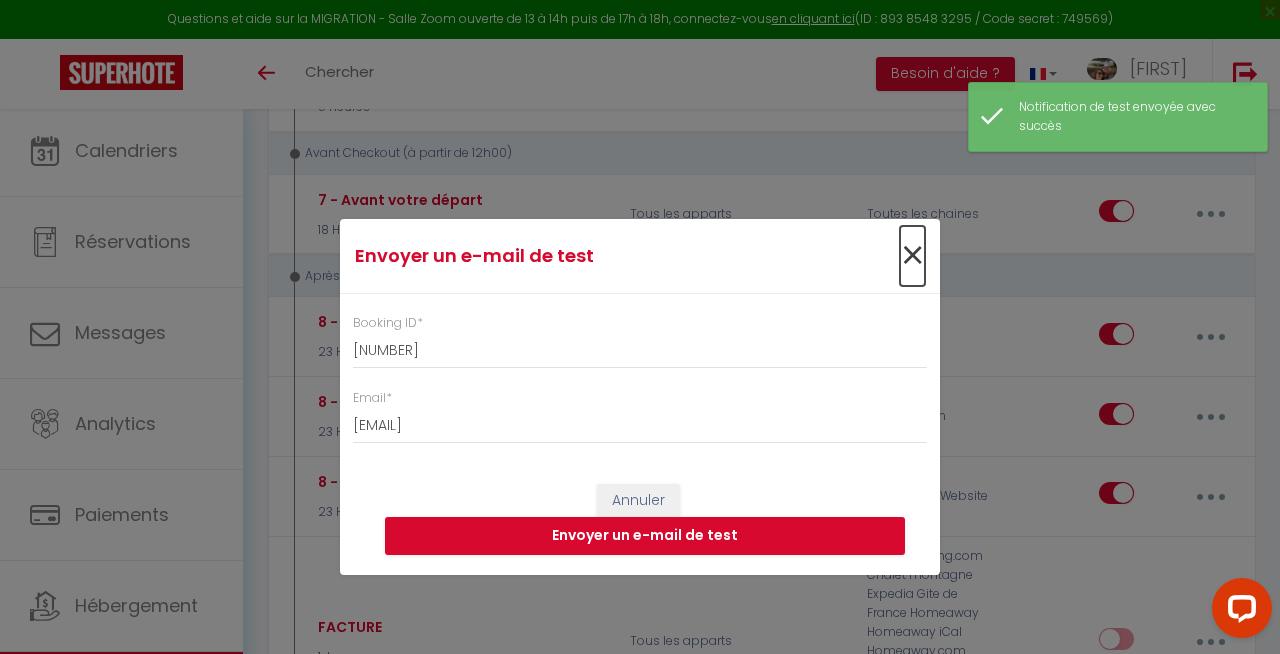 click on "×" at bounding box center (912, 256) 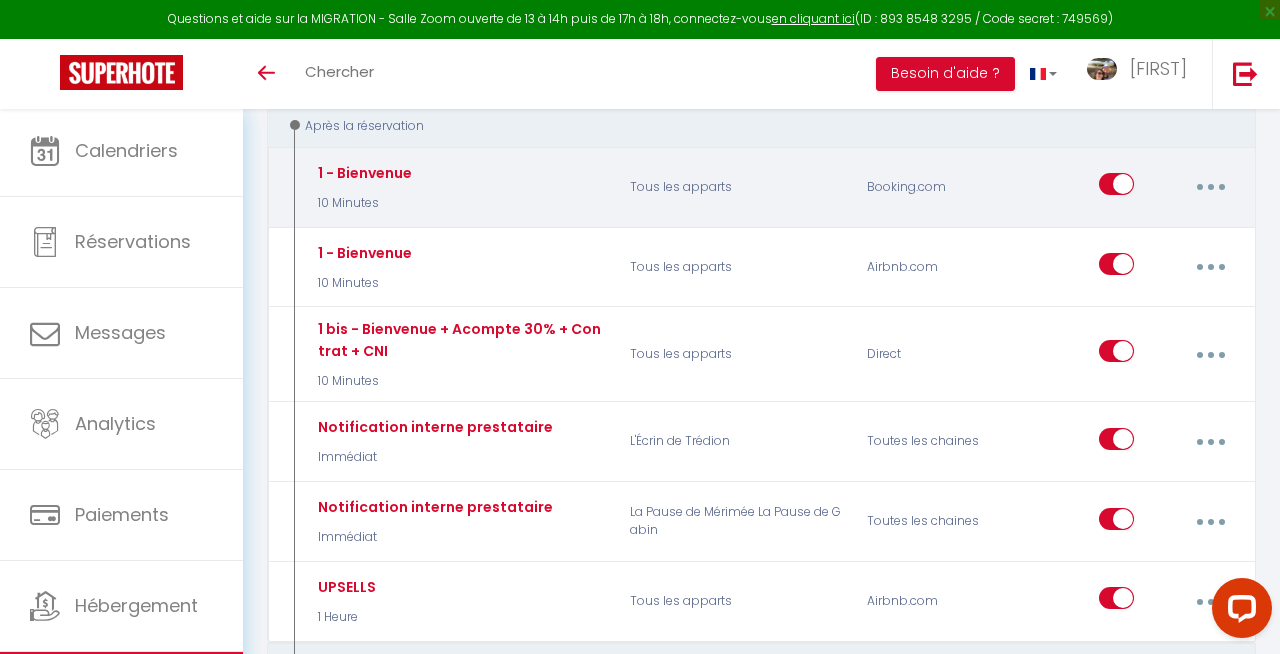 scroll, scrollTop: 244, scrollLeft: 0, axis: vertical 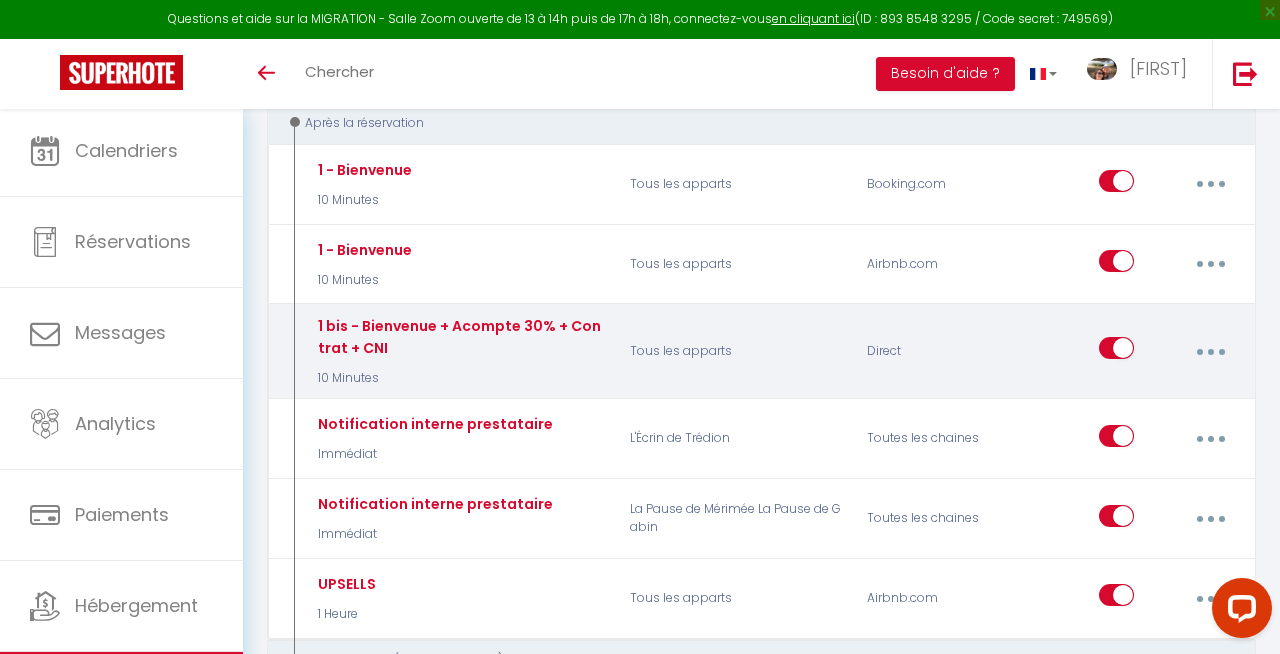 click at bounding box center [1210, 351] 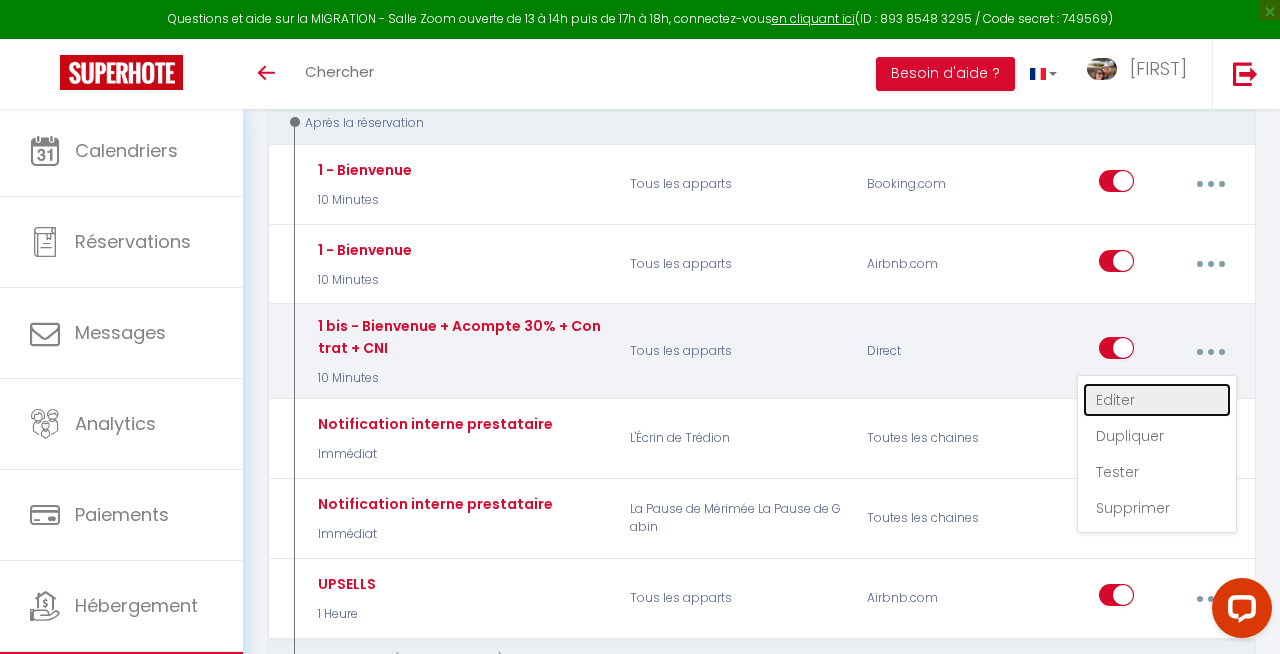 click on "Editer" at bounding box center (1157, 400) 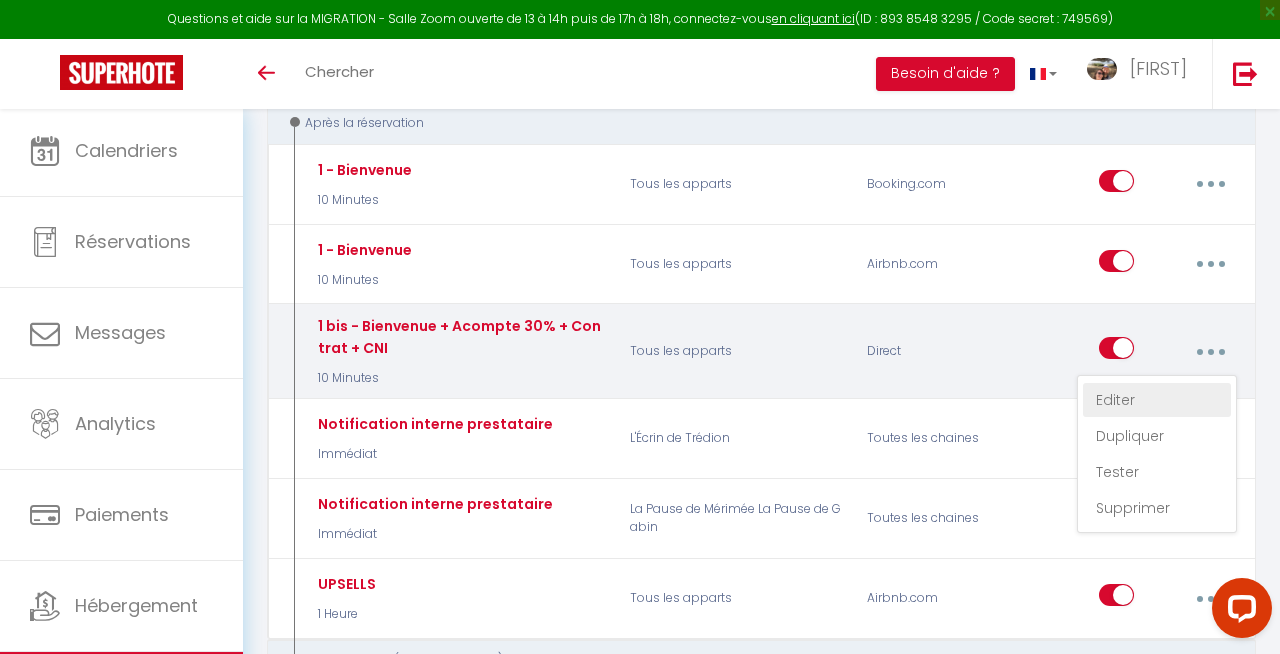 type on "1 bis - Bienvenue + Acompte 30% + Contrat + CNI" 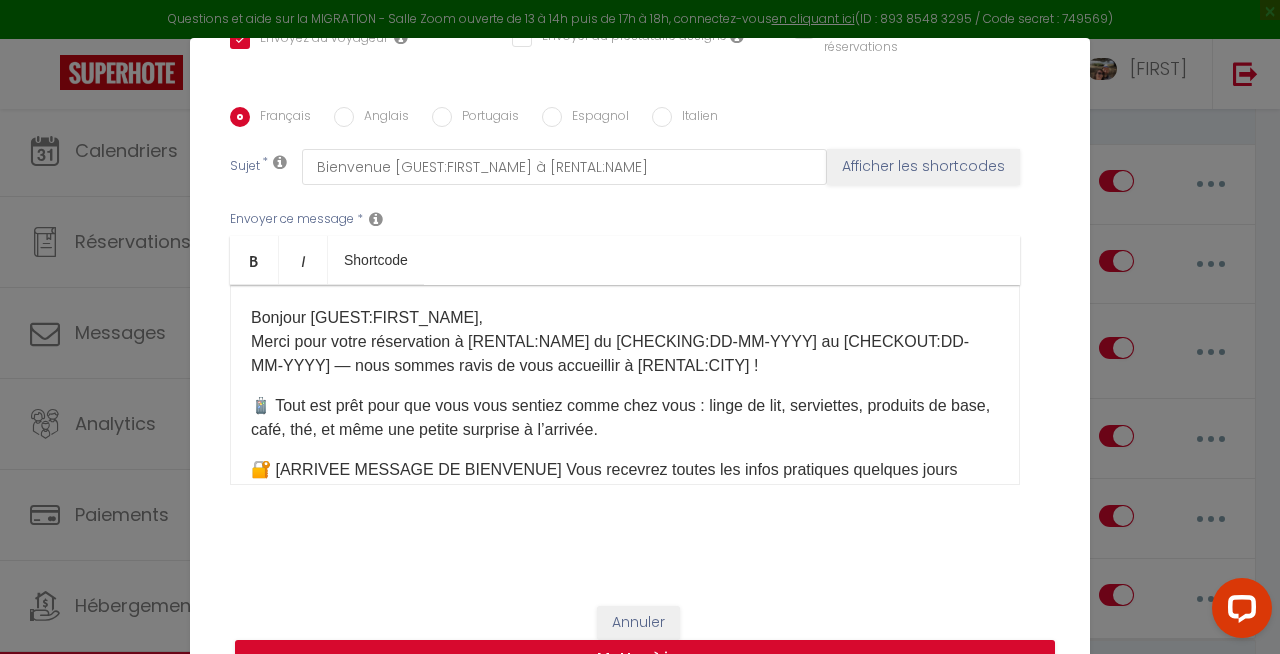 scroll, scrollTop: 479, scrollLeft: 0, axis: vertical 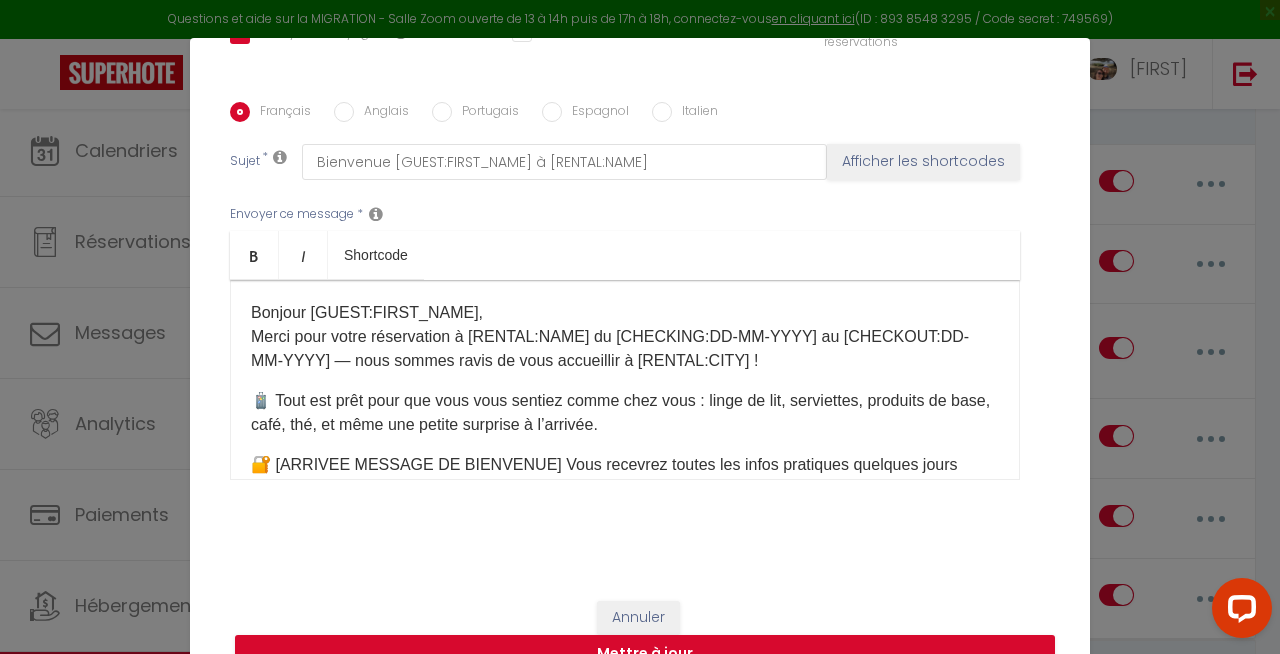 click on "Bonjour [GUEST:FIRST_NAME]​,   Merci pour votre réservation à [RENTAL:NAME]​​  du [CHECKING:DD-MM-YYYY] au [CHECKOUT:DD-MM-YYYY] ​— nous sommes ravis de vous accueillir à [RENTAL:CITY]​ !" at bounding box center (625, 337) 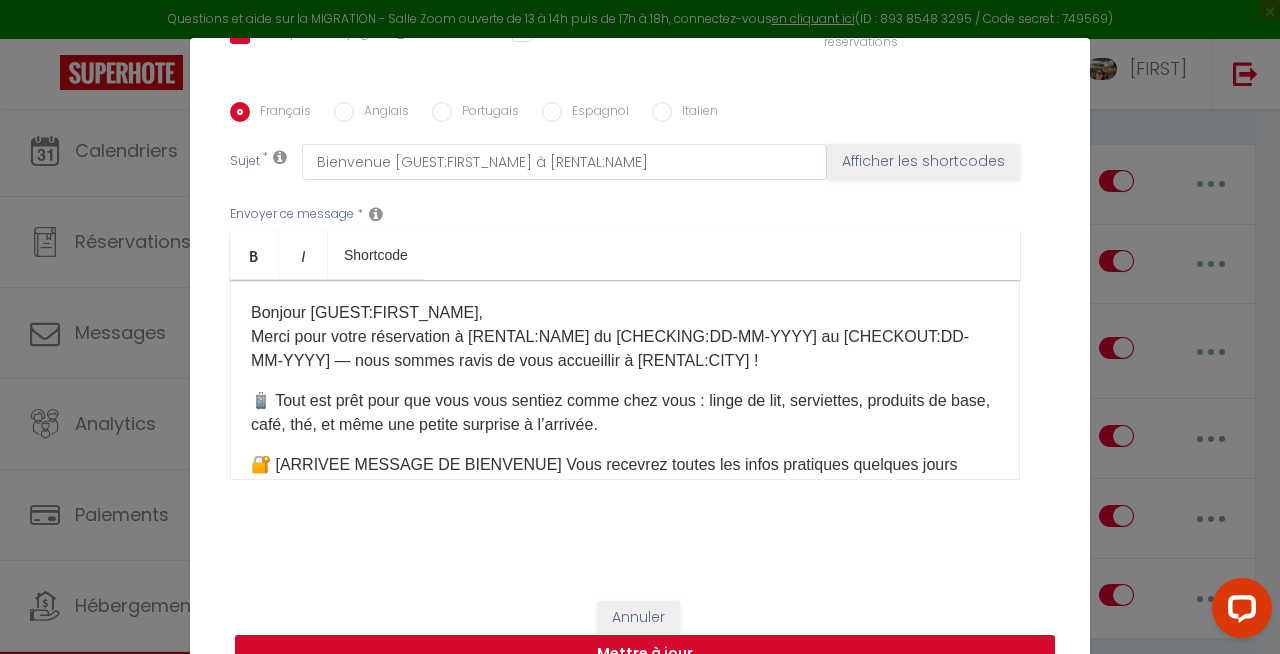 click on "Mettre à jour" at bounding box center (645, 654) 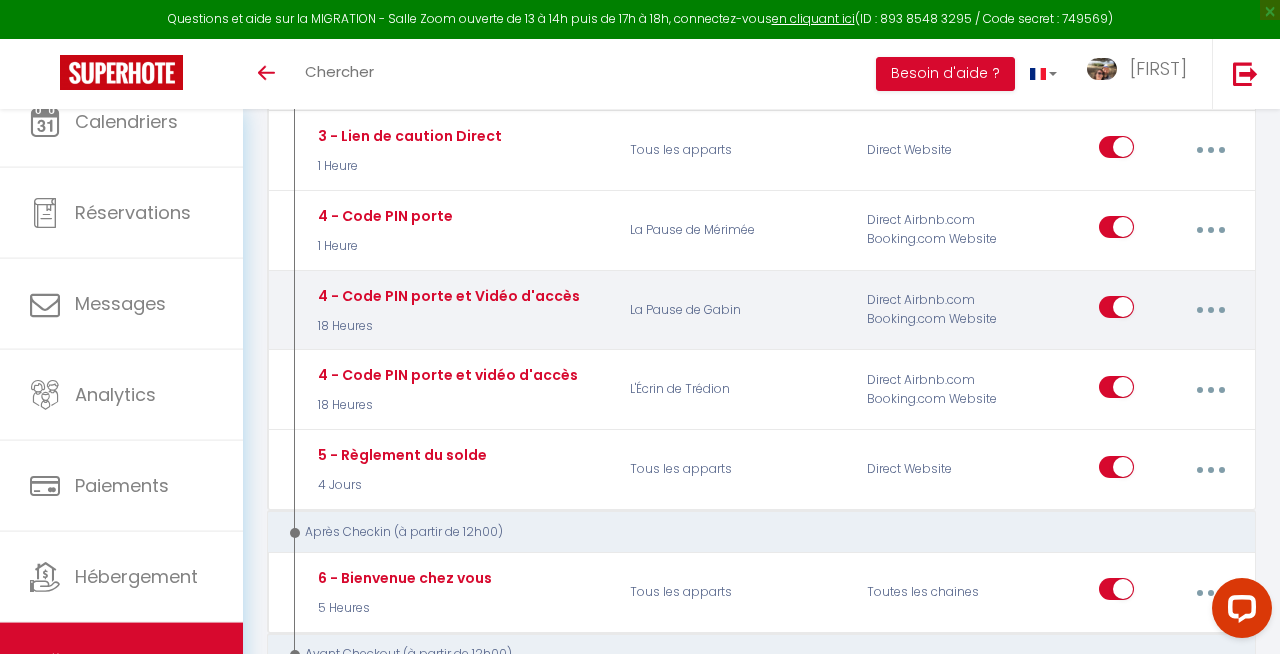 scroll, scrollTop: 1276, scrollLeft: 0, axis: vertical 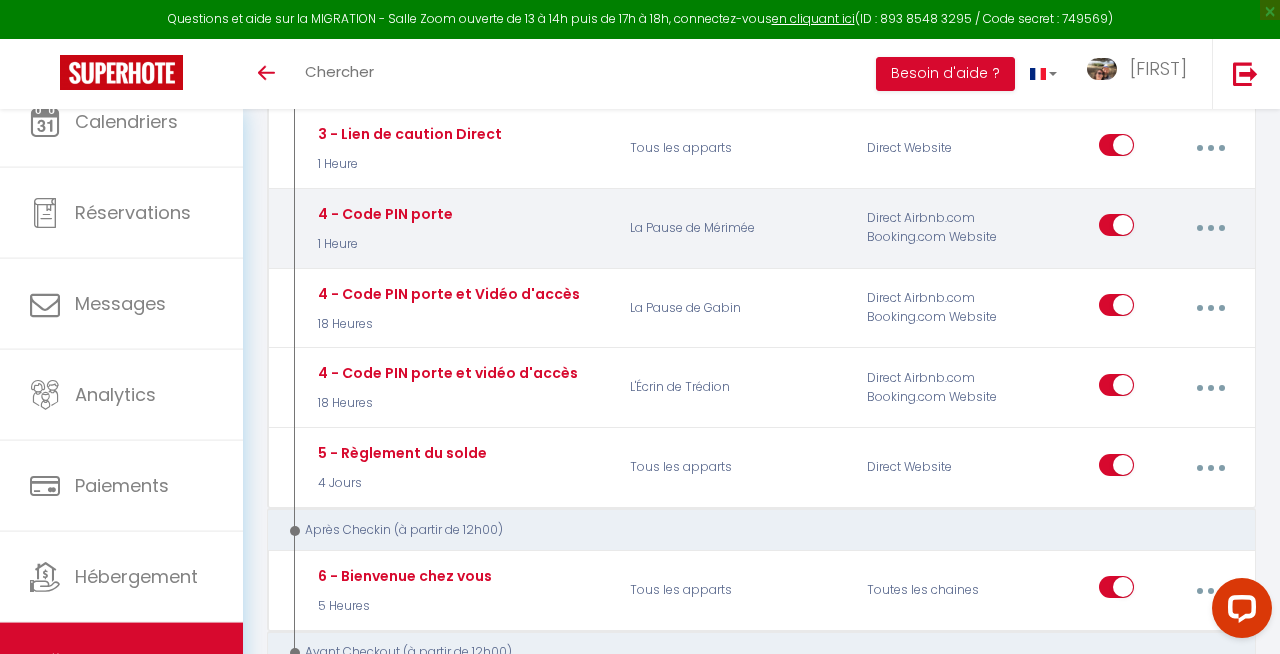 click at bounding box center [1211, 228] 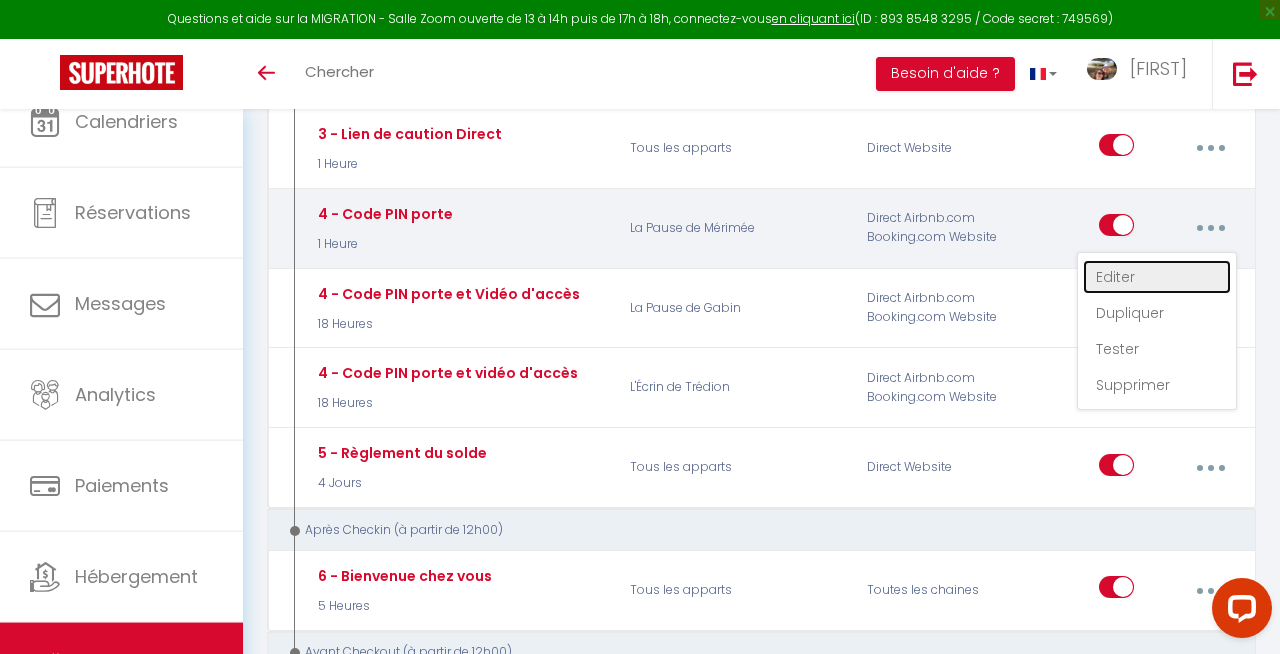click on "Editer" at bounding box center (1157, 277) 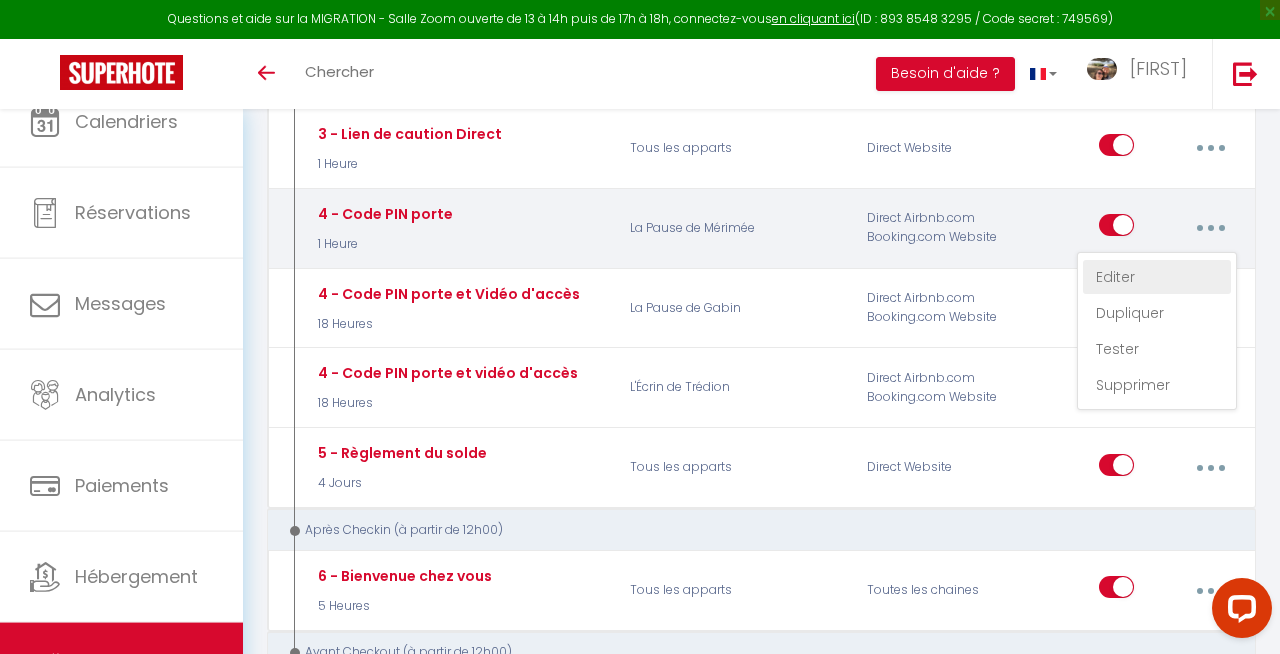 type on "4 - Code PIN porte" 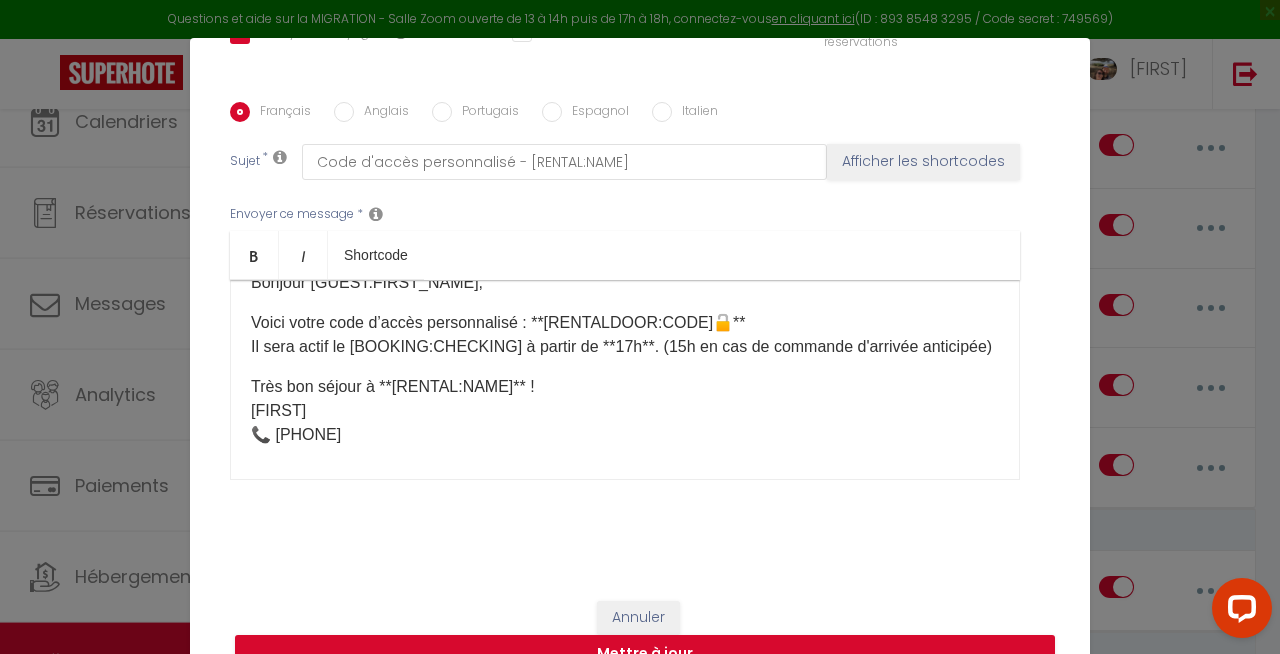 scroll, scrollTop: 38, scrollLeft: 0, axis: vertical 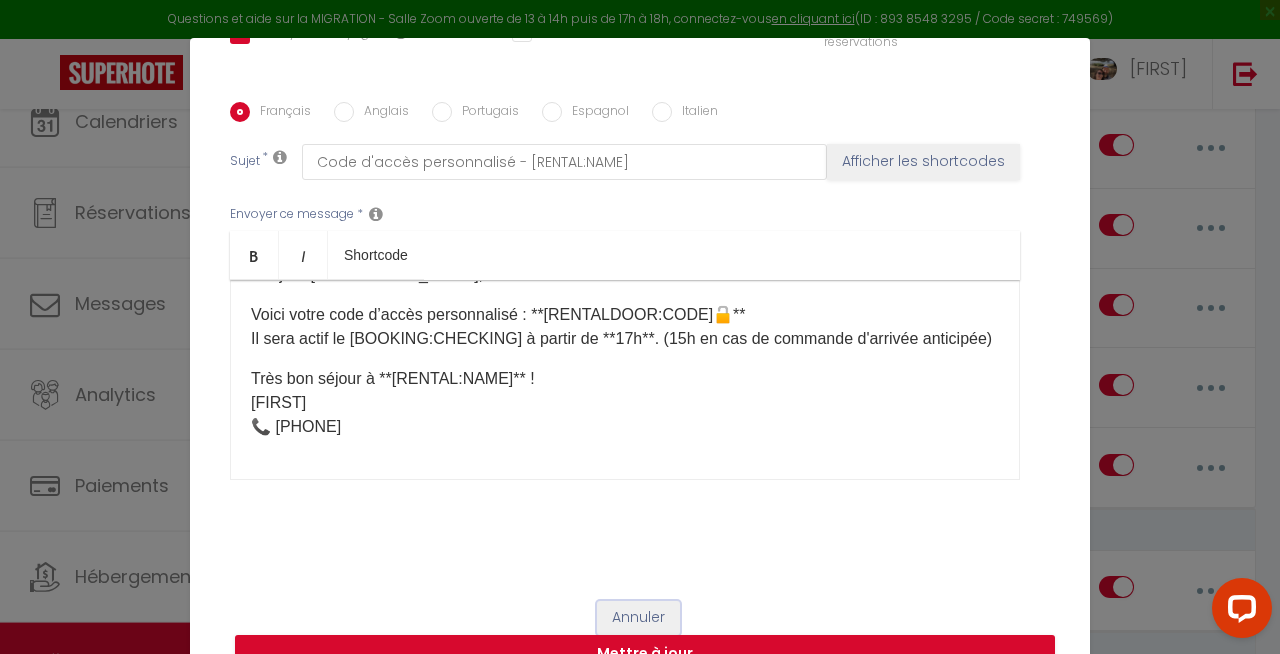 click on "Annuler" at bounding box center (638, 618) 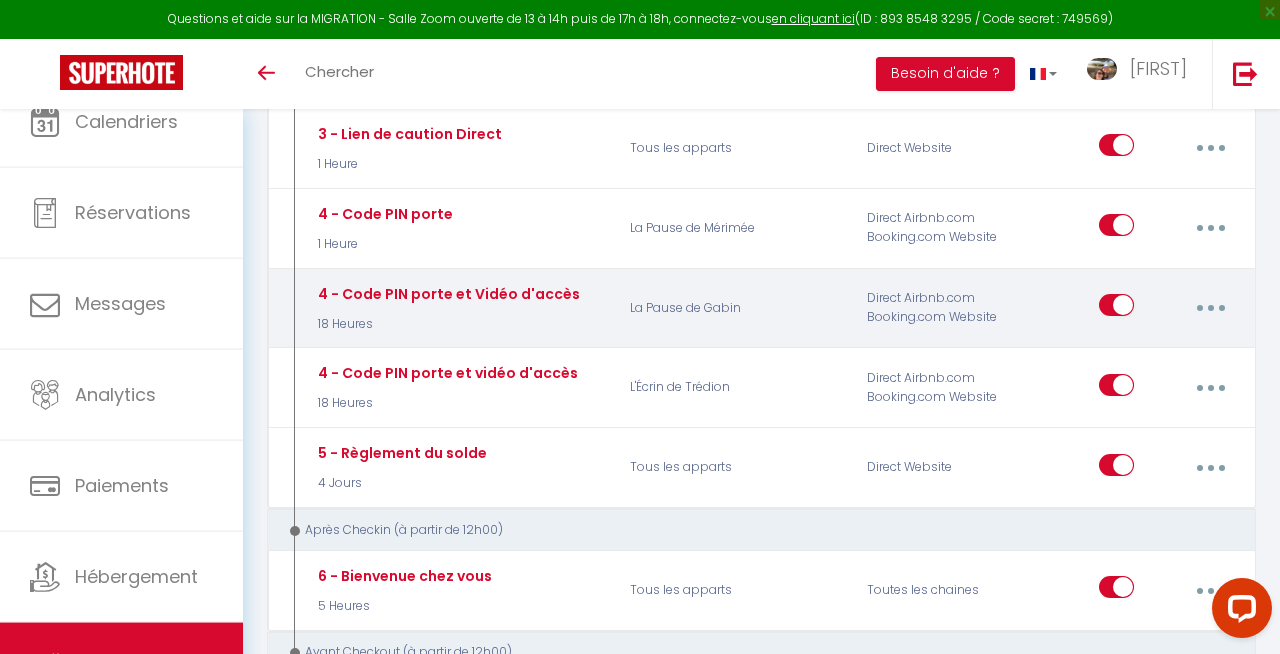 click at bounding box center (1210, 308) 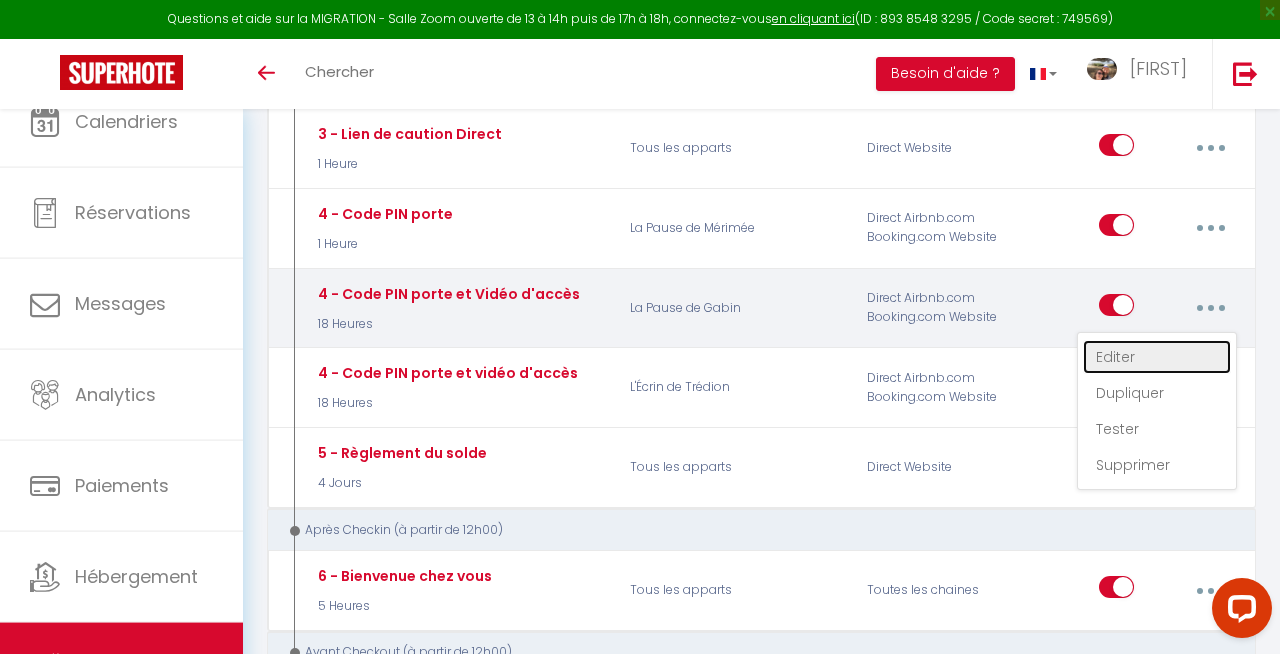 click on "Editer" at bounding box center (1157, 357) 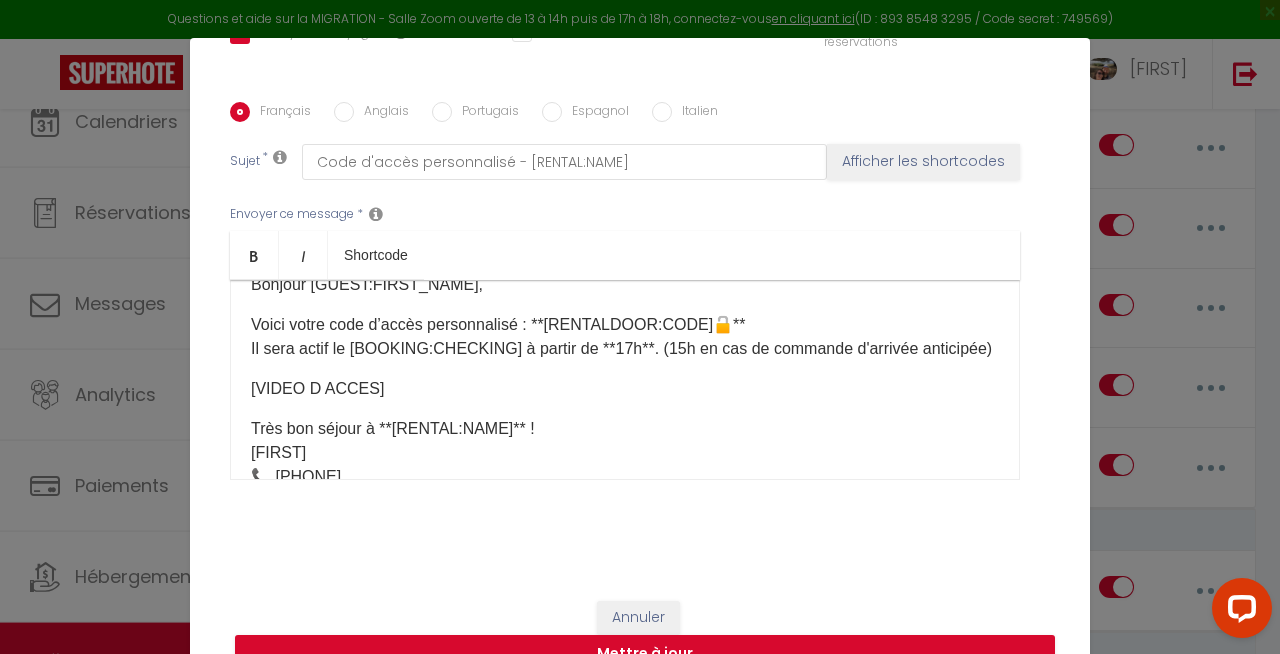 scroll, scrollTop: 78, scrollLeft: 0, axis: vertical 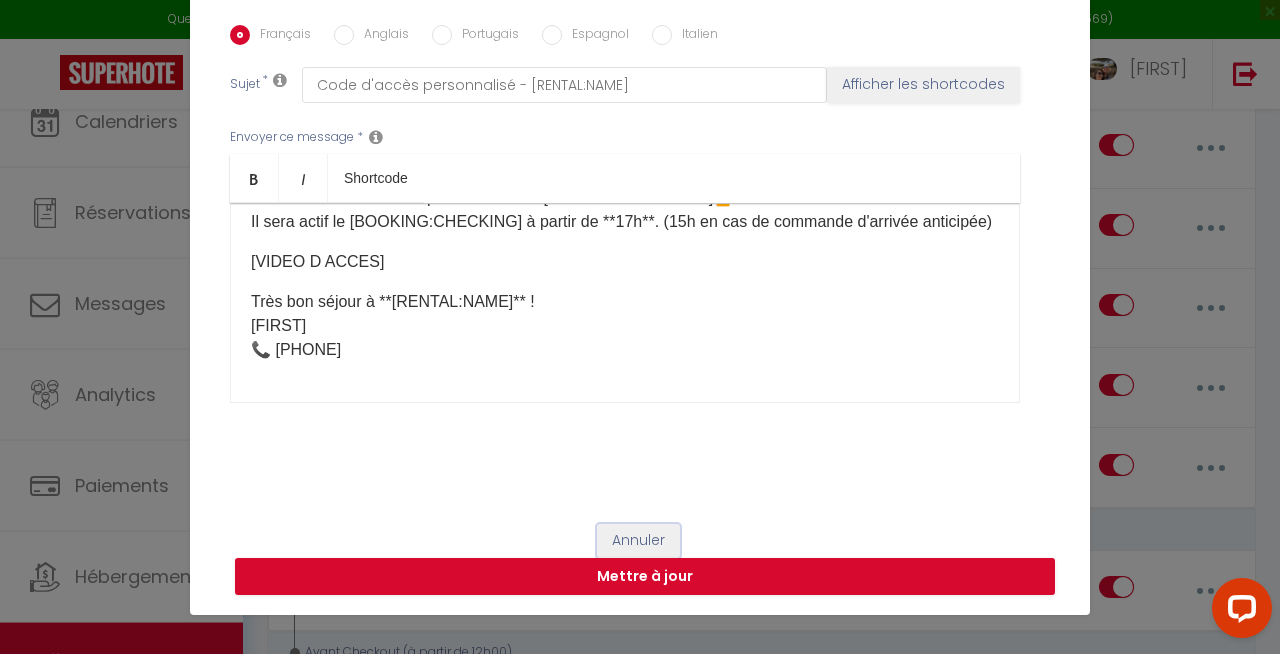 click on "Annuler" at bounding box center [638, 541] 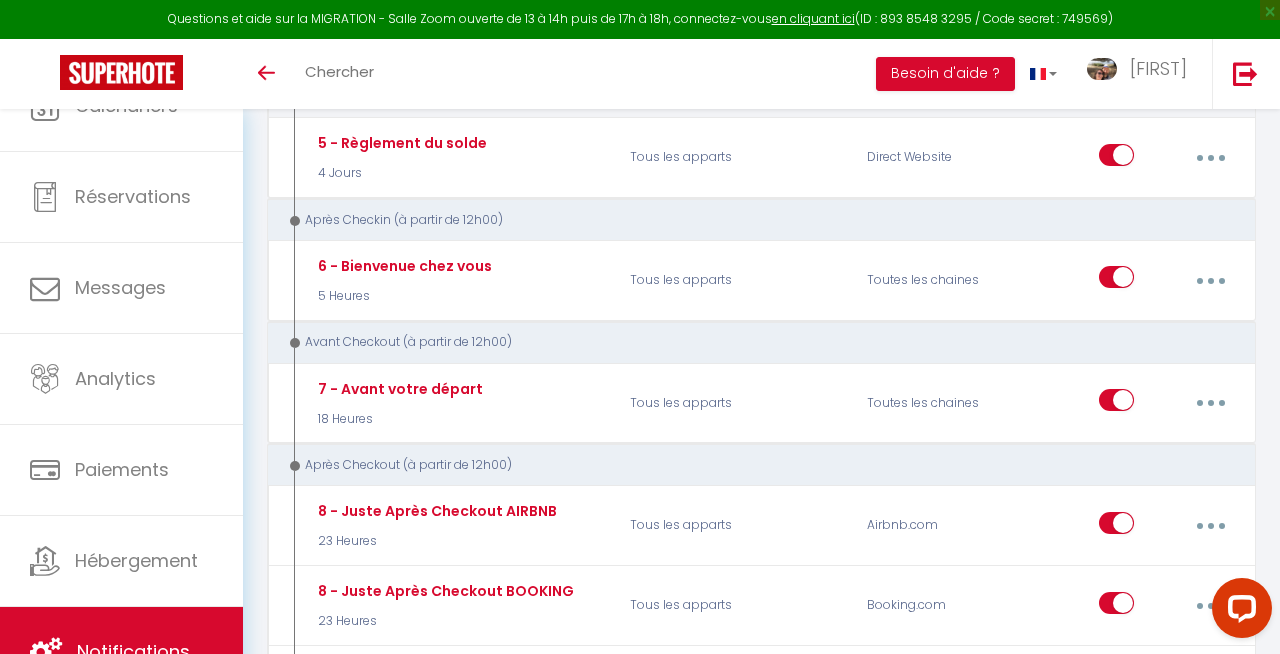 scroll, scrollTop: 1584, scrollLeft: 0, axis: vertical 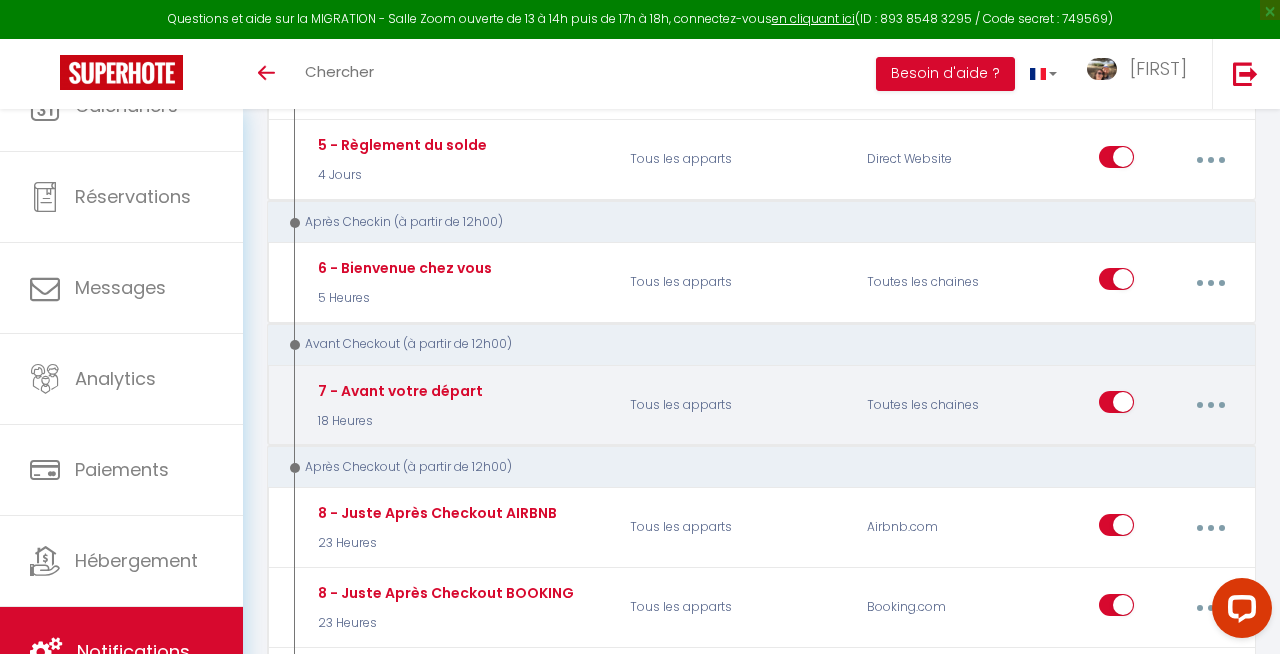 click at bounding box center (1210, 405) 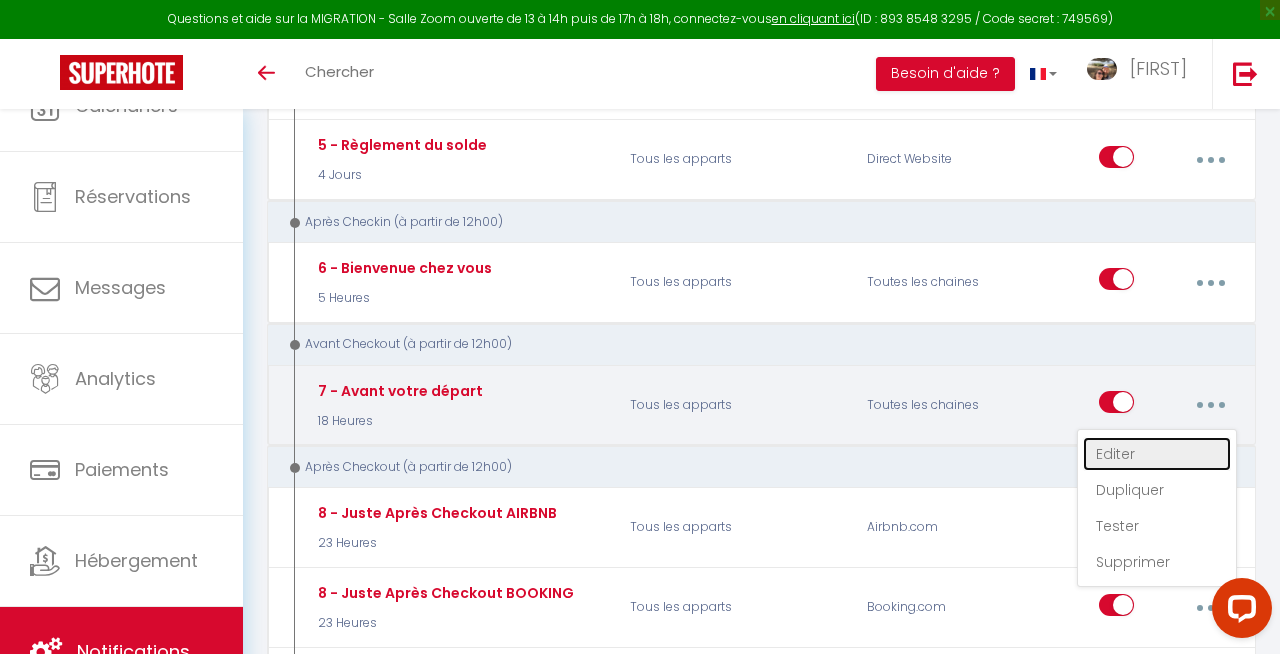 click on "Editer" at bounding box center (1157, 454) 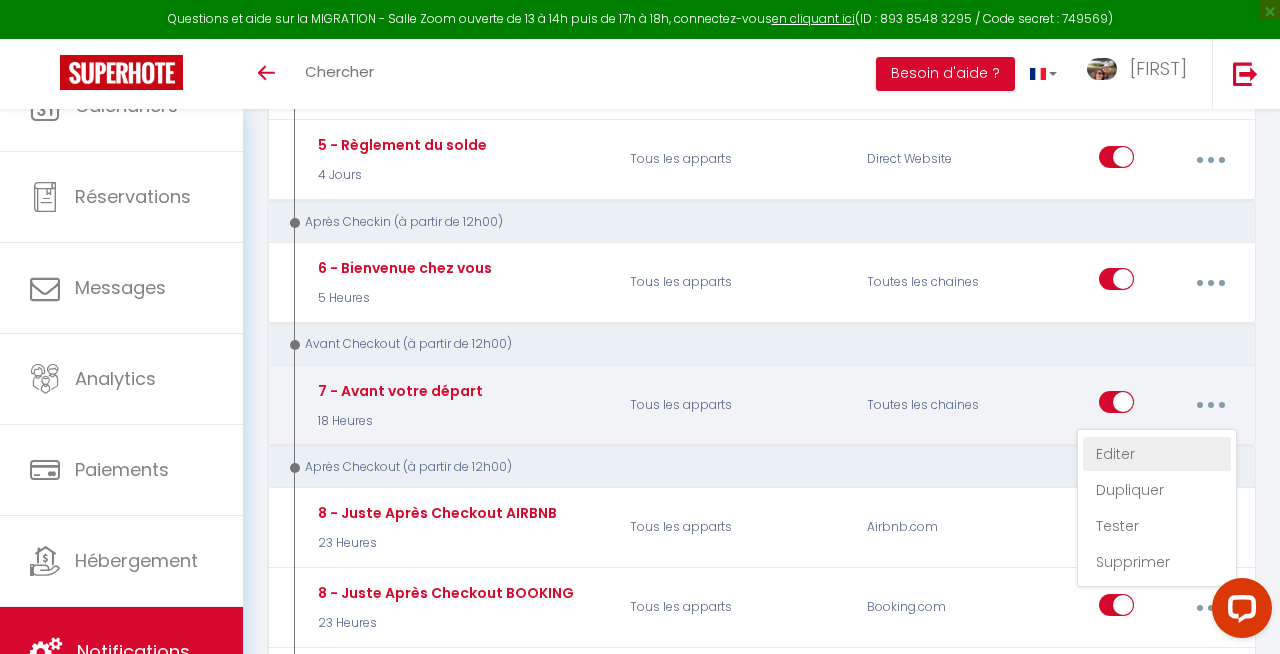 type on "7 - Avant votre départ" 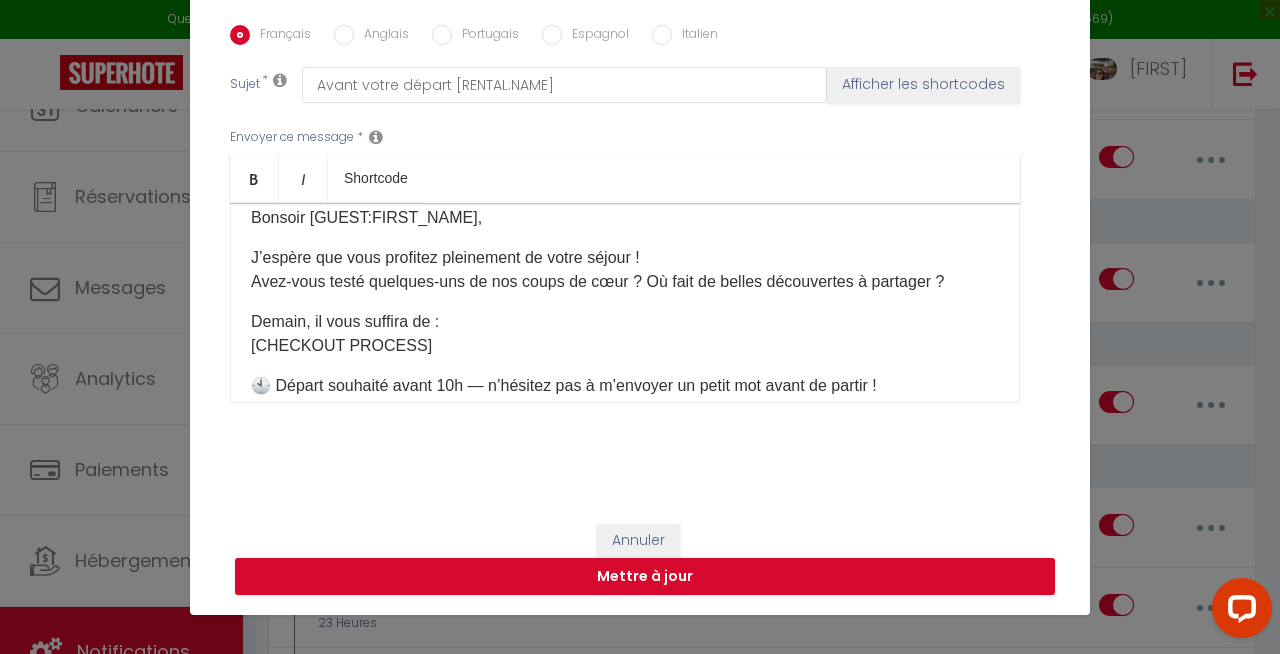 scroll, scrollTop: 13, scrollLeft: 0, axis: vertical 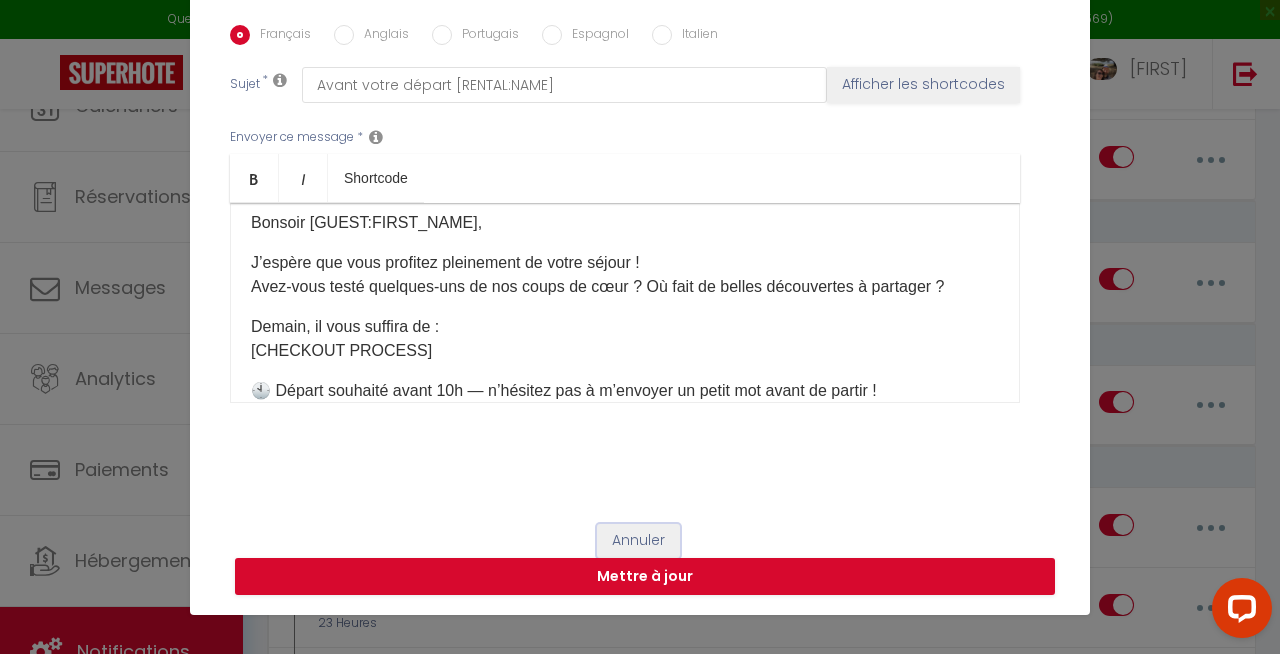 click on "Annuler" at bounding box center [638, 541] 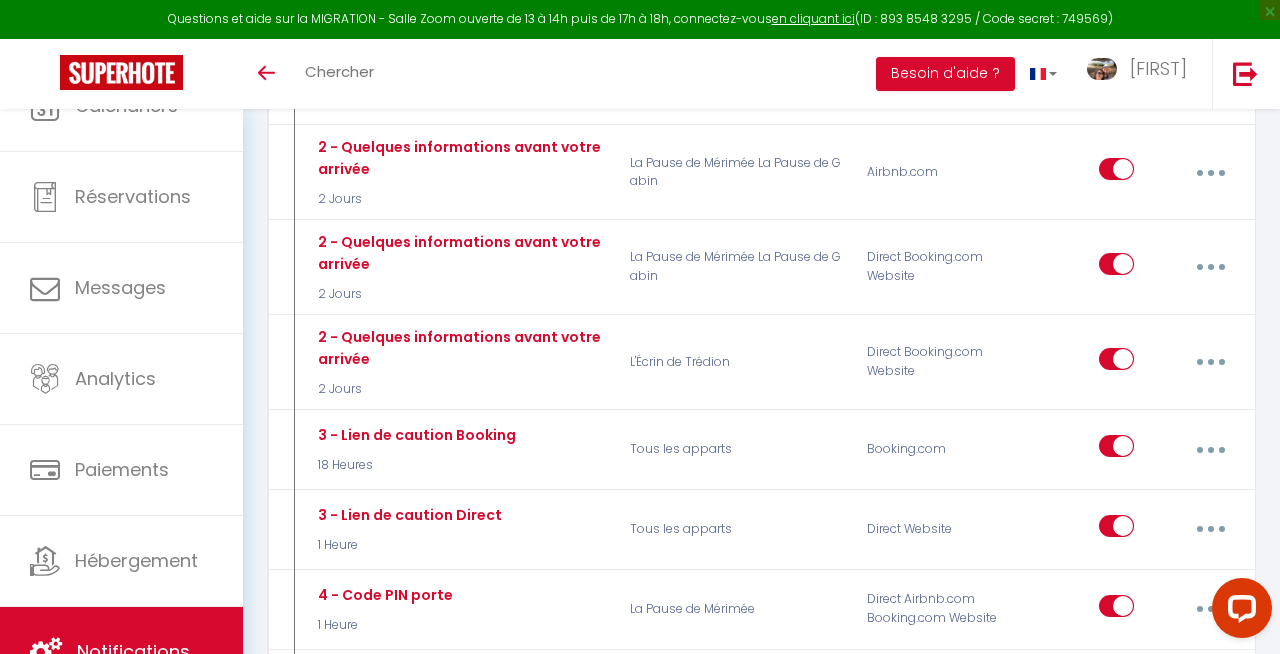 scroll, scrollTop: 0, scrollLeft: 0, axis: both 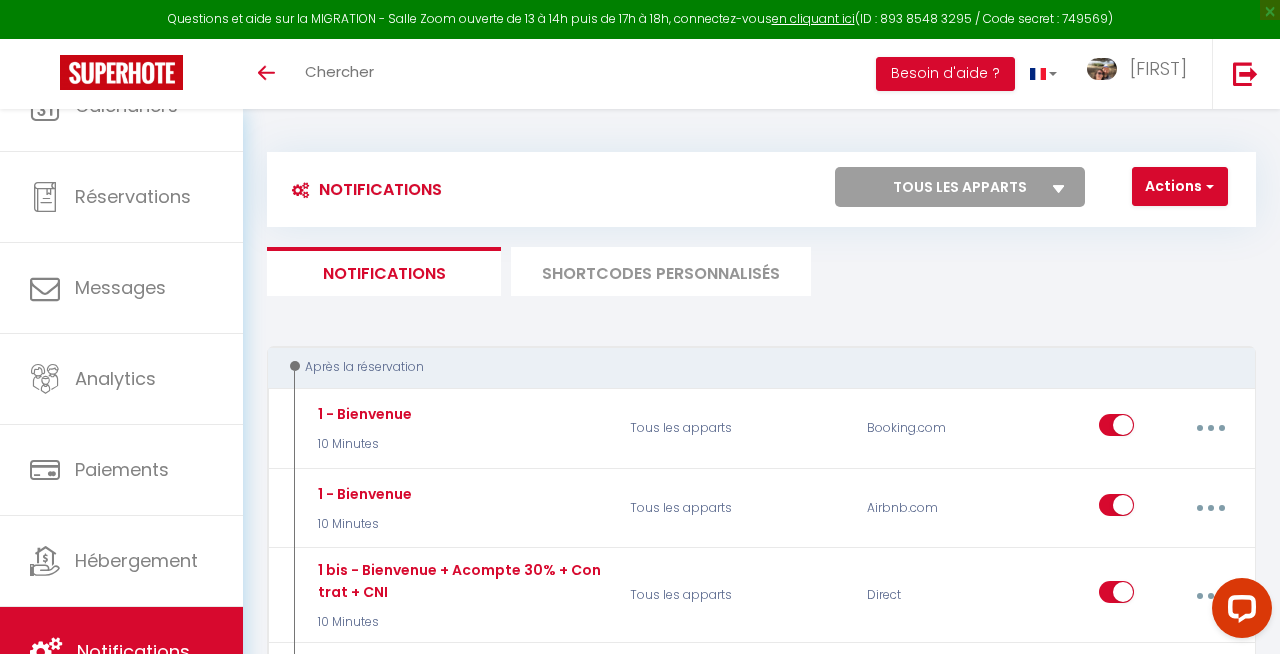 click on "Notifications
Actions
Nouvelle Notification    Exporter    Importer    Tous les apparts    La Pause de Mérimée La Pause de Gabin L'Écrin de Trédion
Actions
Nouveau shortcode personnalisé    Notifications   SHORTCODES PERSONNALISÉS
Après la réservation
1 - Bienvenue    10 Minutes     Tous les apparts   Booking.com
Editer   Dupliquer   Tester   Supprimer         1 - Bienvenue    10 Minutes     Tous les apparts   Airbnb.com
Editer   Dupliquer   Tester   Supprimer         1 bis - Bienvenue + Acompte 30% + Contrat + CNI    10 Minutes     Tous les apparts   Direct
Editer   Dupliquer   Tester   Supprimer         Notification interne prestataire    Immédiat     L'Écrin de Trédion
Toutes les chaines     Editer   Dupliquer   Tester   Supprimer         Notification interne prestataire    Immédiat" at bounding box center (761, 2174) 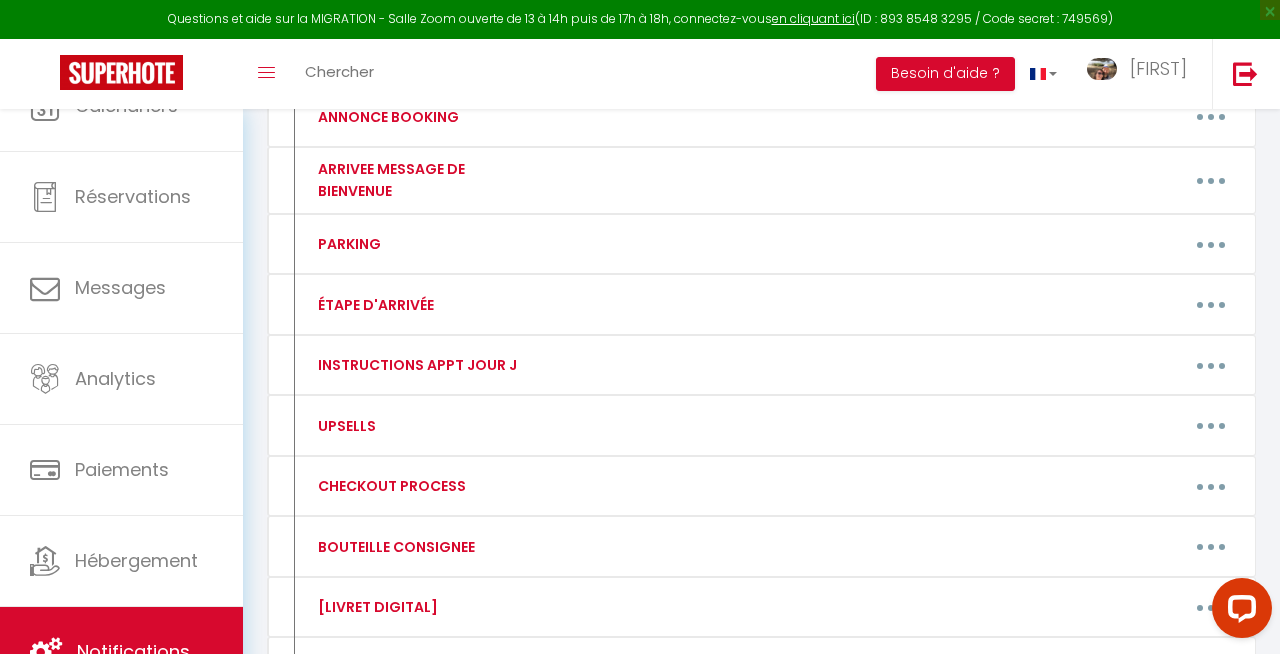 scroll, scrollTop: 592, scrollLeft: 0, axis: vertical 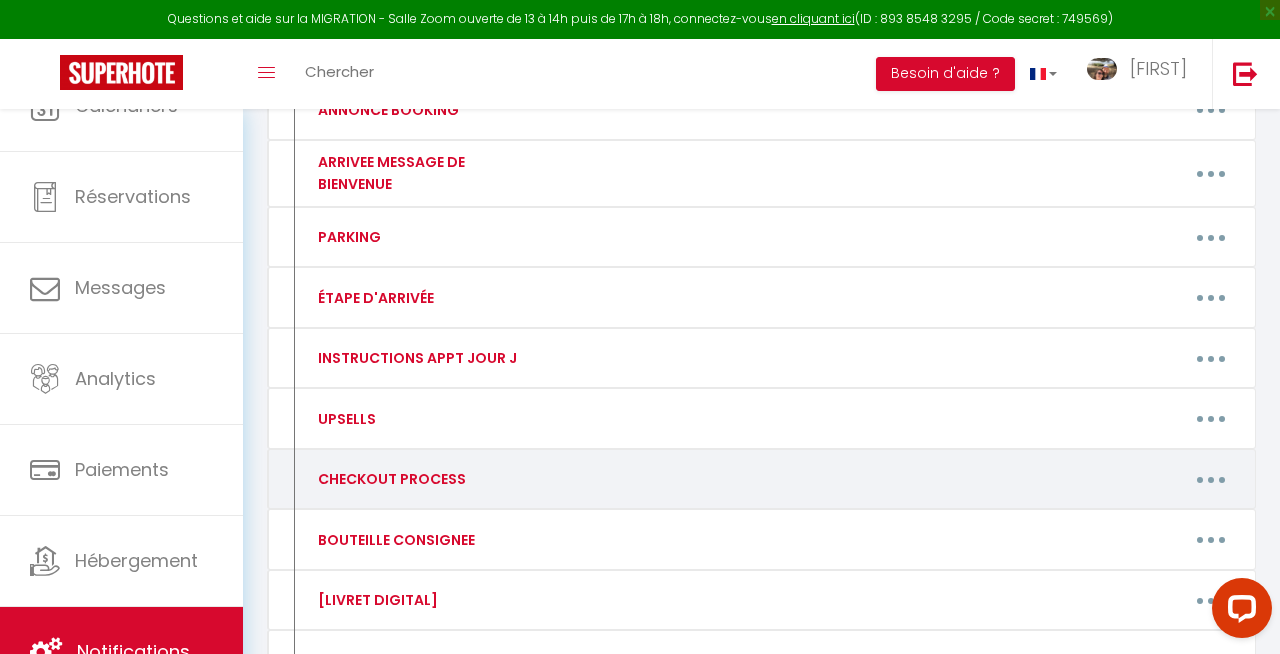 click at bounding box center (1211, 479) 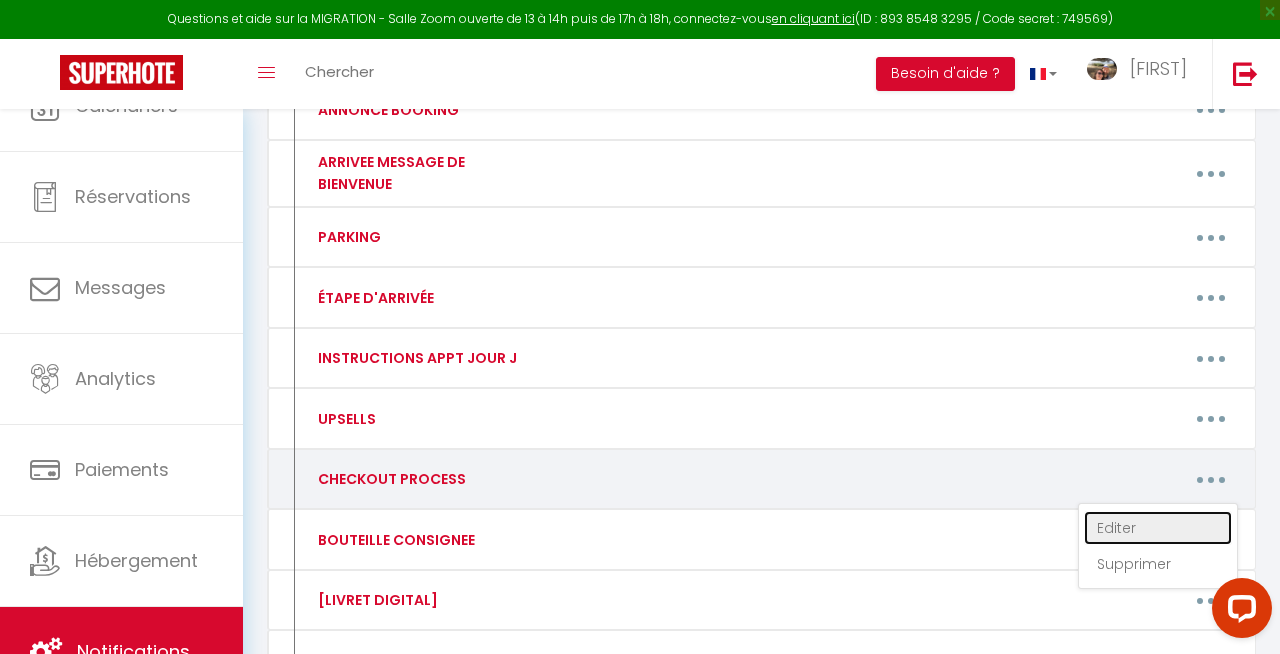 click on "Editer" at bounding box center (1158, 528) 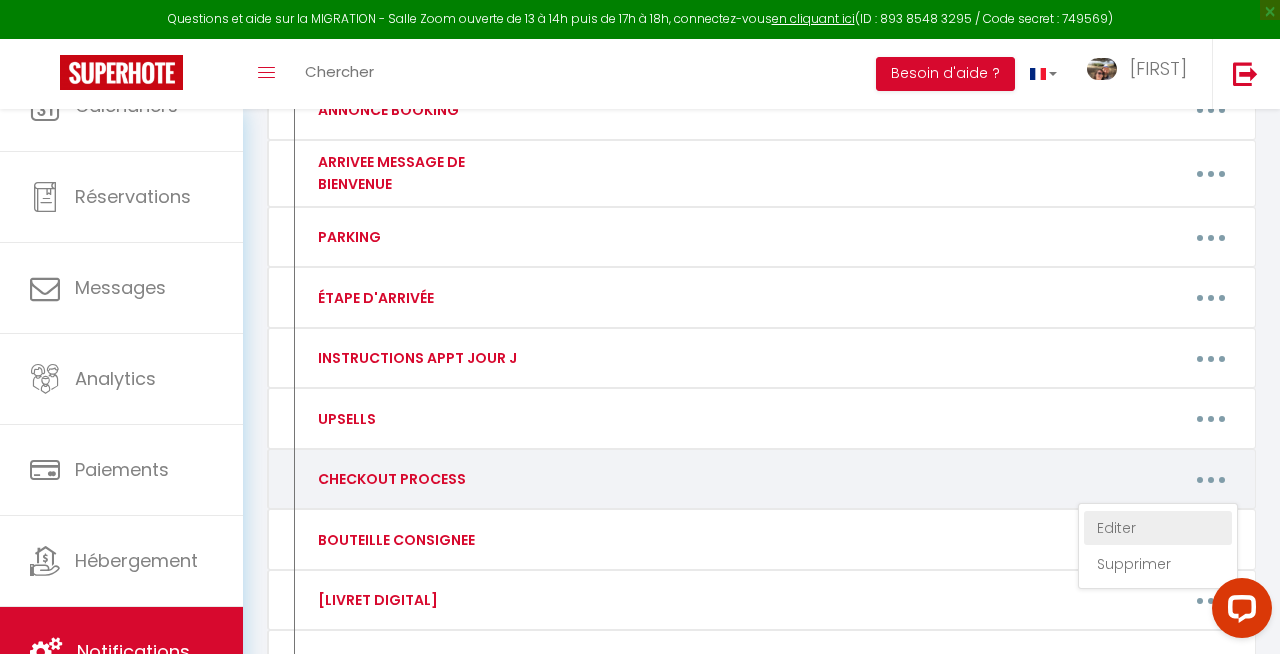 type on "CHECKOUT PROCESS" 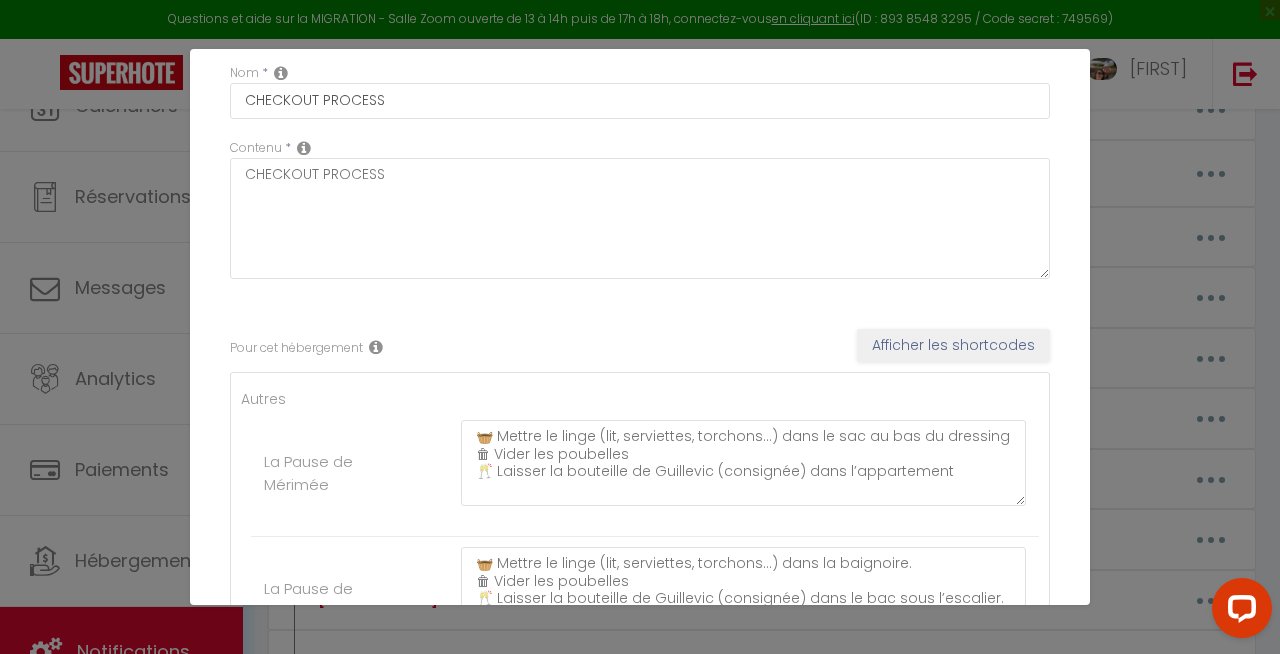 scroll, scrollTop: 81, scrollLeft: 0, axis: vertical 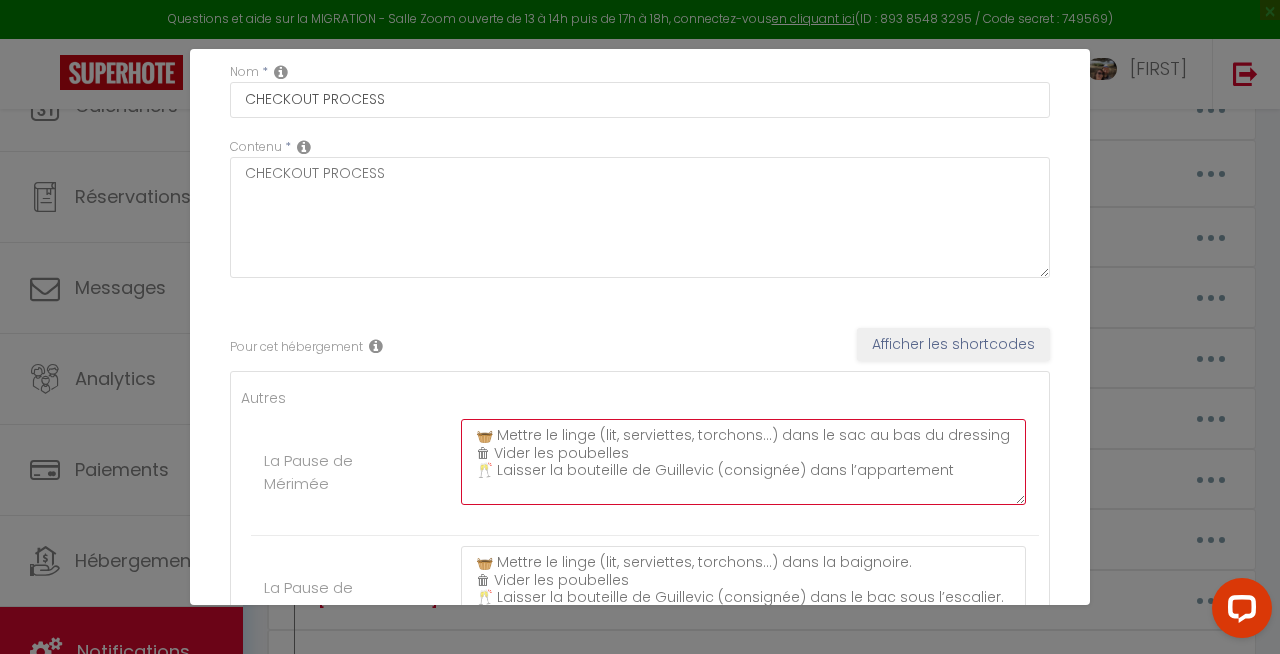 drag, startPoint x: 798, startPoint y: 472, endPoint x: 933, endPoint y: 467, distance: 135.09256 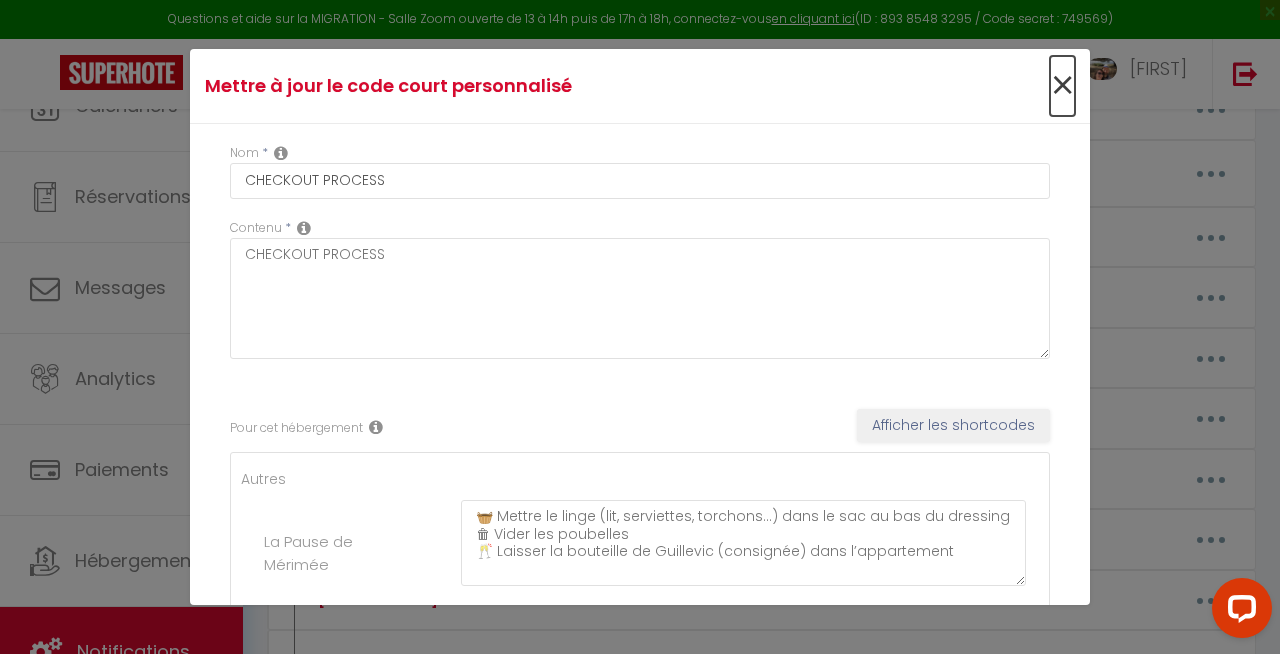 click on "×" at bounding box center [1062, 86] 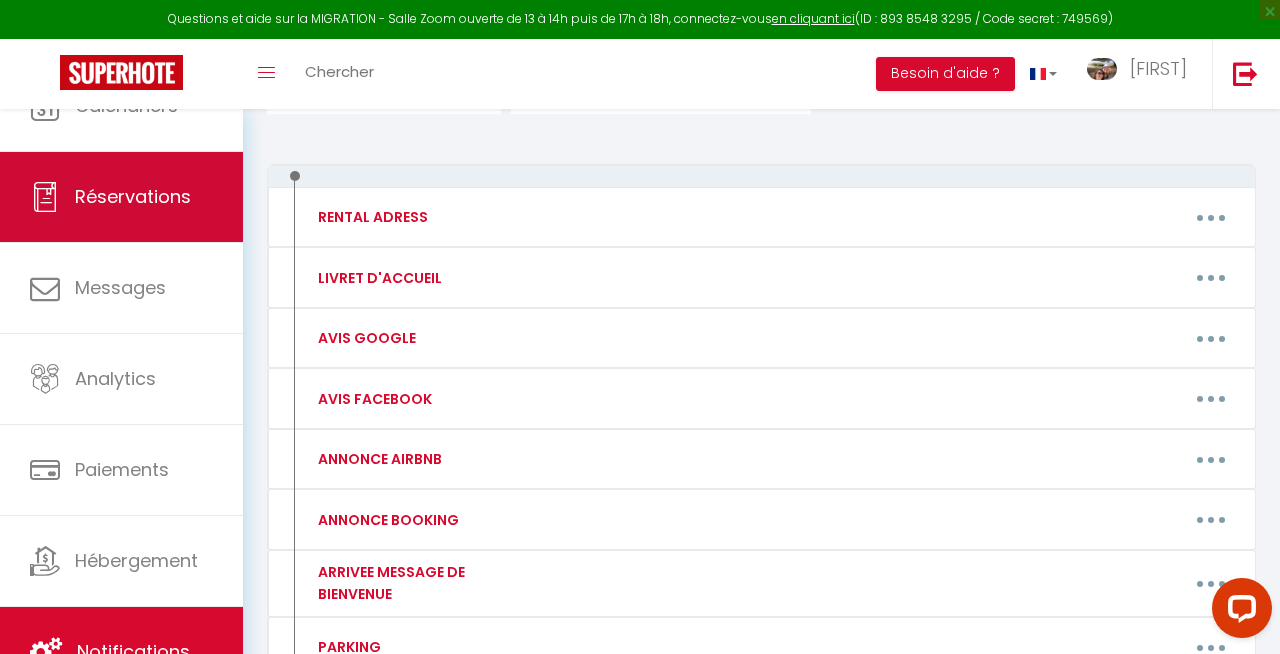 scroll, scrollTop: 0, scrollLeft: 0, axis: both 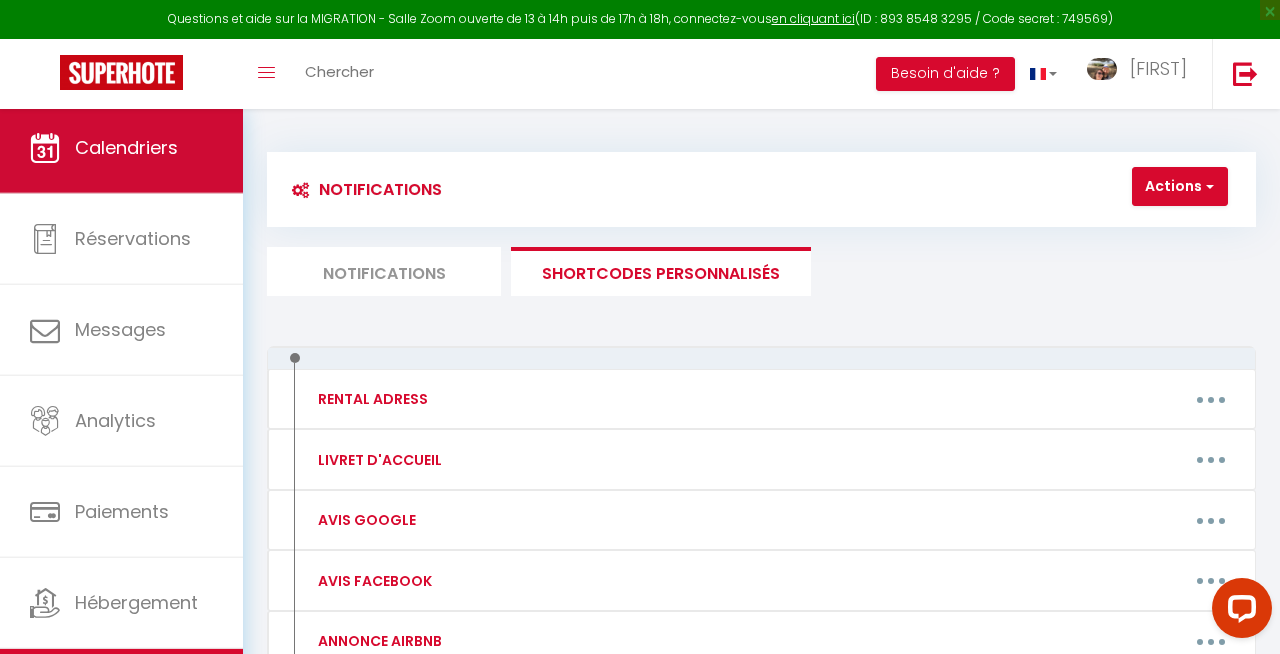 click on "Calendriers" at bounding box center (126, 147) 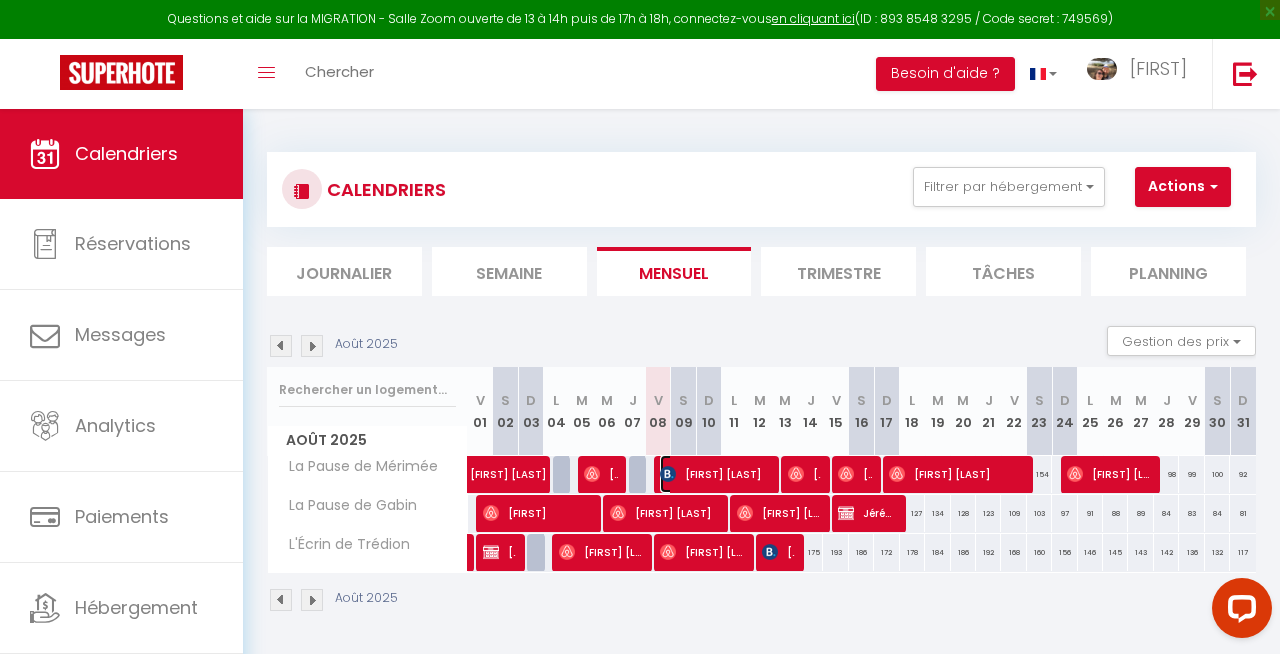 click on "[FIRST] [LAST]" at bounding box center (714, 474) 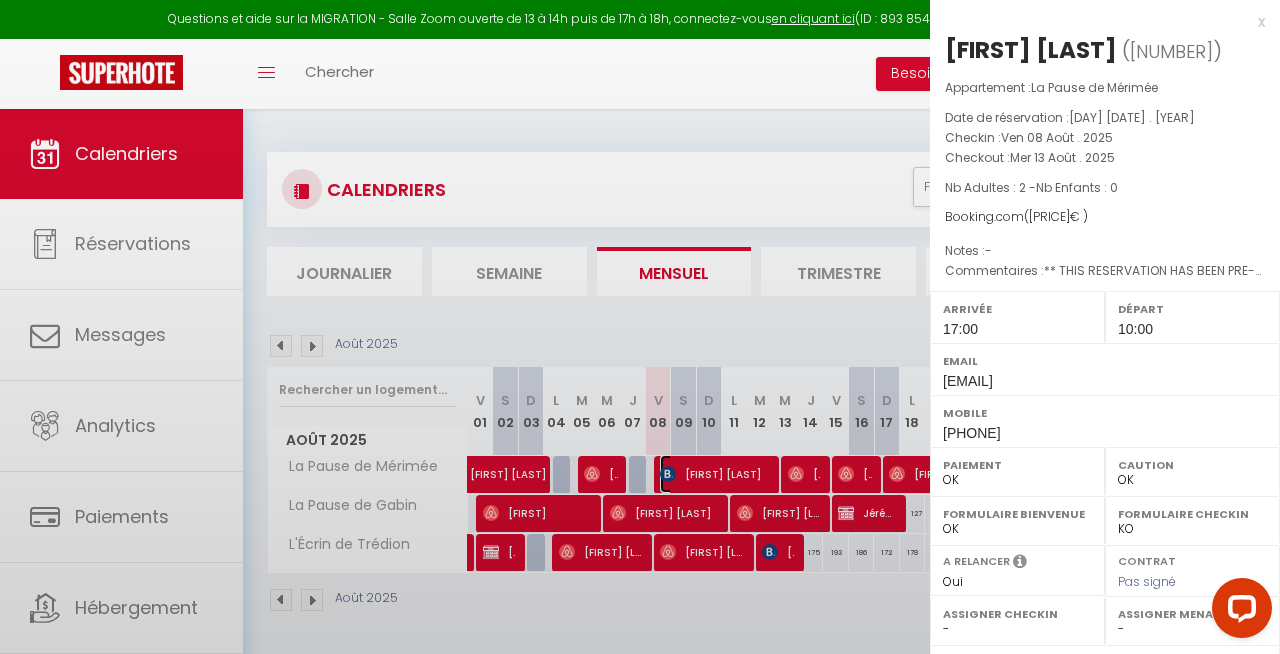 select on "[NUMBER]" 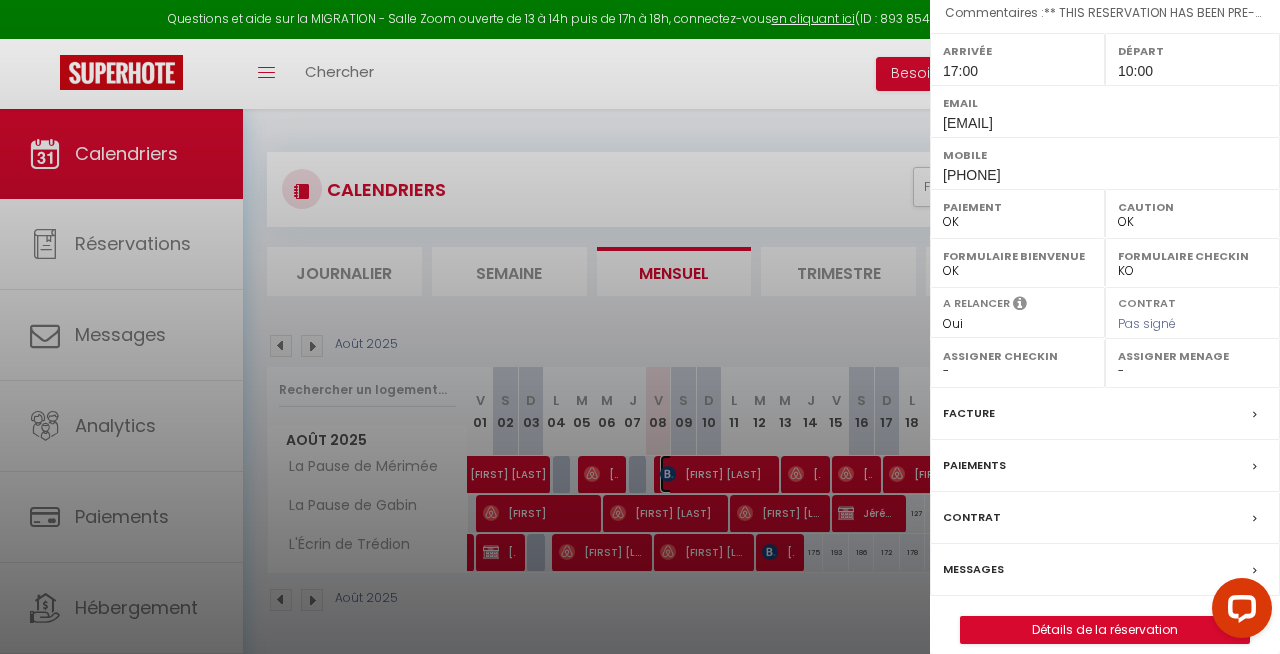 scroll, scrollTop: 278, scrollLeft: 0, axis: vertical 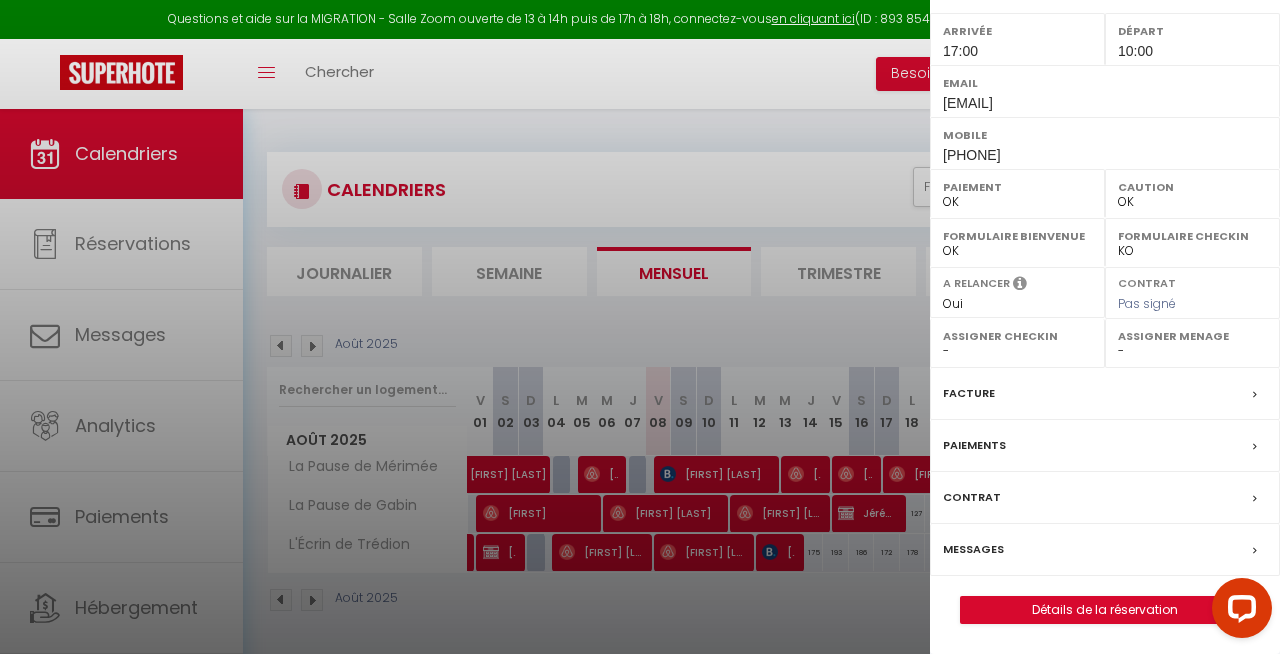 click at bounding box center (640, 327) 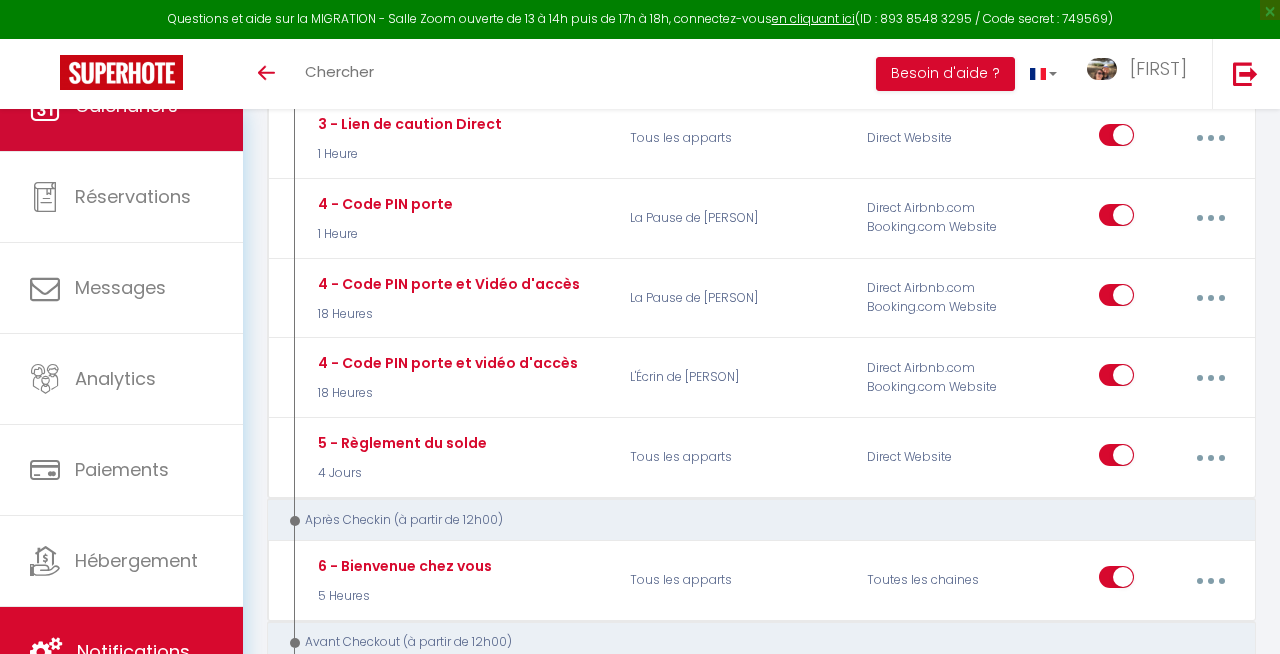 scroll, scrollTop: 1328, scrollLeft: 0, axis: vertical 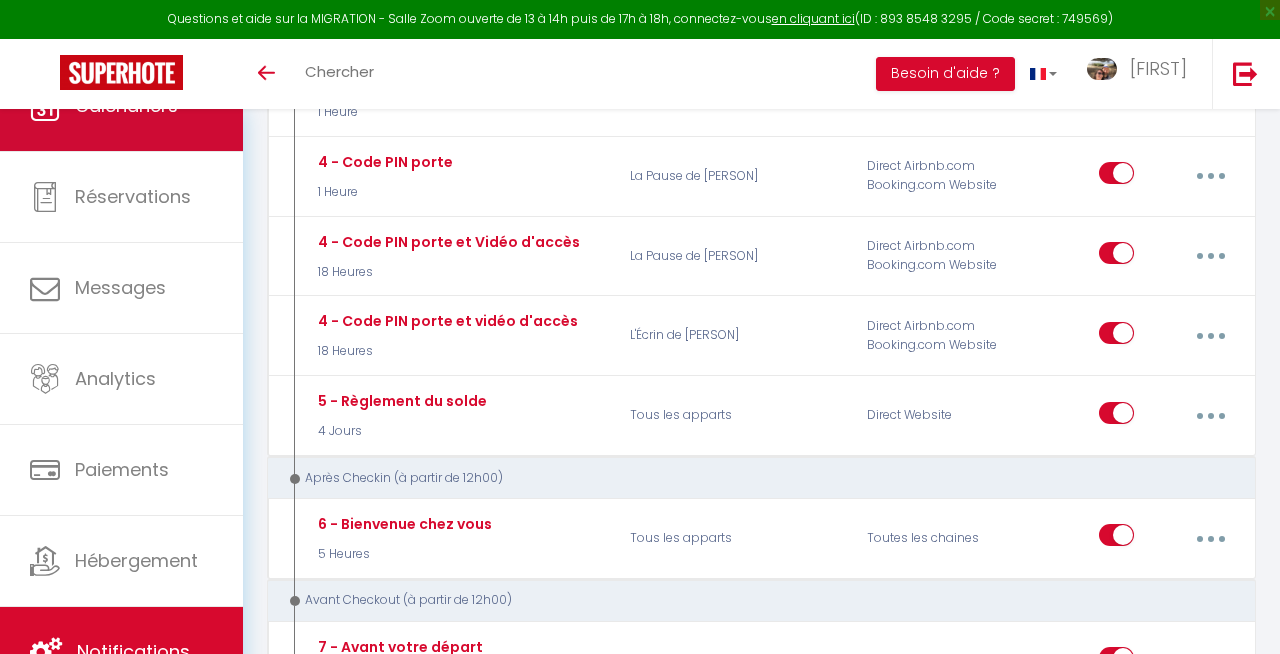 click on "Calendriers" at bounding box center [121, 106] 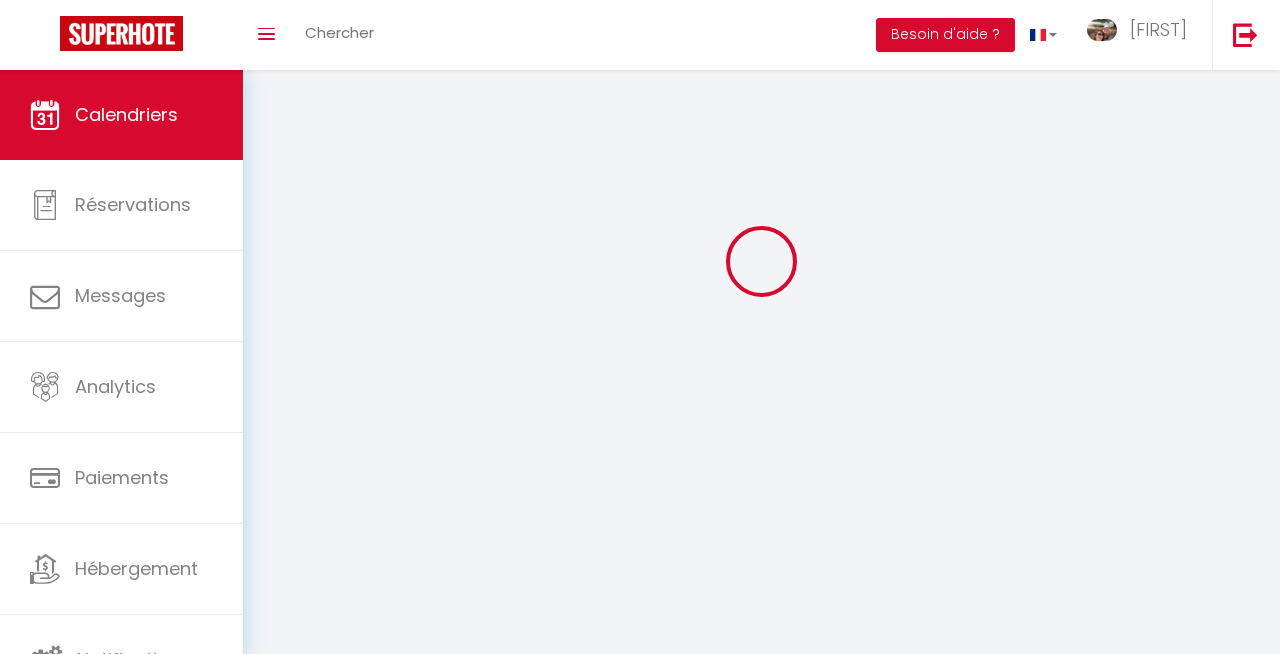 scroll, scrollTop: 0, scrollLeft: 0, axis: both 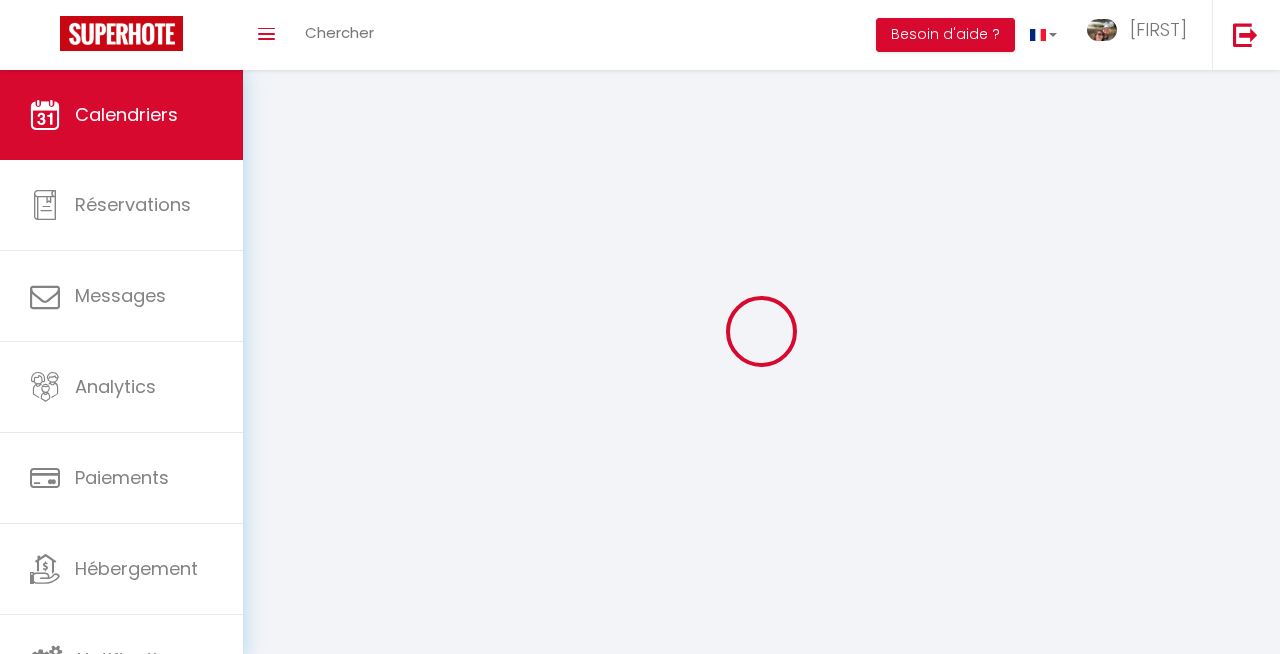 select 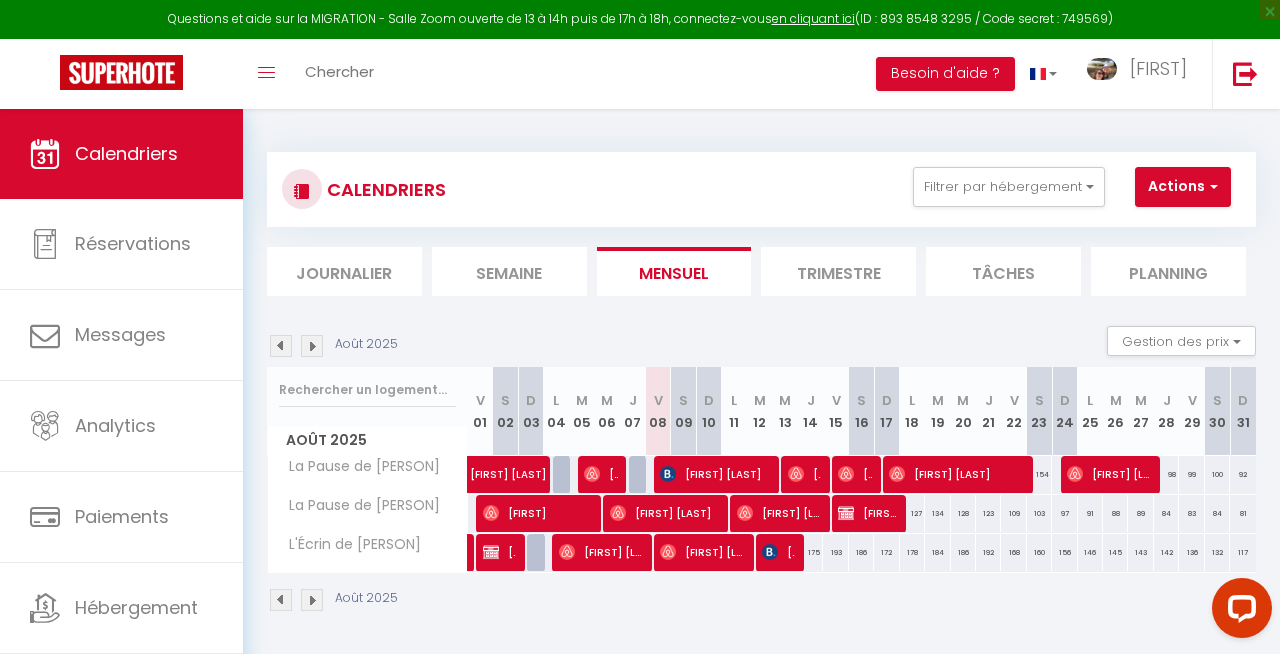 scroll, scrollTop: 0, scrollLeft: 0, axis: both 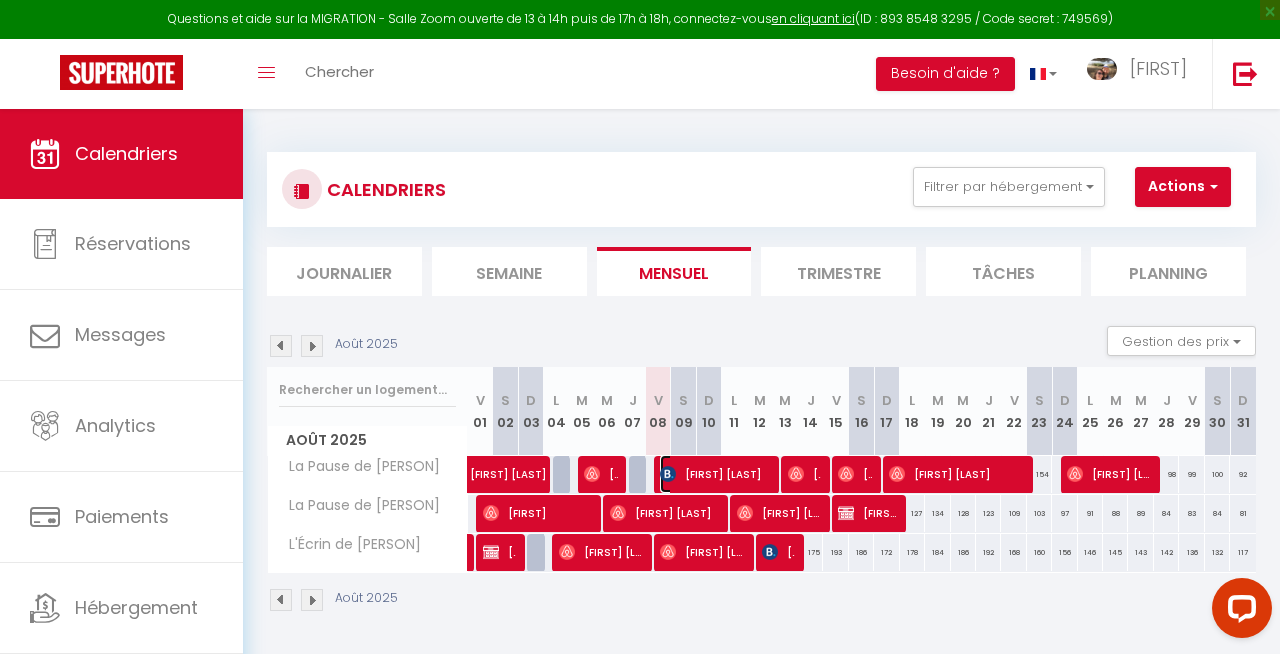 click on "[FIRST] [LAST]" at bounding box center [714, 474] 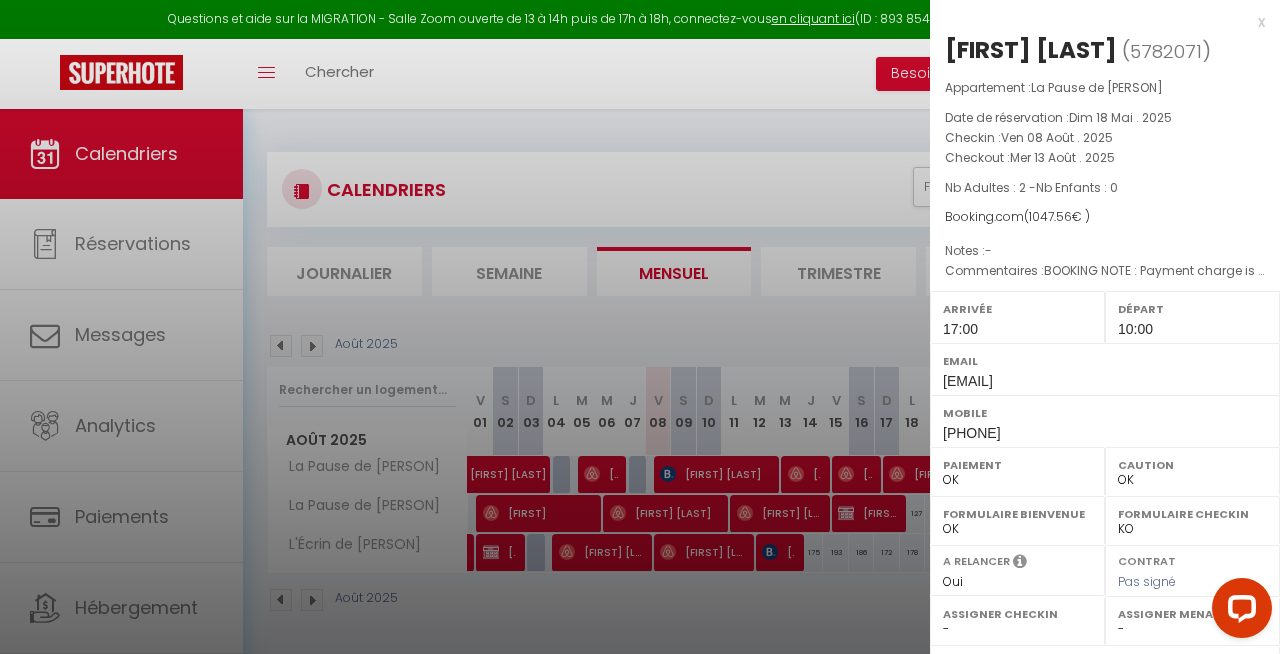 click on "[NUMBER]" at bounding box center (1166, 51) 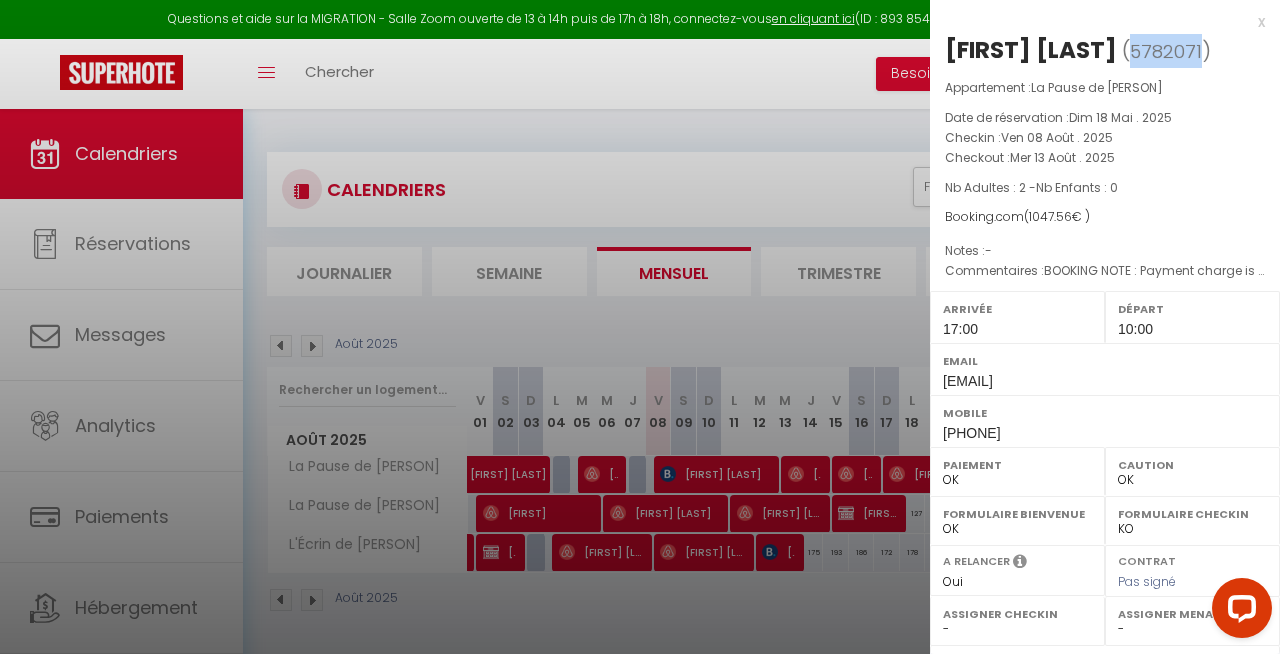 click on "[NUMBER]" at bounding box center [1166, 51] 